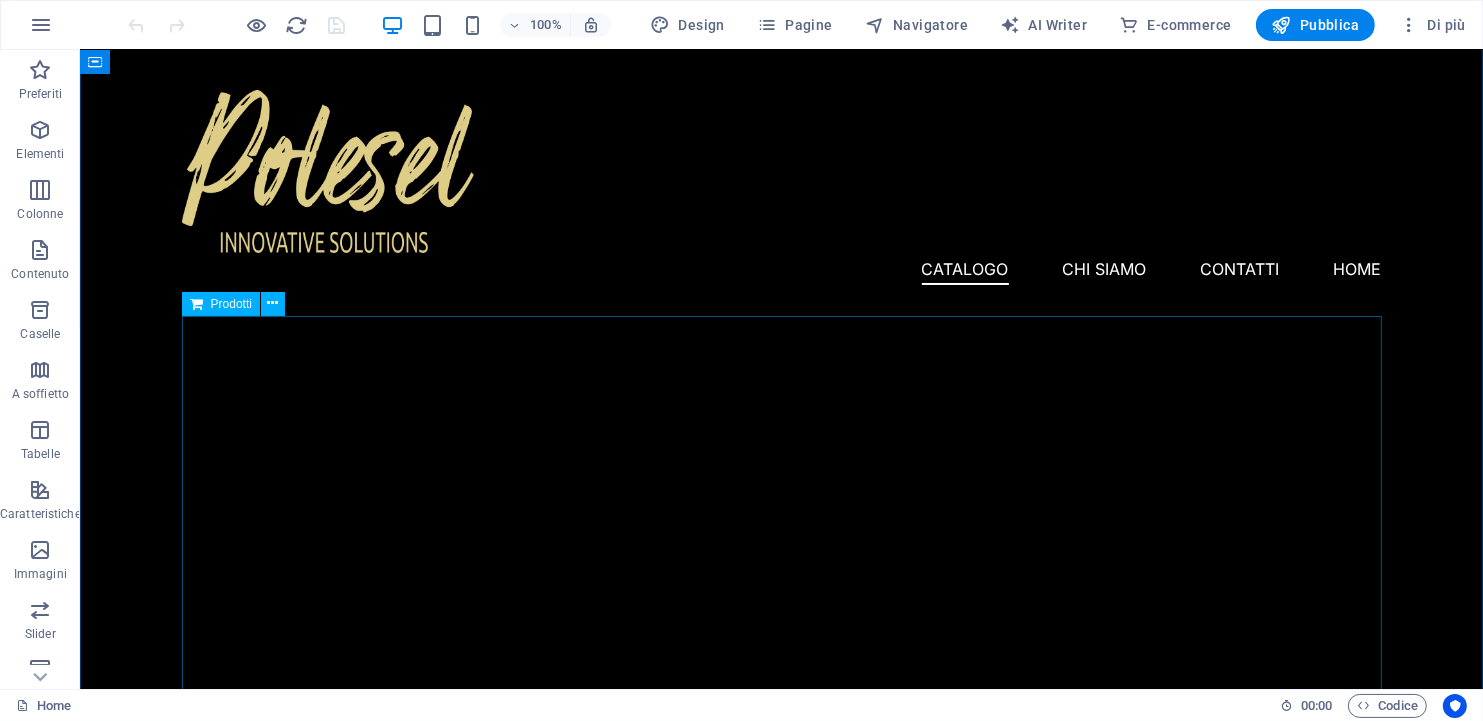 scroll, scrollTop: 940, scrollLeft: 0, axis: vertical 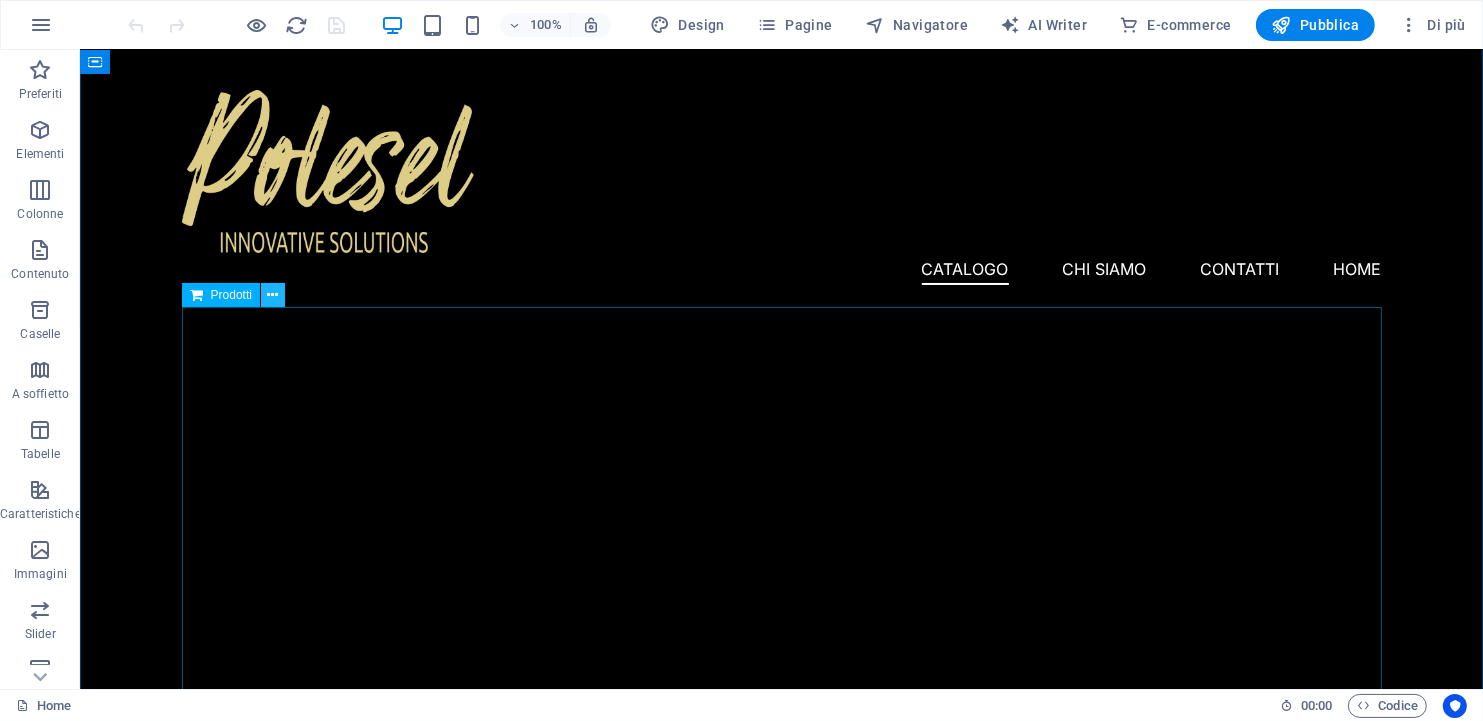 click at bounding box center [273, 295] 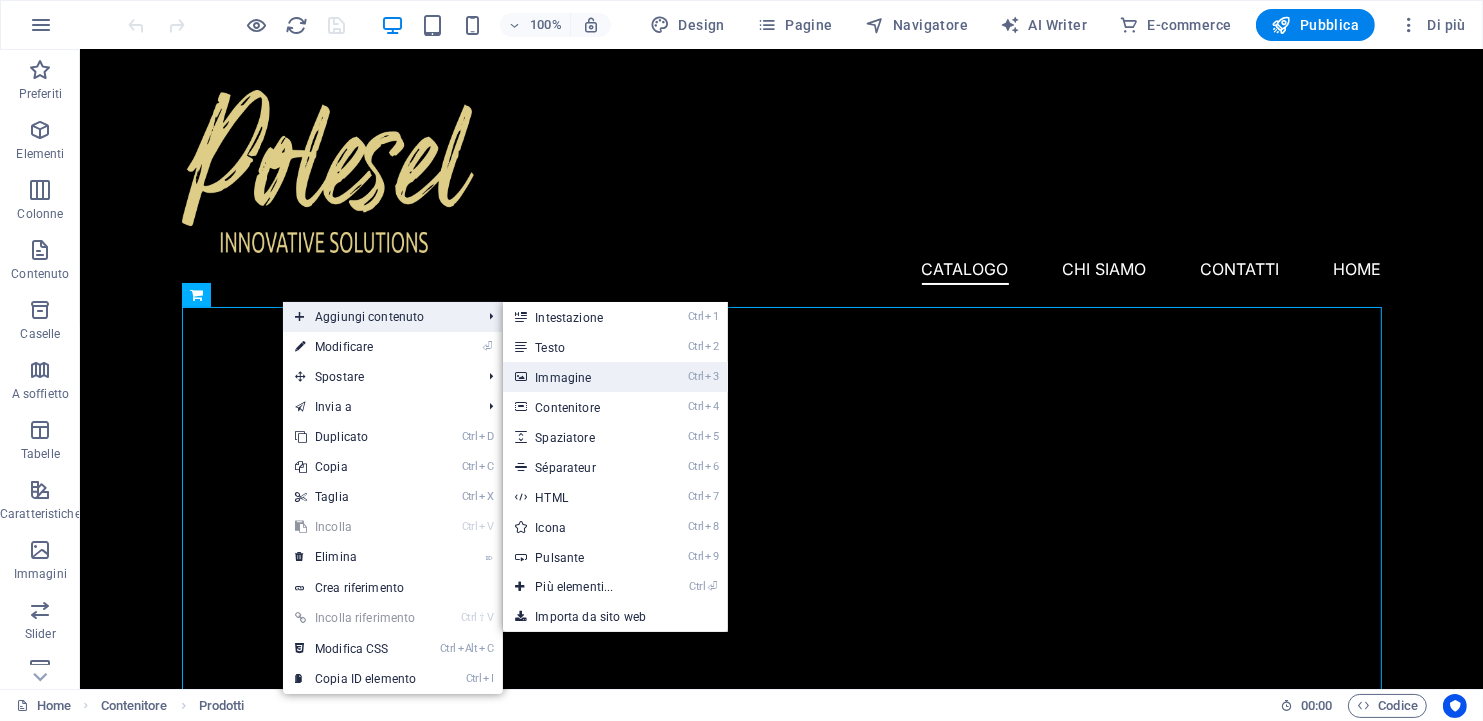 click on "Ctrl 3  Immagine" at bounding box center [578, 377] 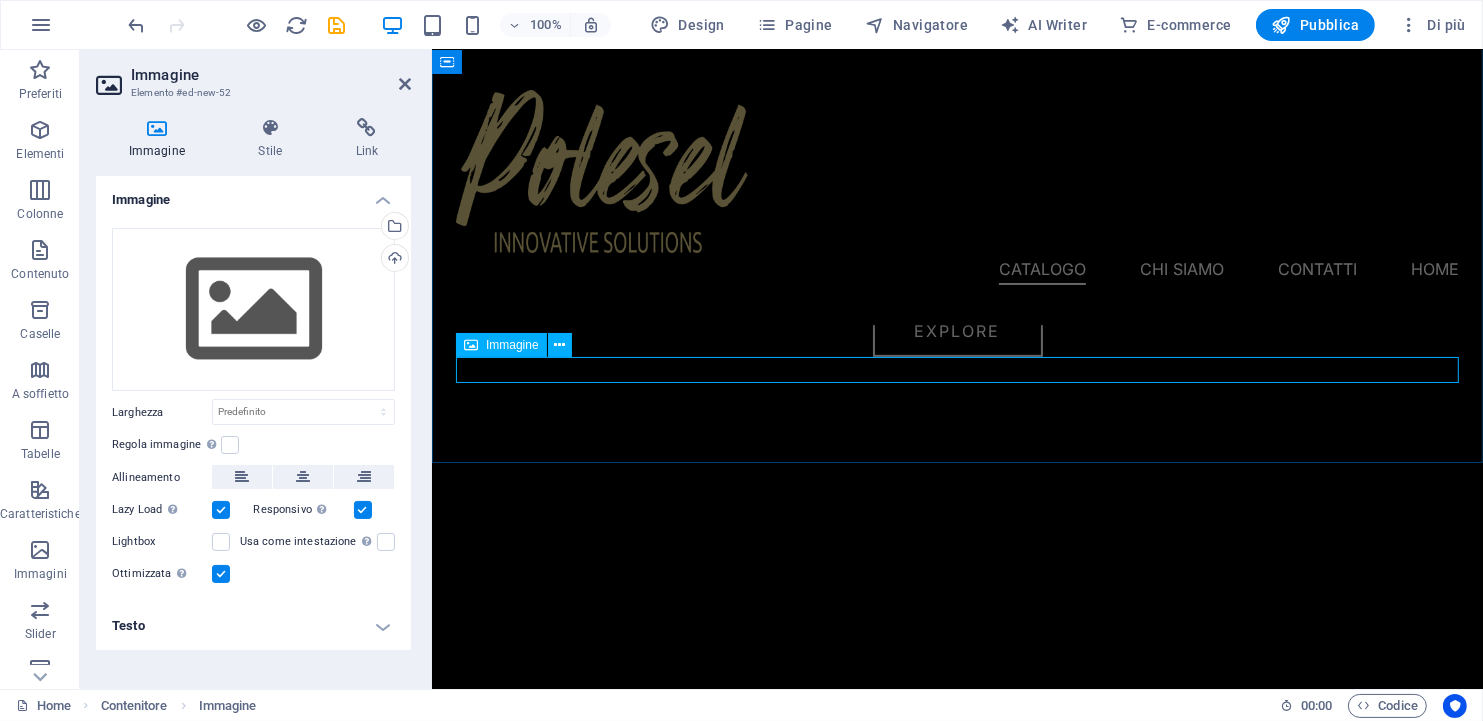 scroll, scrollTop: 1291, scrollLeft: 0, axis: vertical 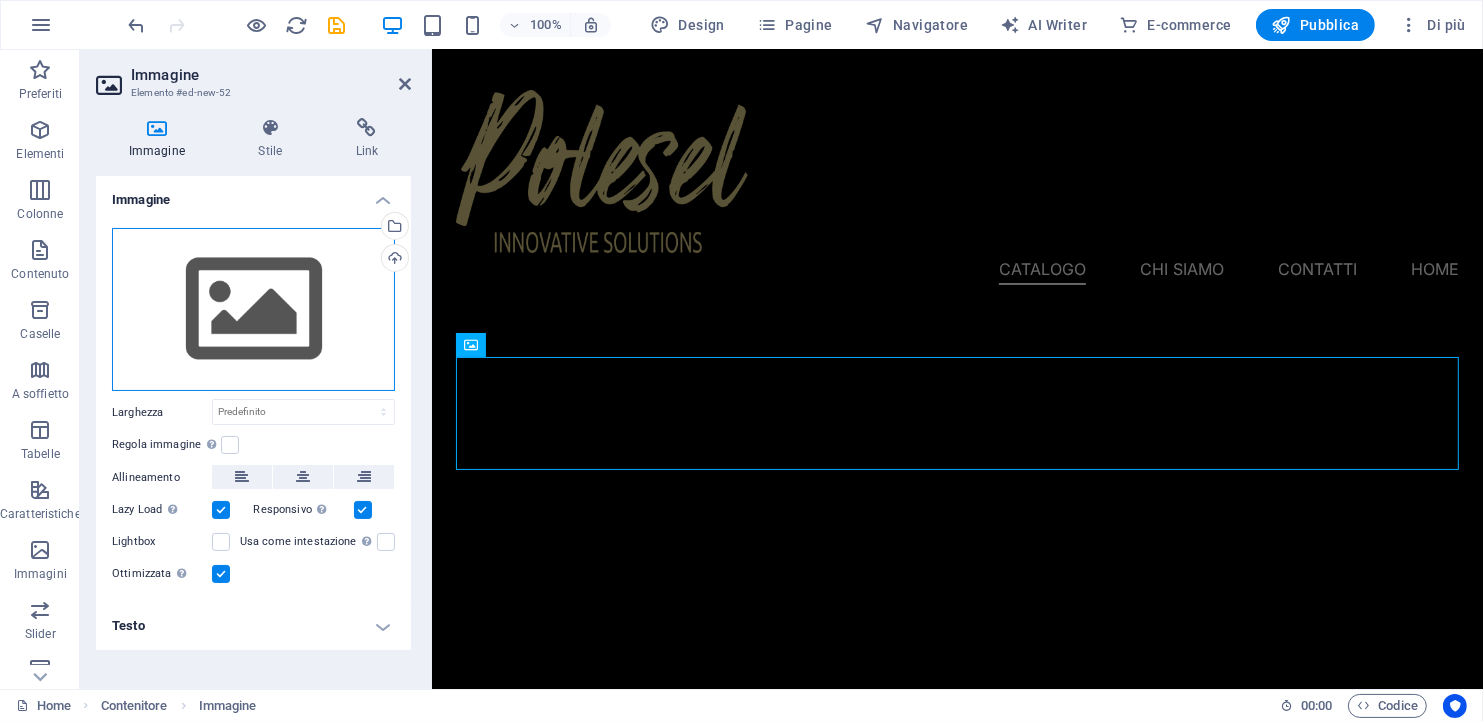 click on "Trascina qui i file, fai clic per sceglierli o selezionali da File o dalle nostre foto e video stock gratuiti" at bounding box center (253, 310) 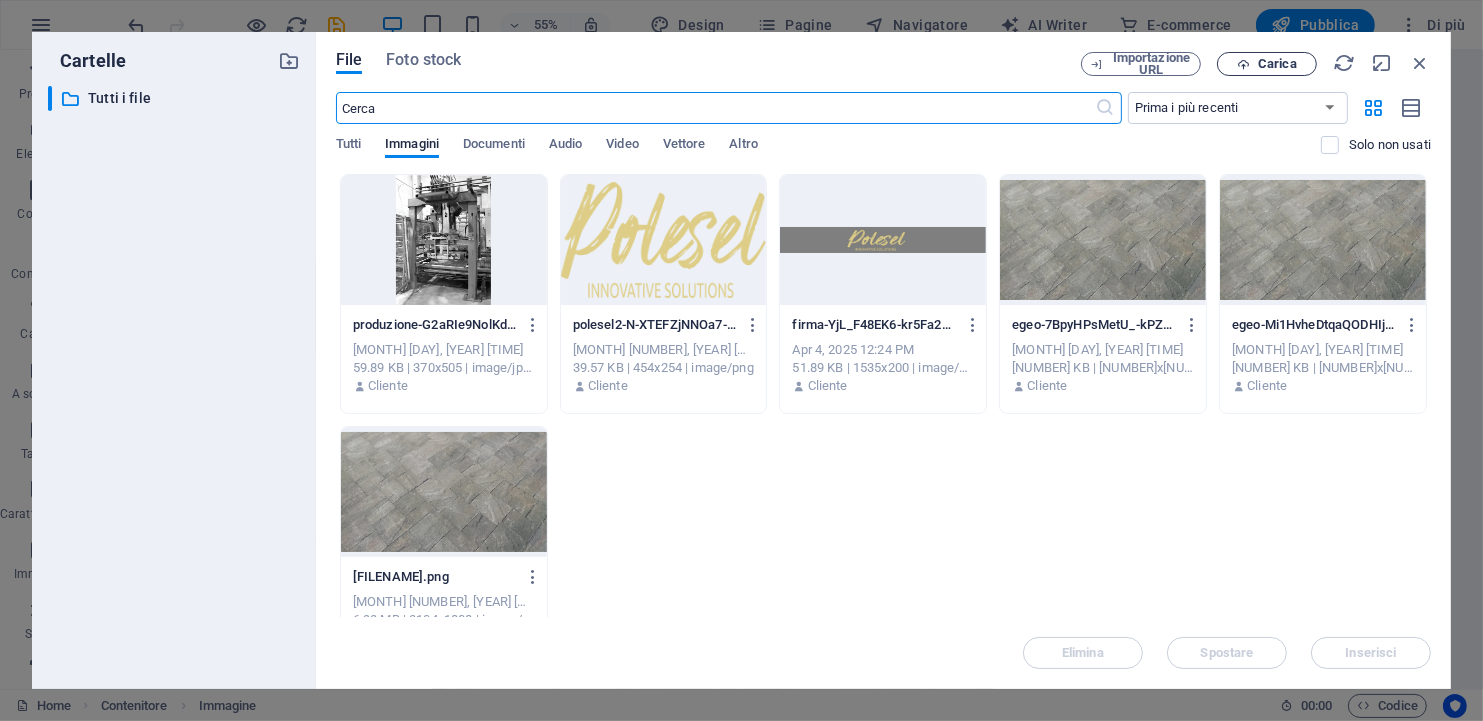 click on "Carica" at bounding box center (1277, 64) 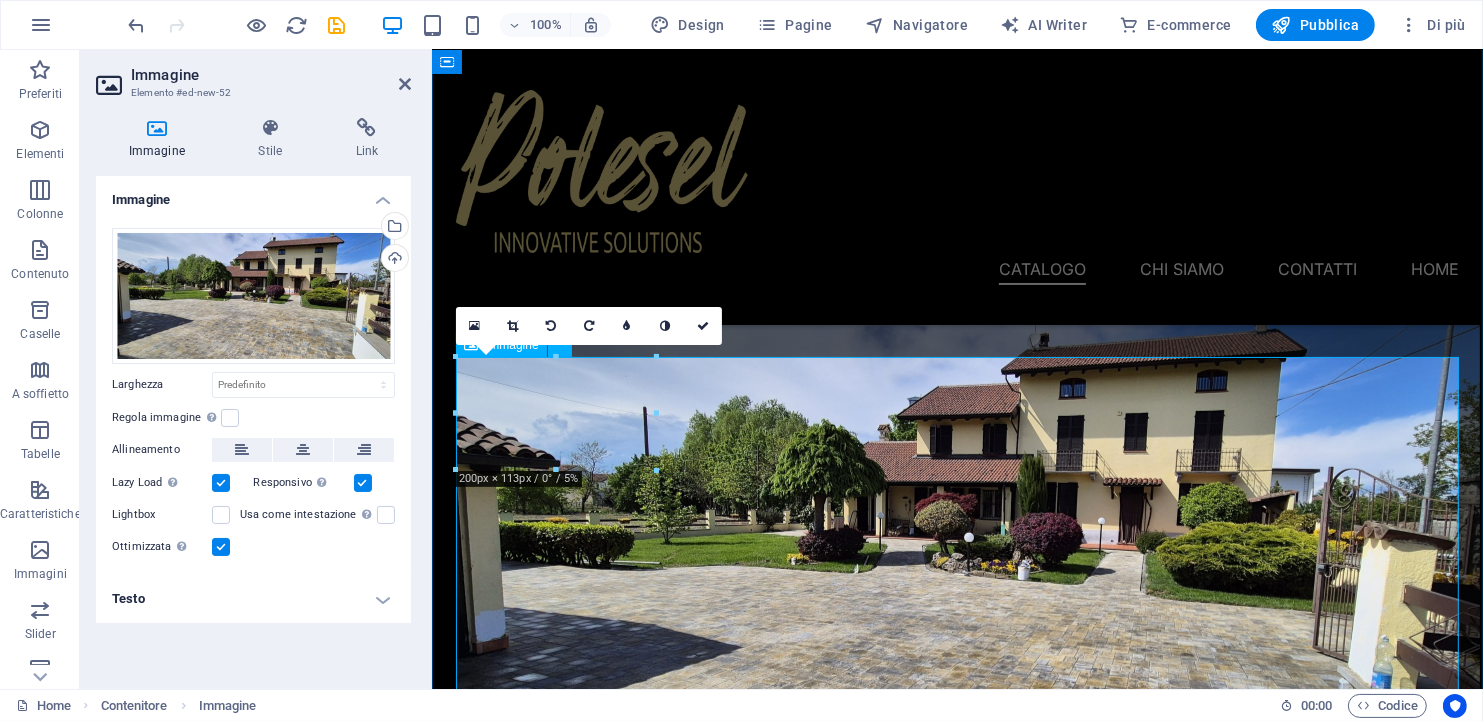 scroll, scrollTop: 1291, scrollLeft: 0, axis: vertical 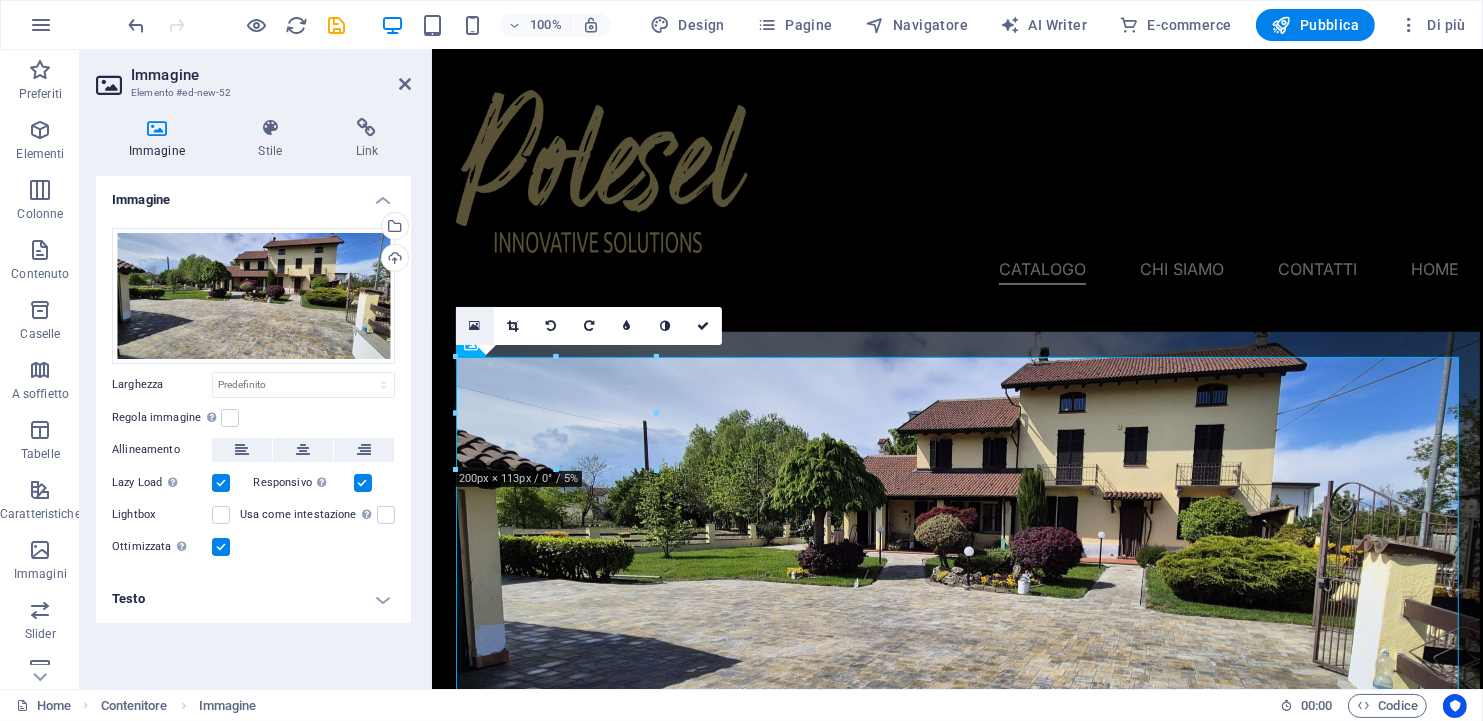 click at bounding box center (475, 326) 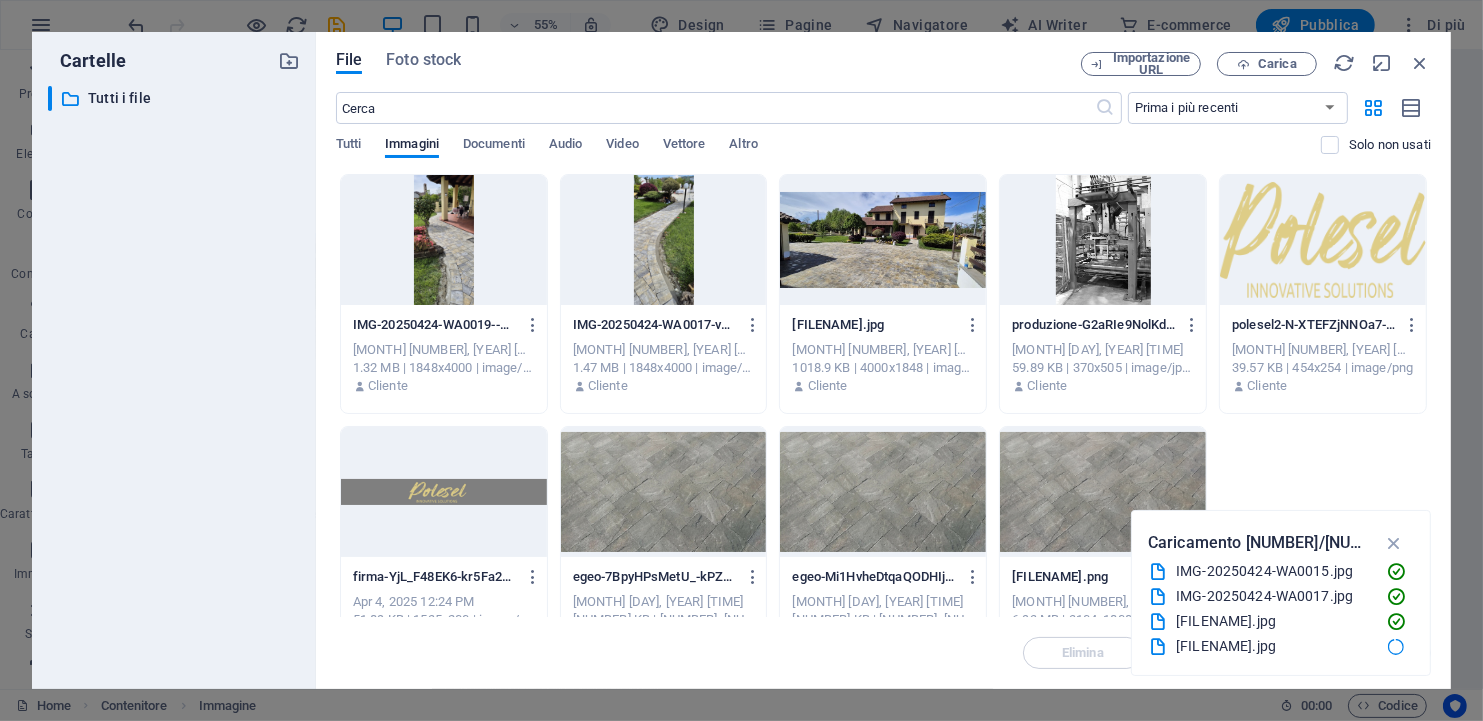 click at bounding box center [444, 240] 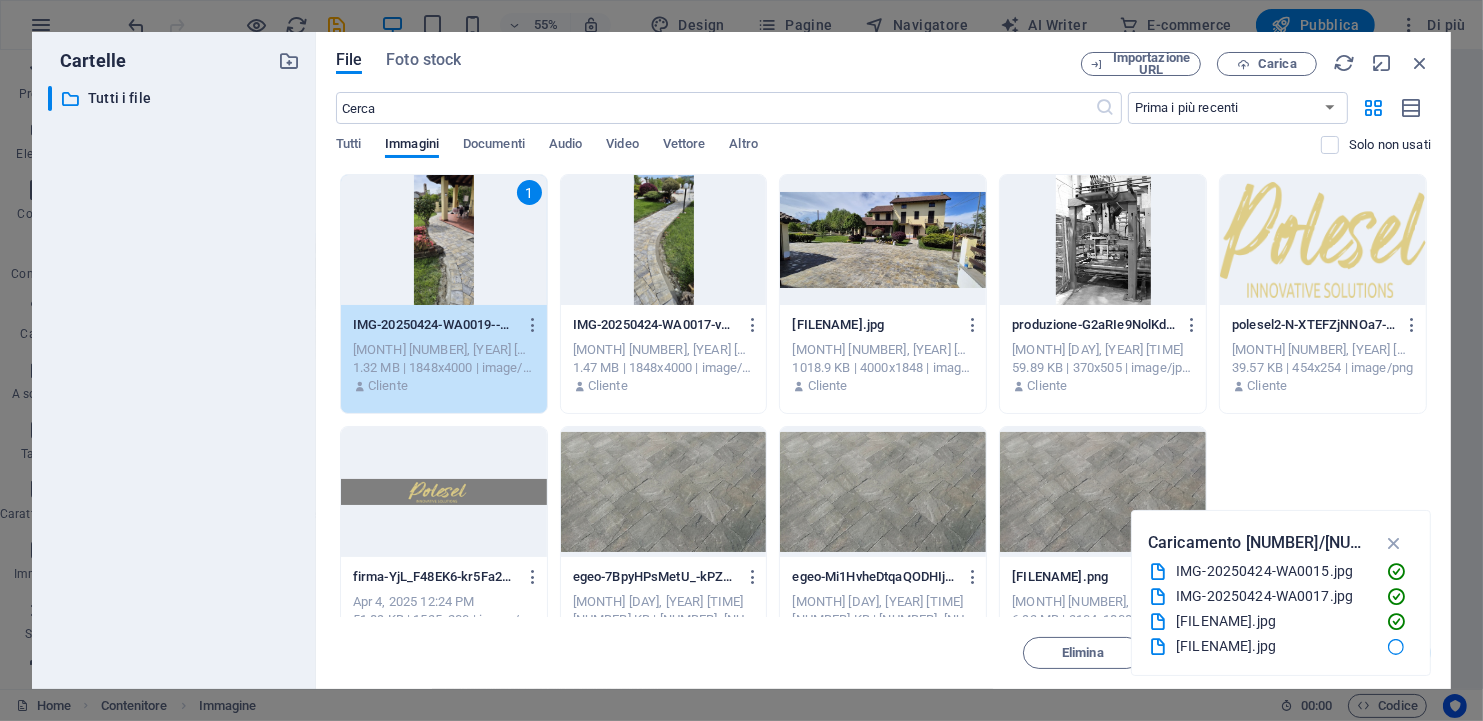 click at bounding box center [664, 240] 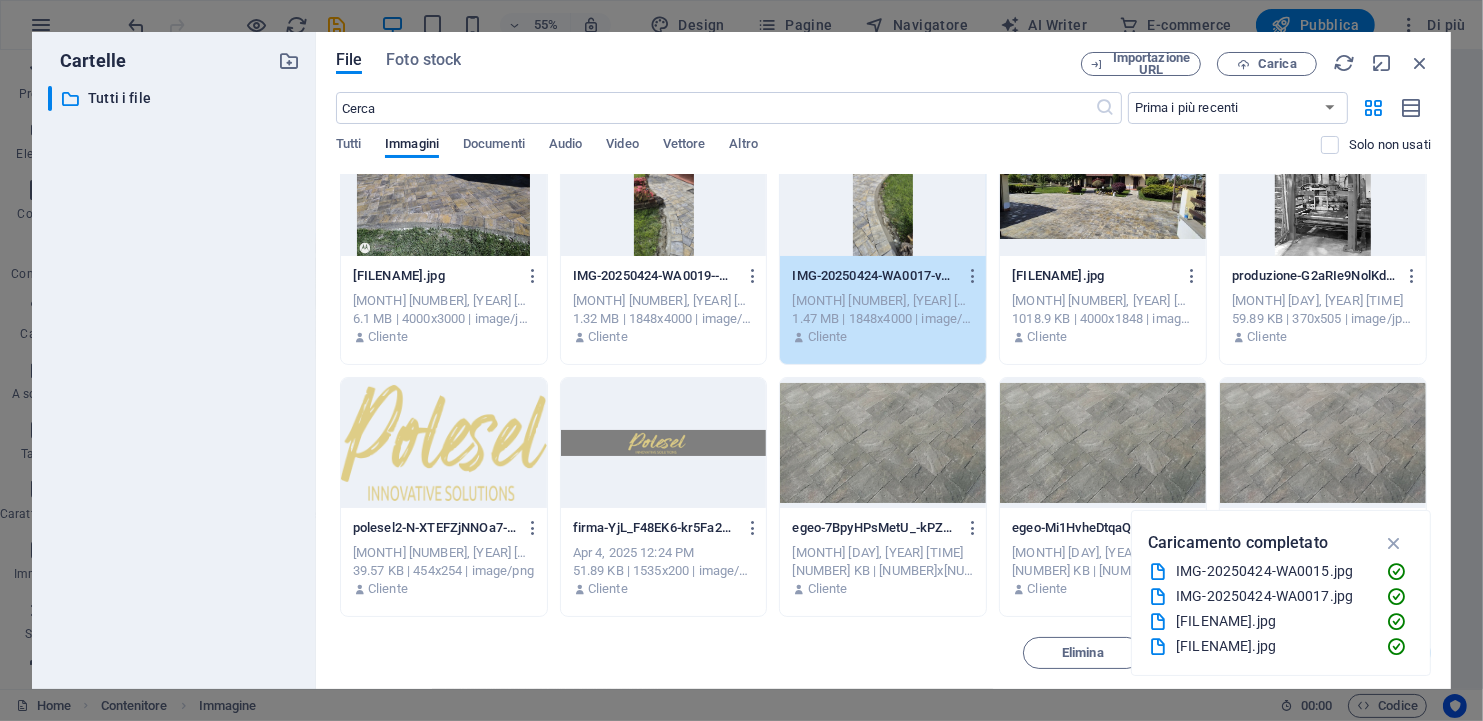 scroll, scrollTop: 0, scrollLeft: 0, axis: both 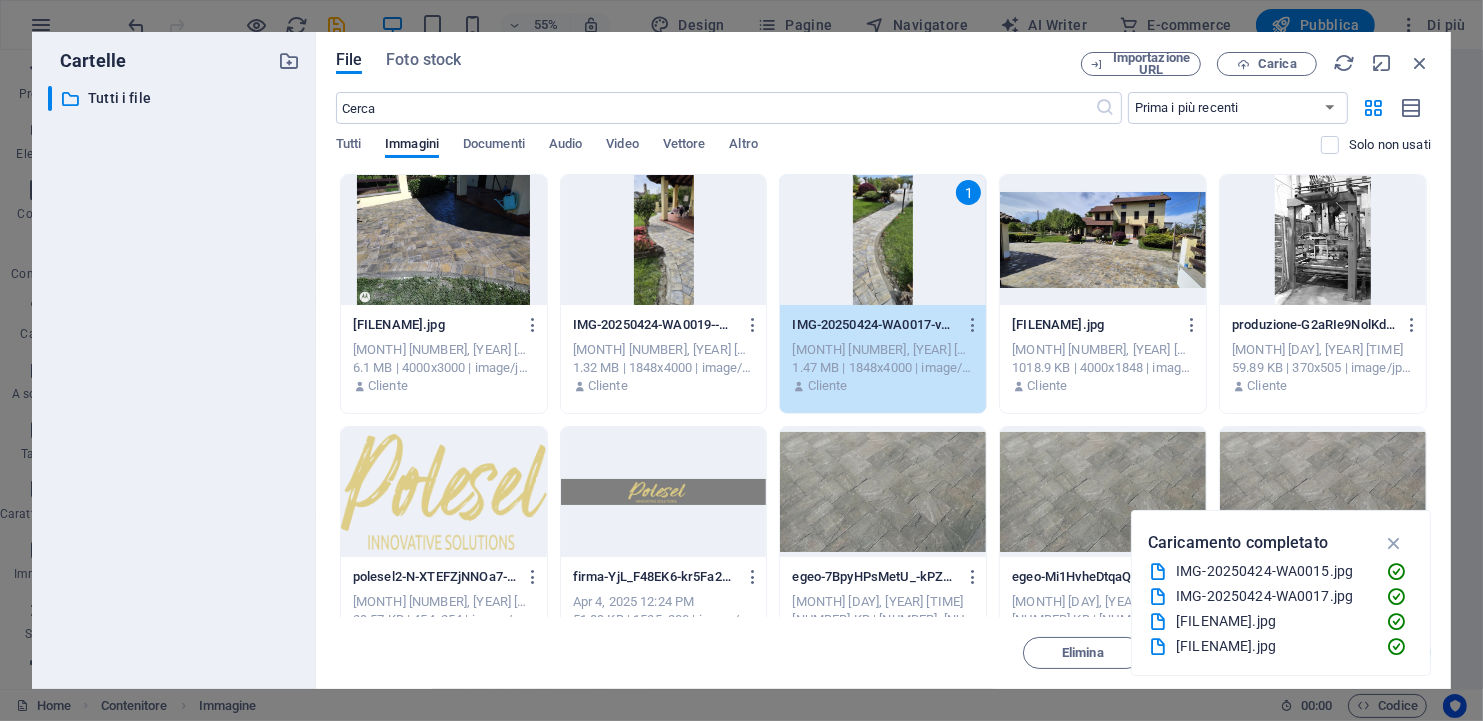 click at bounding box center (664, 240) 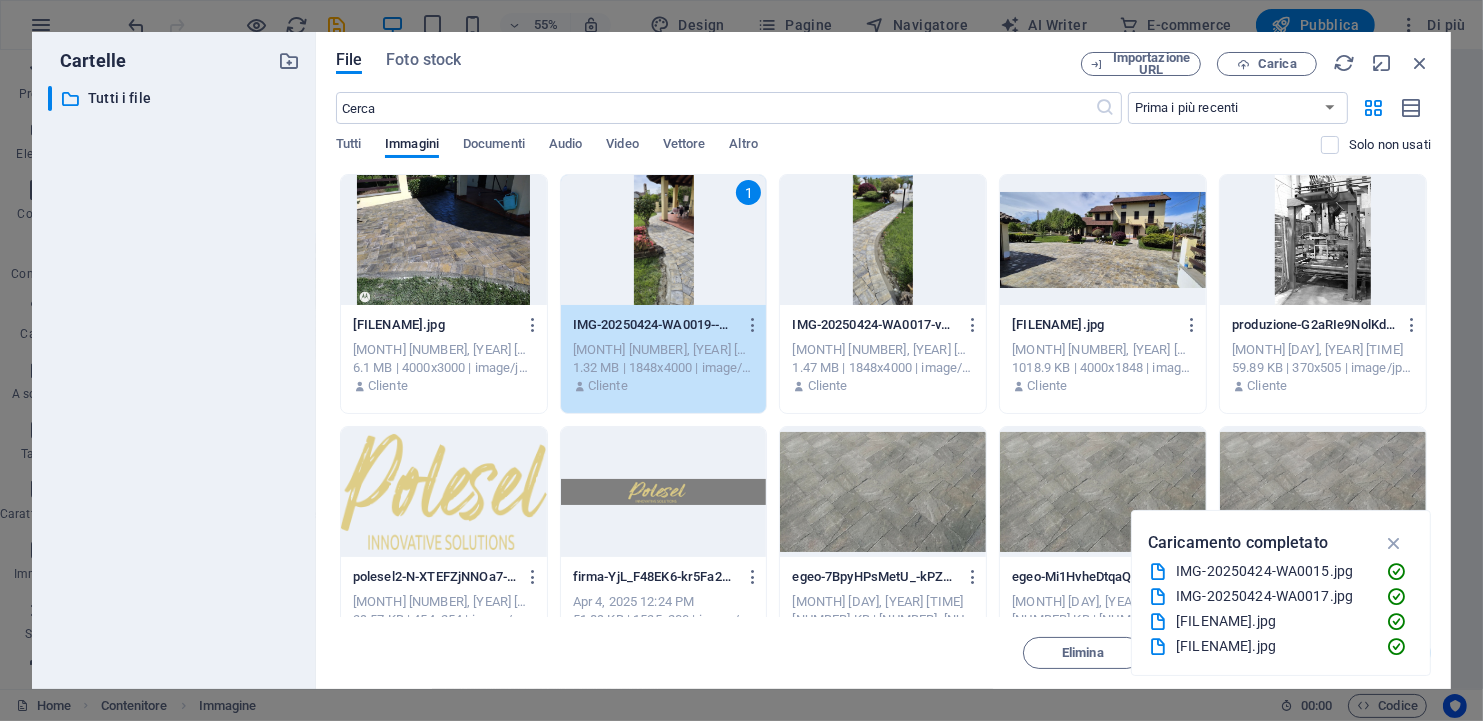 click at bounding box center (883, 240) 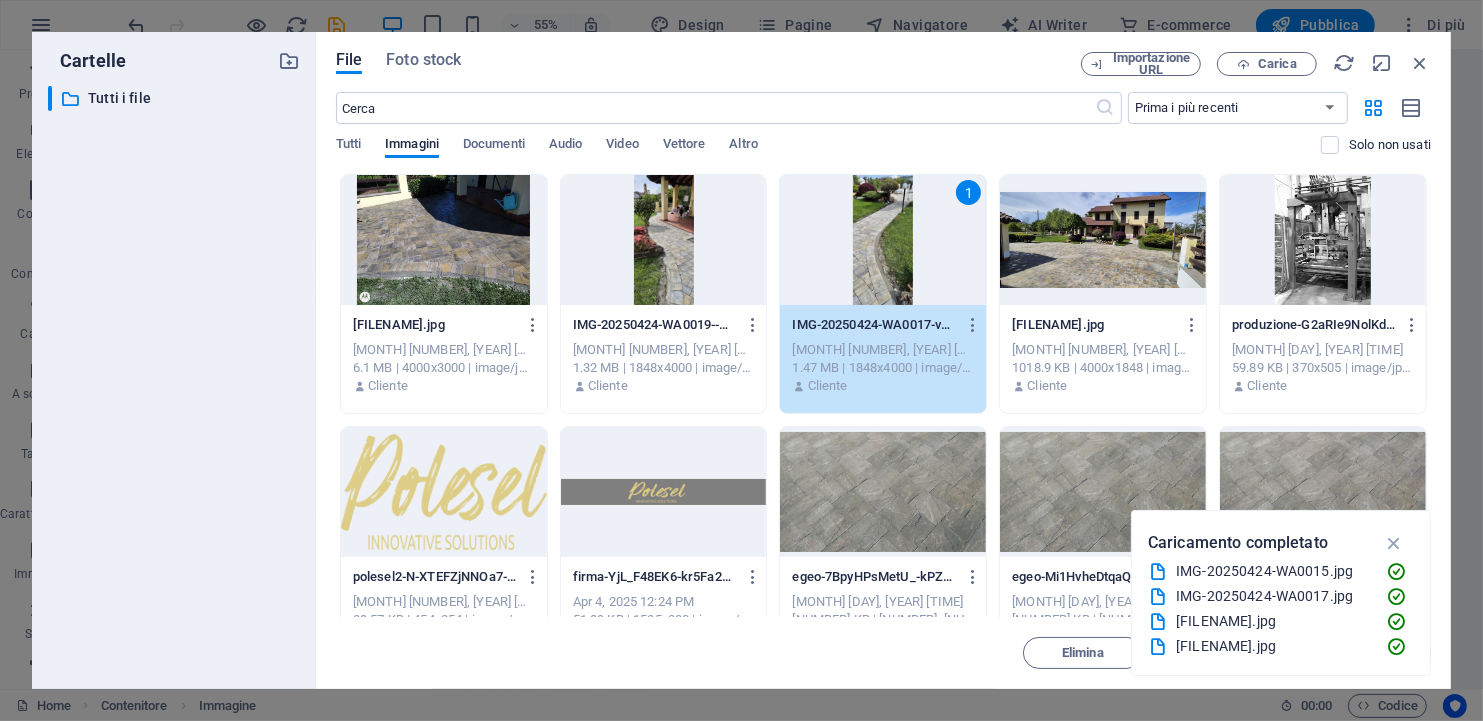 click at bounding box center [664, 240] 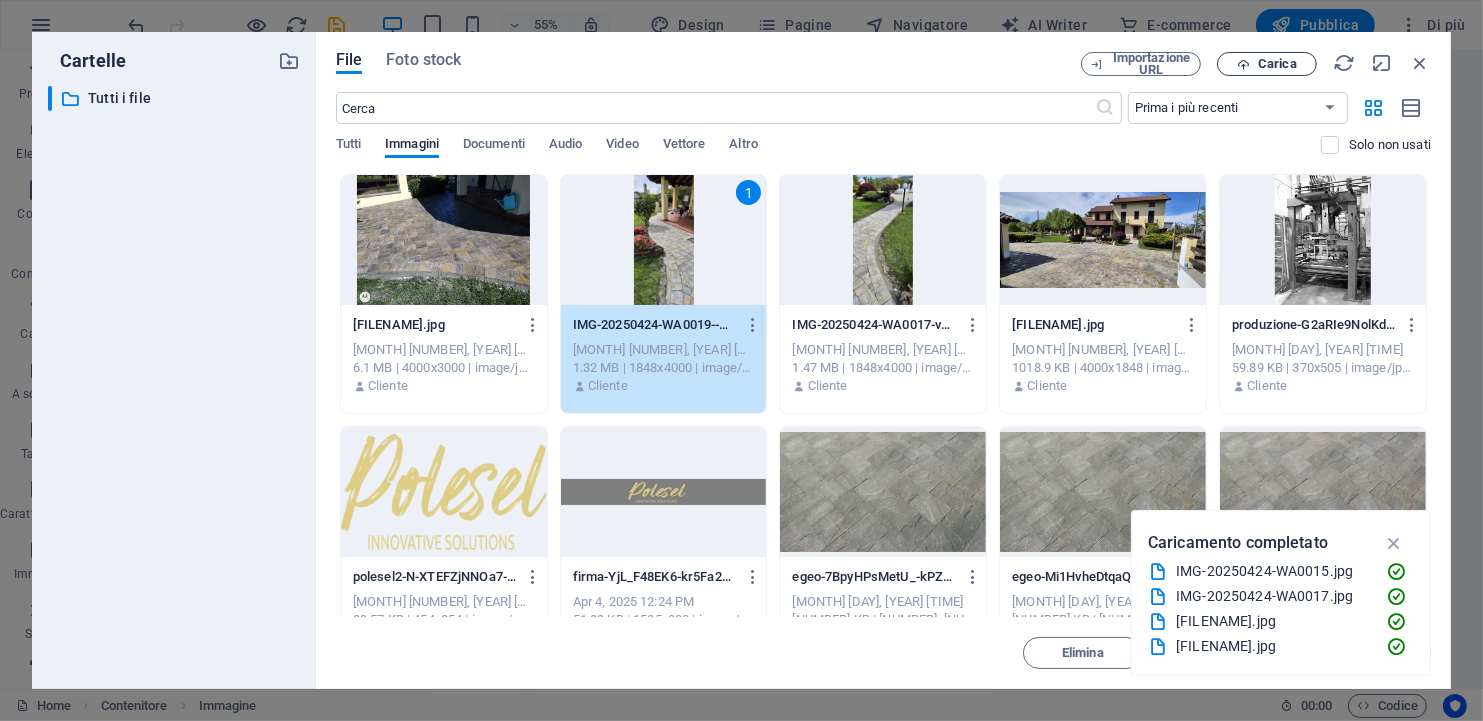 click on "Carica" at bounding box center (1277, 64) 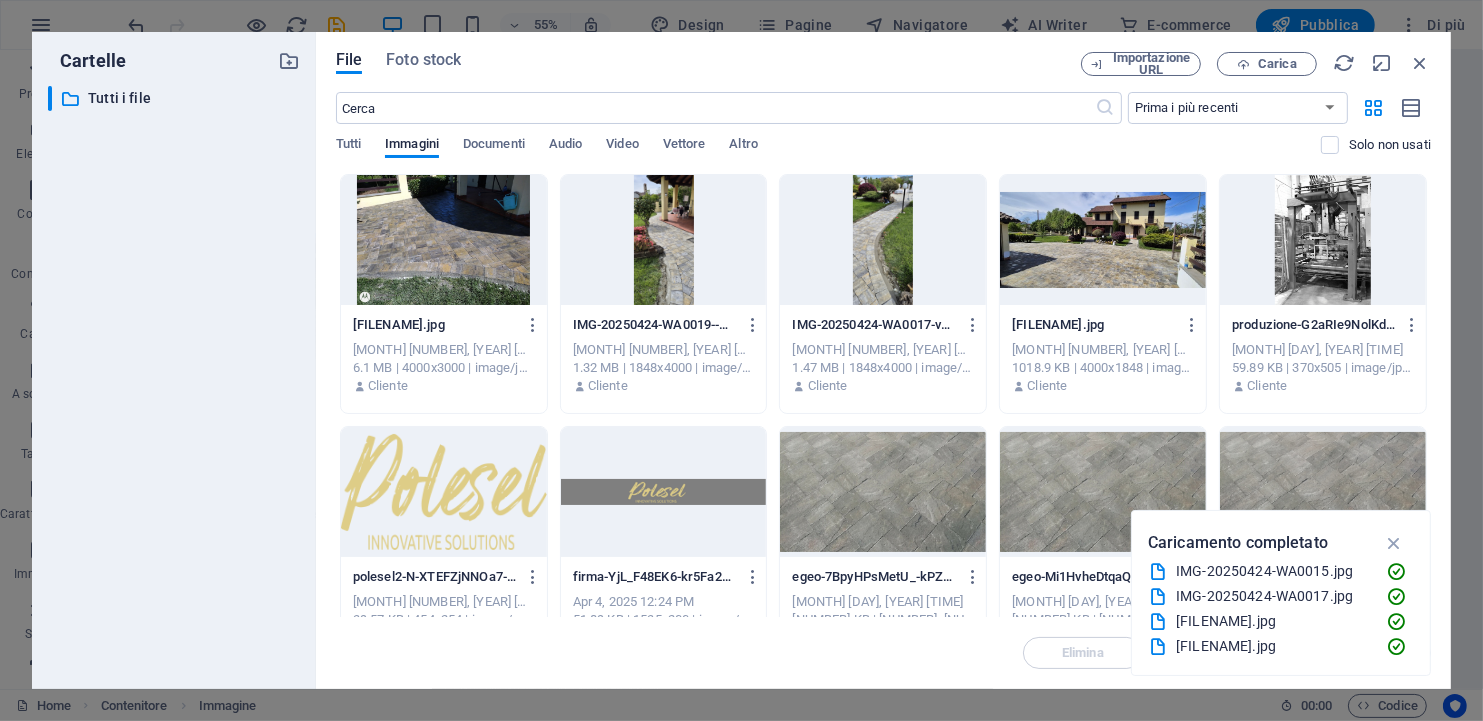 click at bounding box center (664, 240) 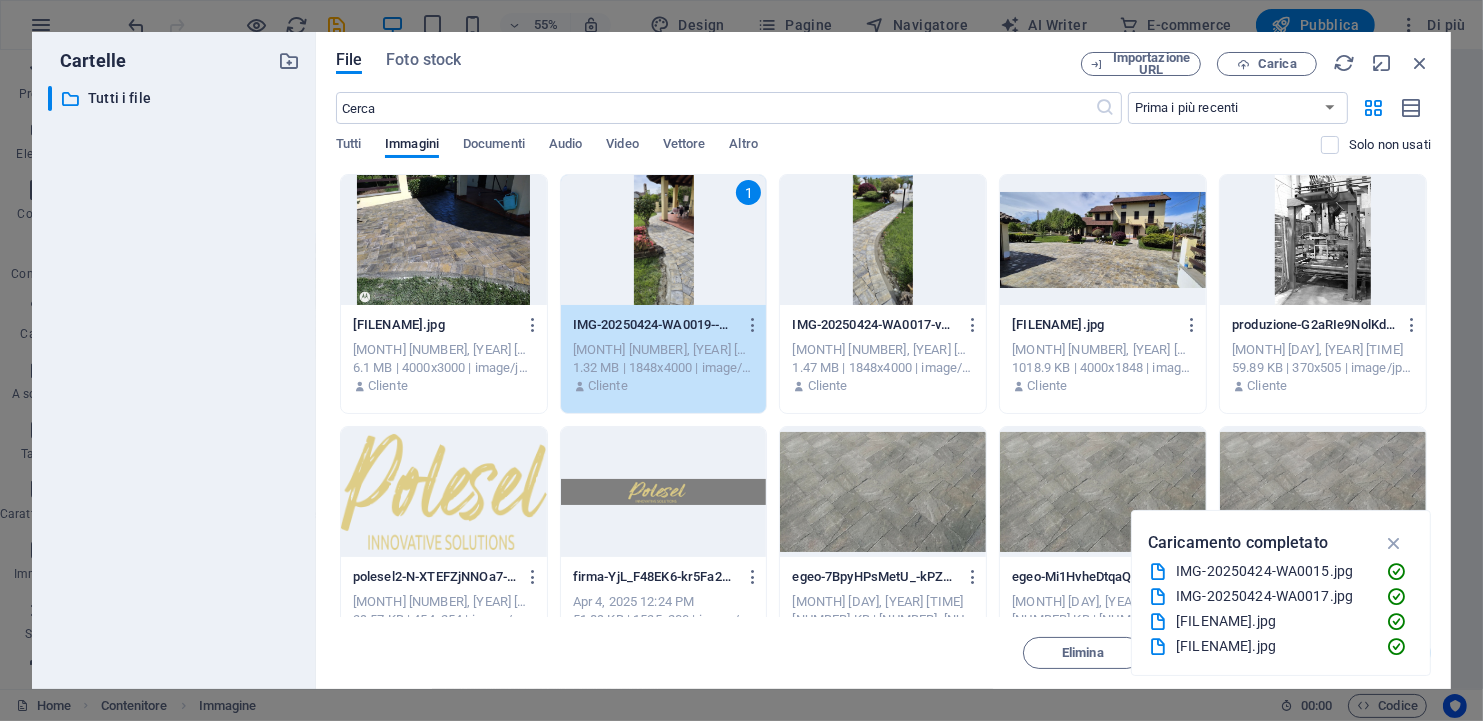 scroll, scrollTop: 49, scrollLeft: 0, axis: vertical 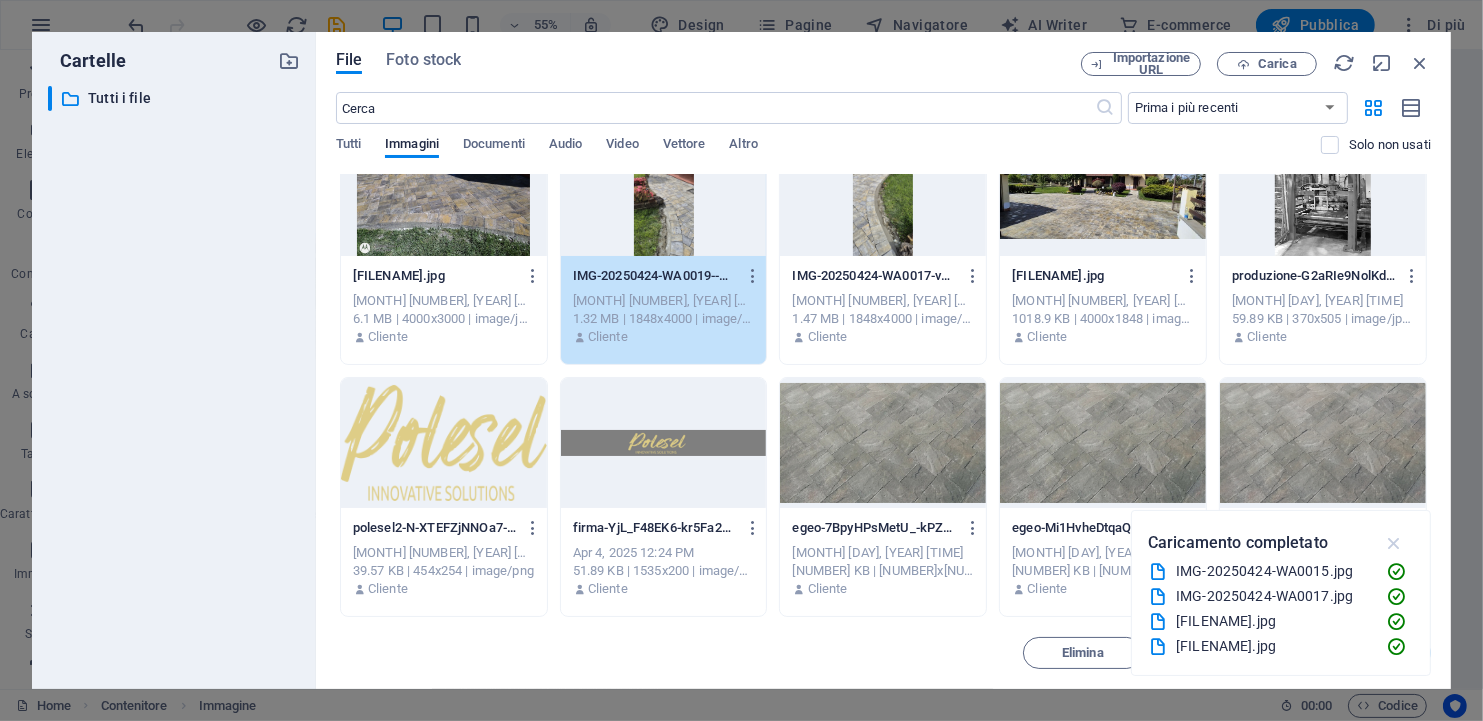 click at bounding box center (1394, 543) 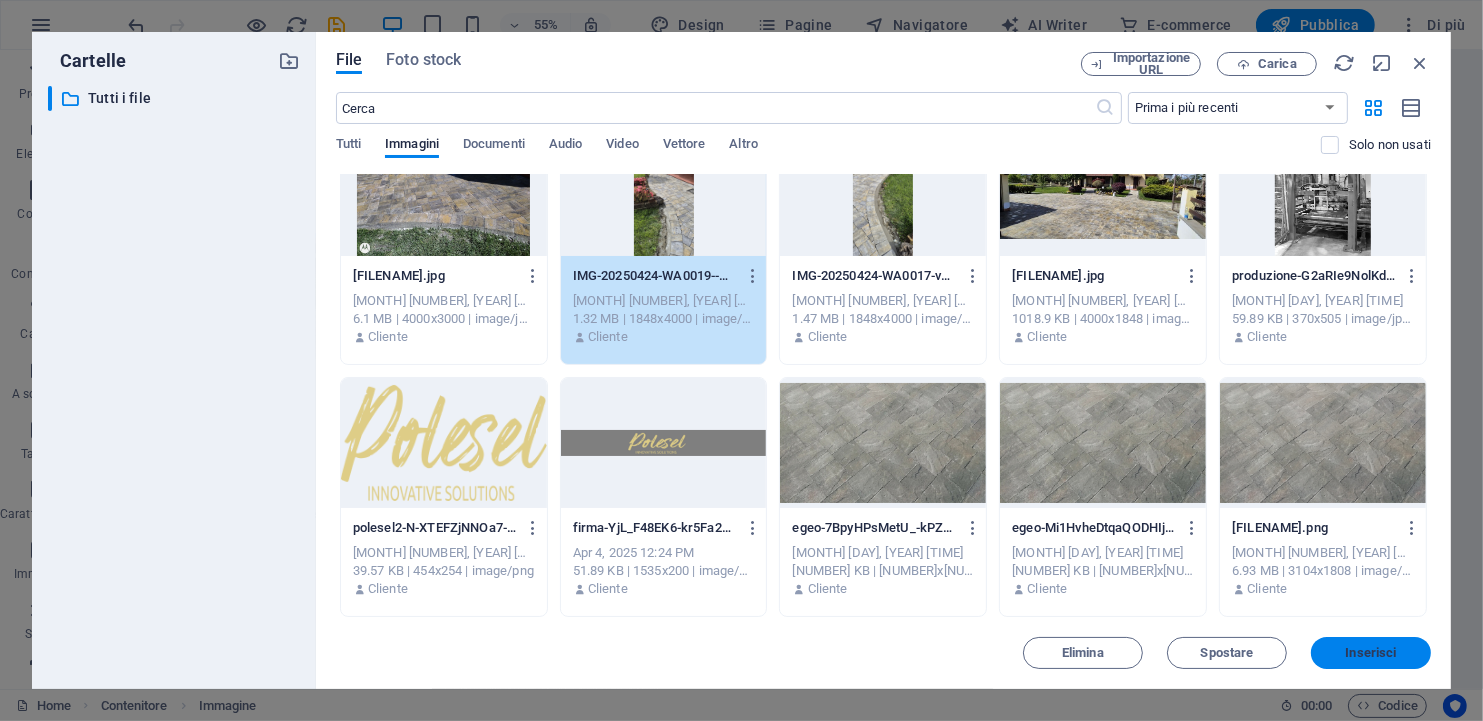 click on "Inserisci" at bounding box center [1371, 653] 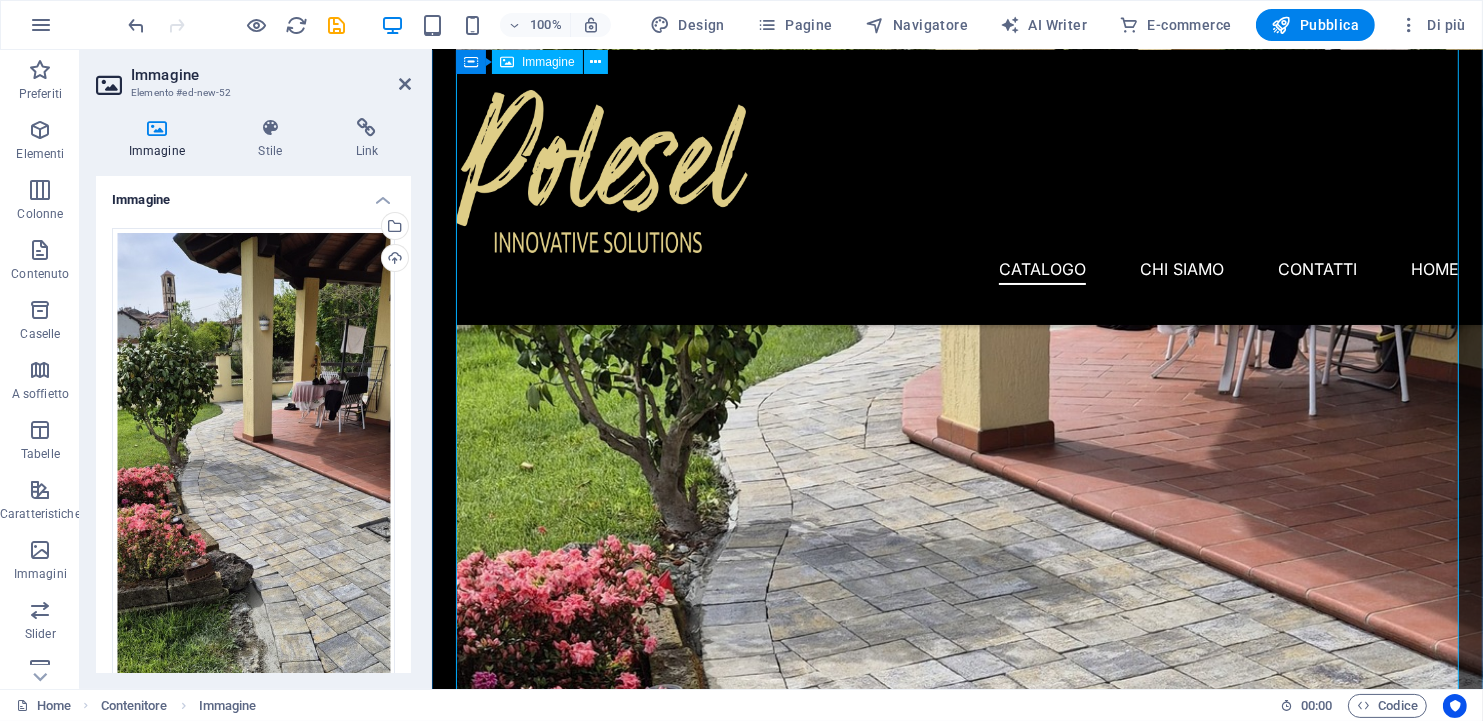 scroll, scrollTop: 1881, scrollLeft: 0, axis: vertical 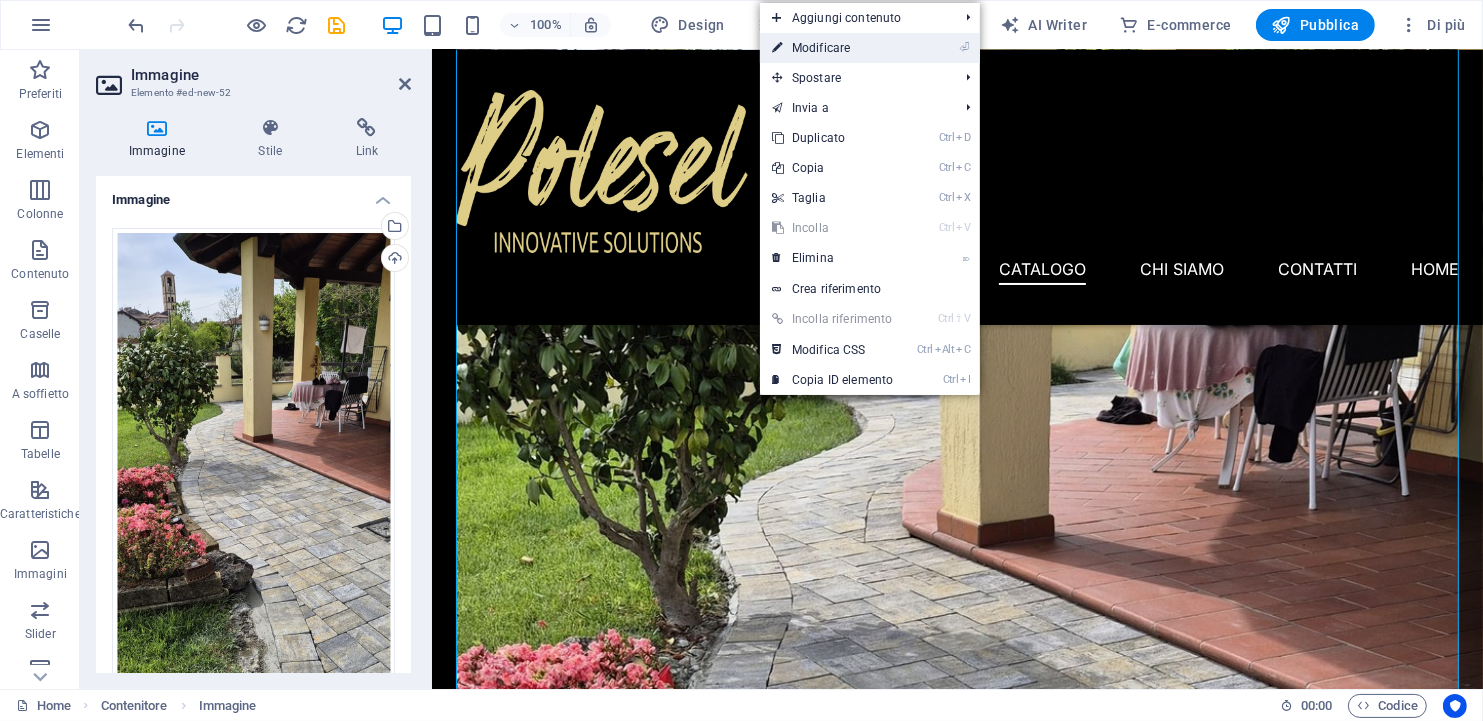 click on "⏎  Modificare" at bounding box center [832, 48] 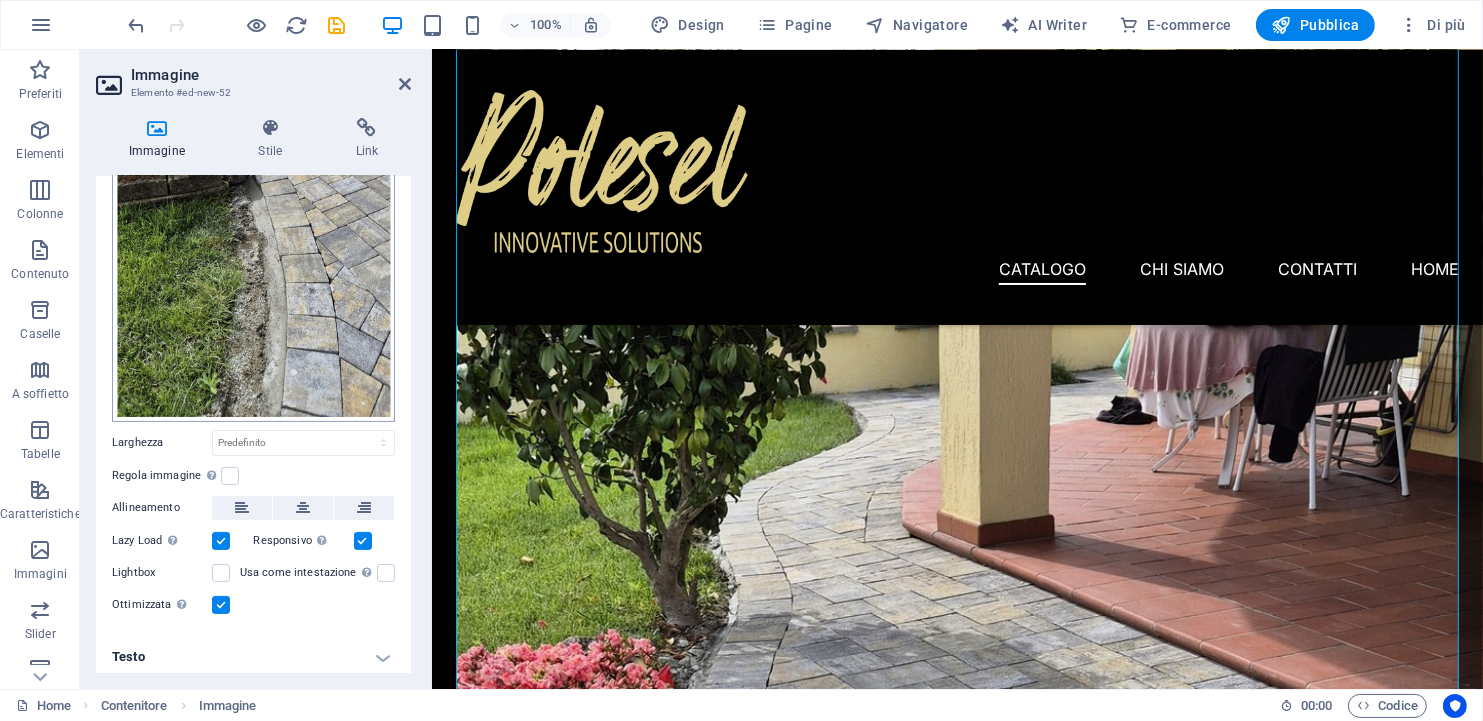 scroll, scrollTop: 415, scrollLeft: 0, axis: vertical 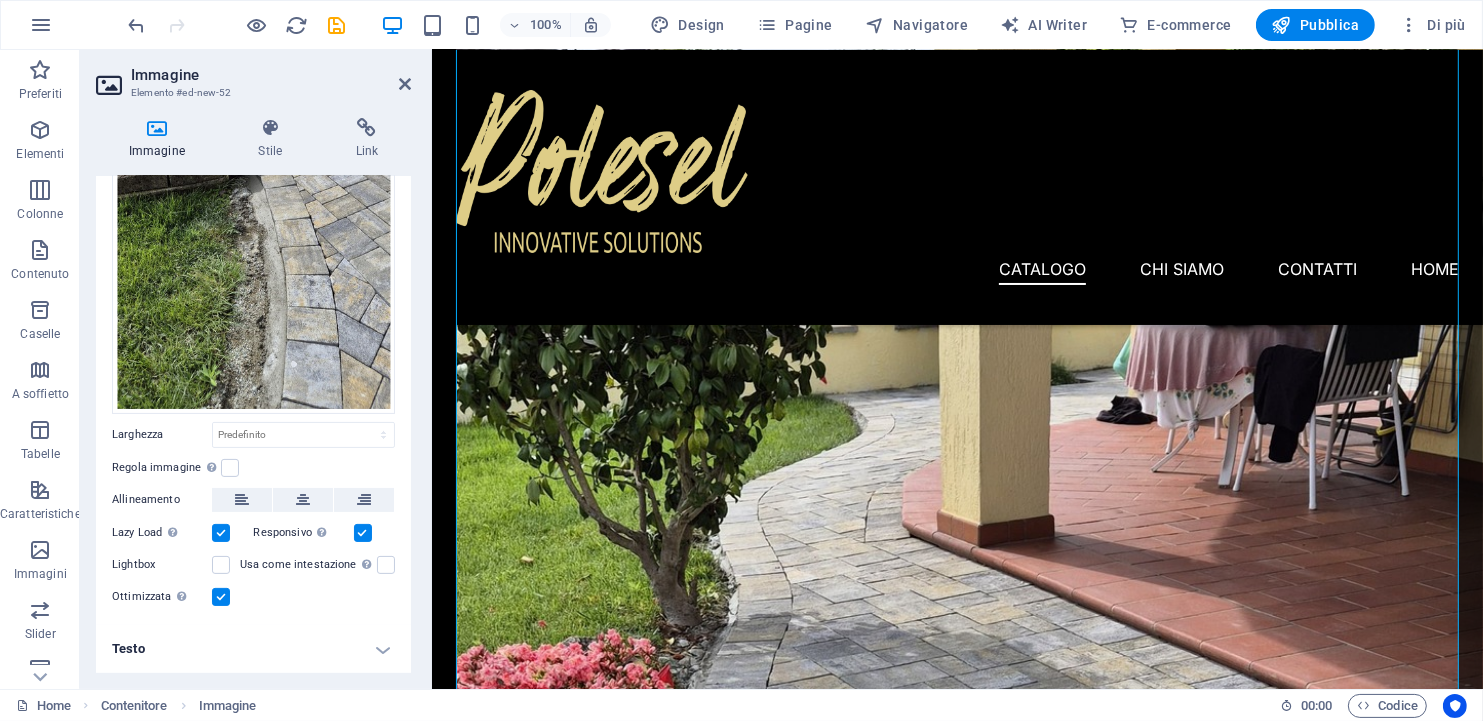 click on "Regola immagine Regola automaticamente l'immagine ad altezza e larghezza fisse" at bounding box center [166, 468] 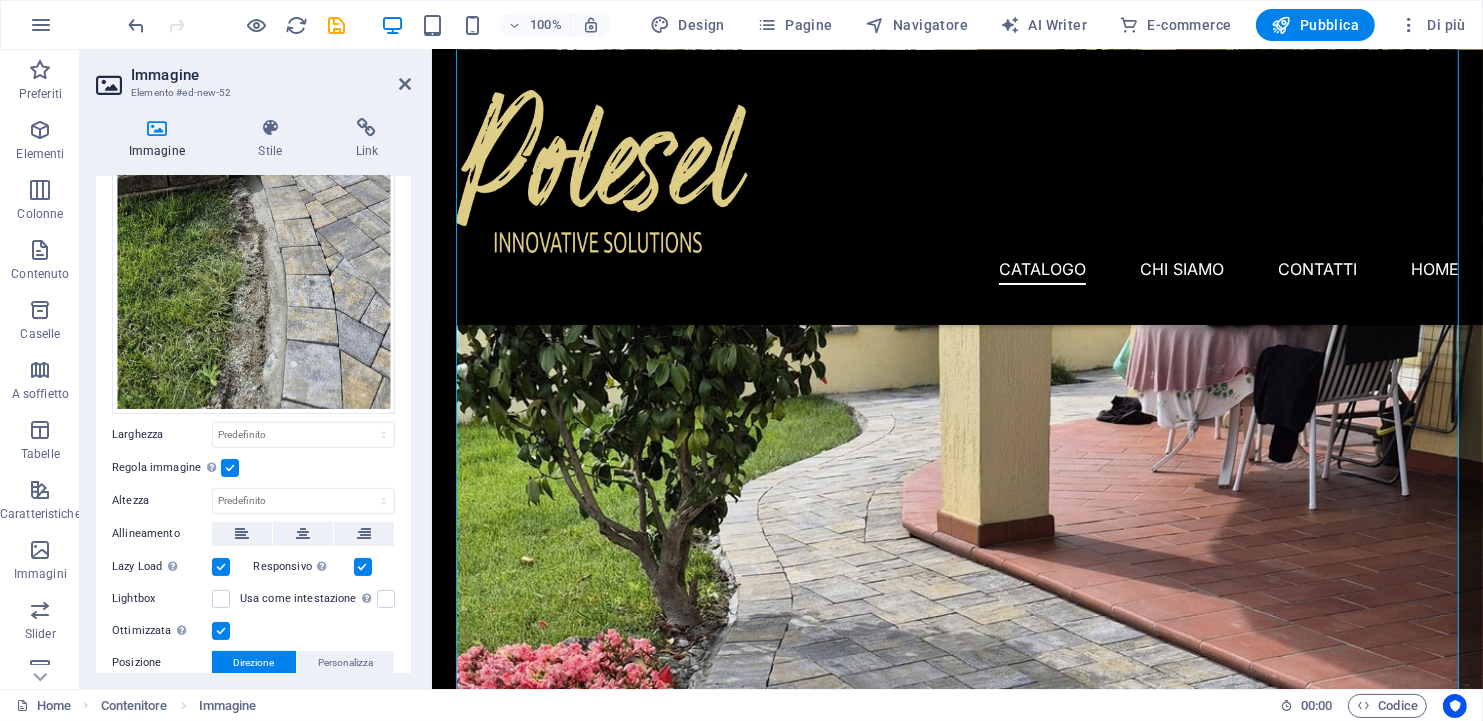 click on "Regola immagine Regola automaticamente l'immagine ad altezza e larghezza fisse" at bounding box center [166, 468] 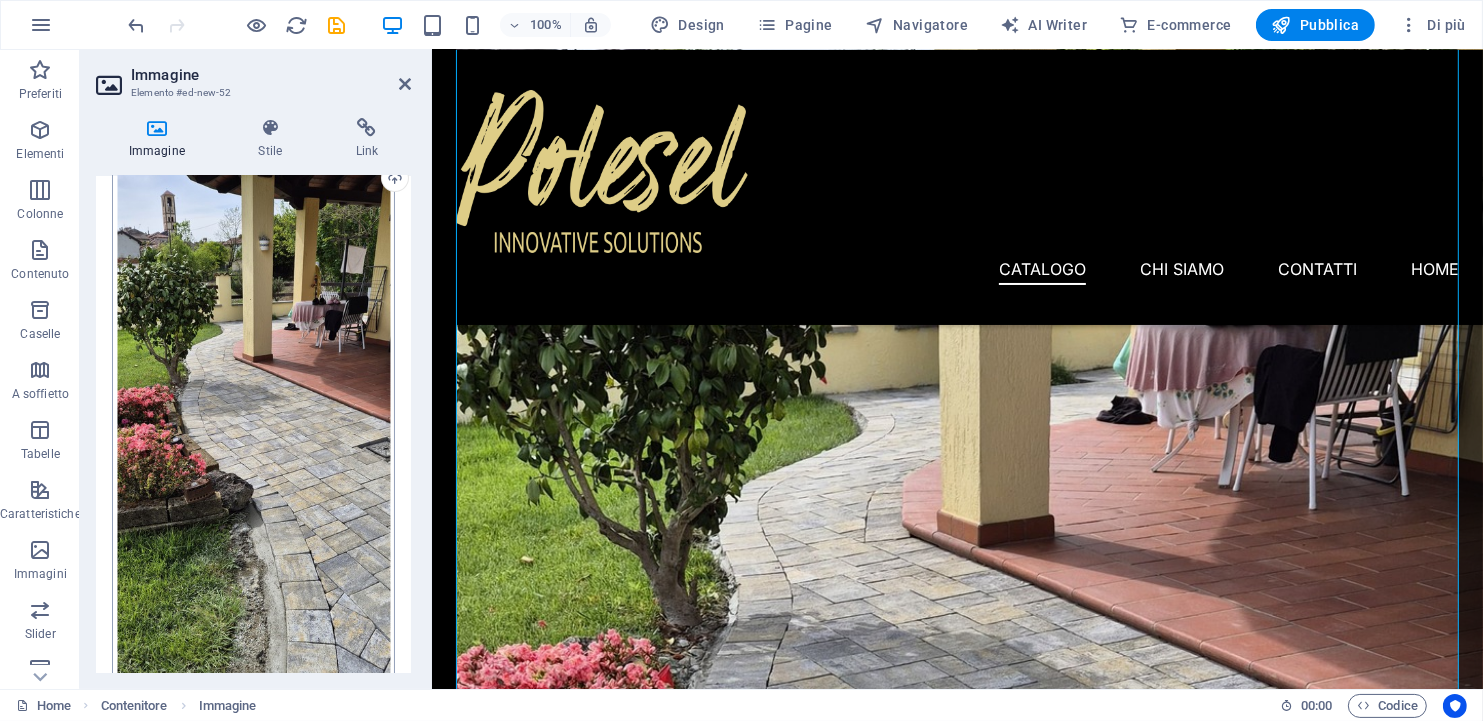 scroll, scrollTop: 31, scrollLeft: 0, axis: vertical 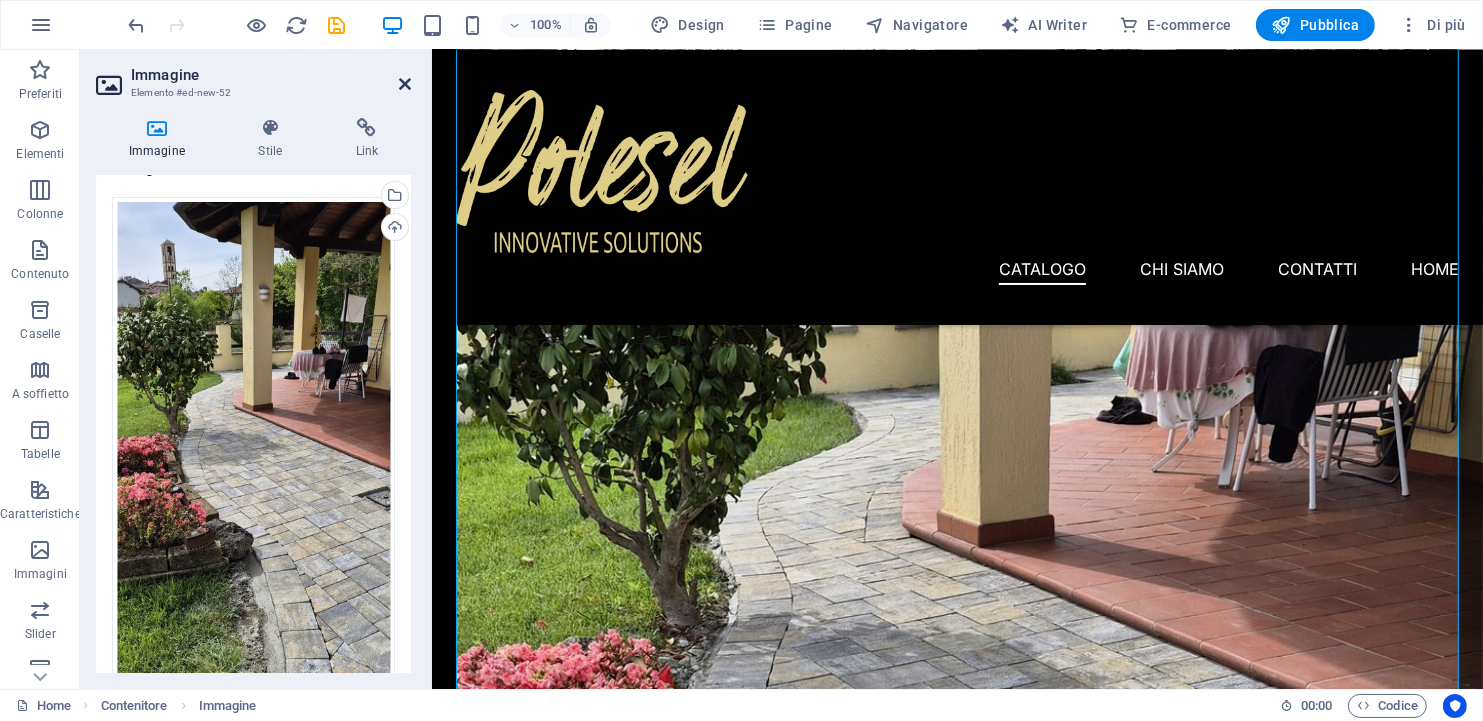 click at bounding box center (405, 84) 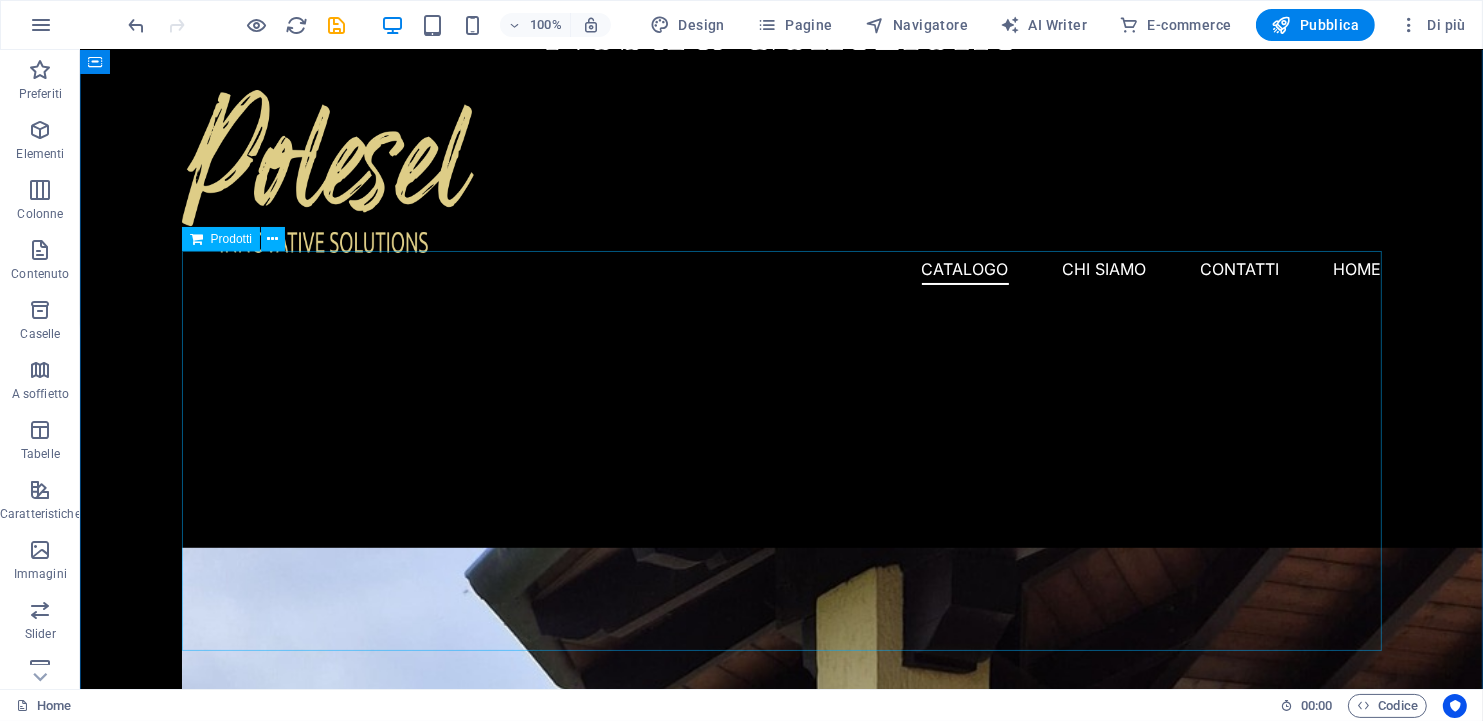 scroll, scrollTop: 940, scrollLeft: 0, axis: vertical 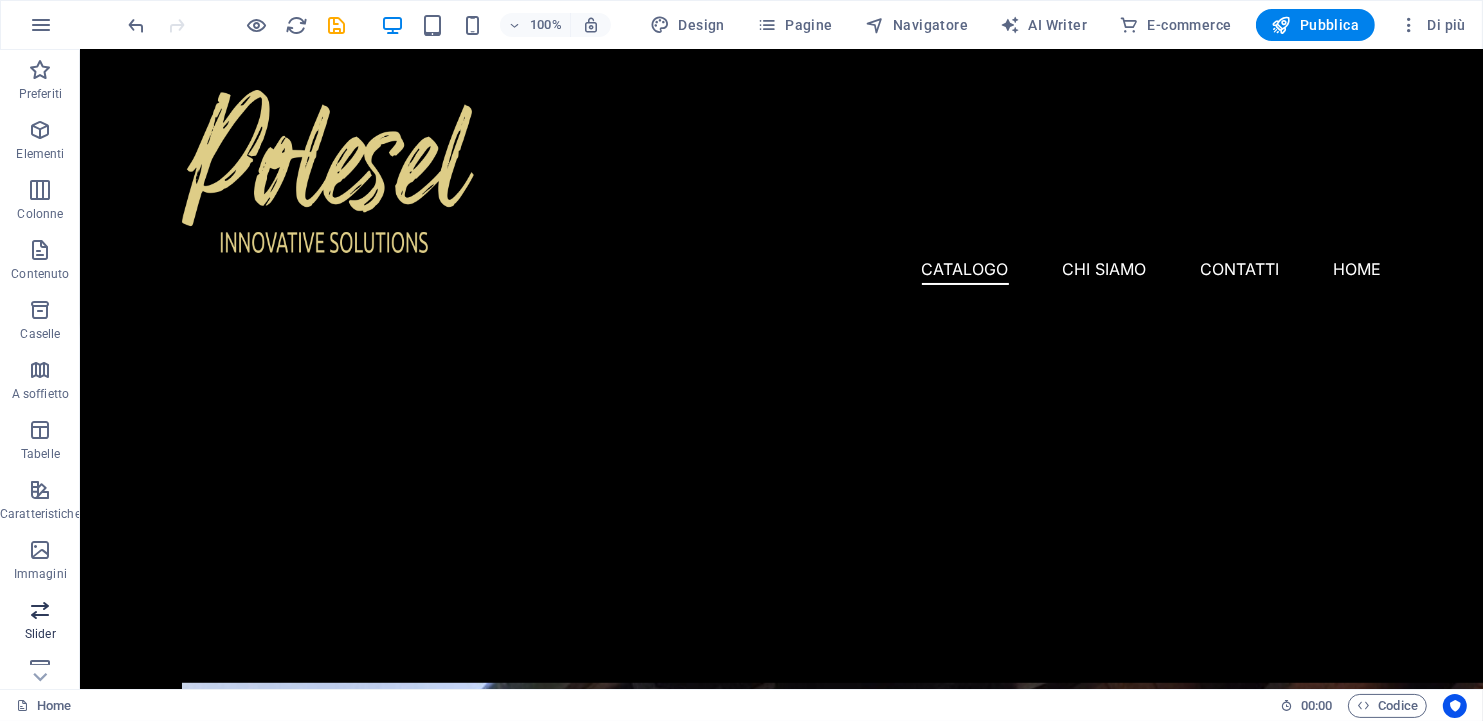 click at bounding box center (40, 610) 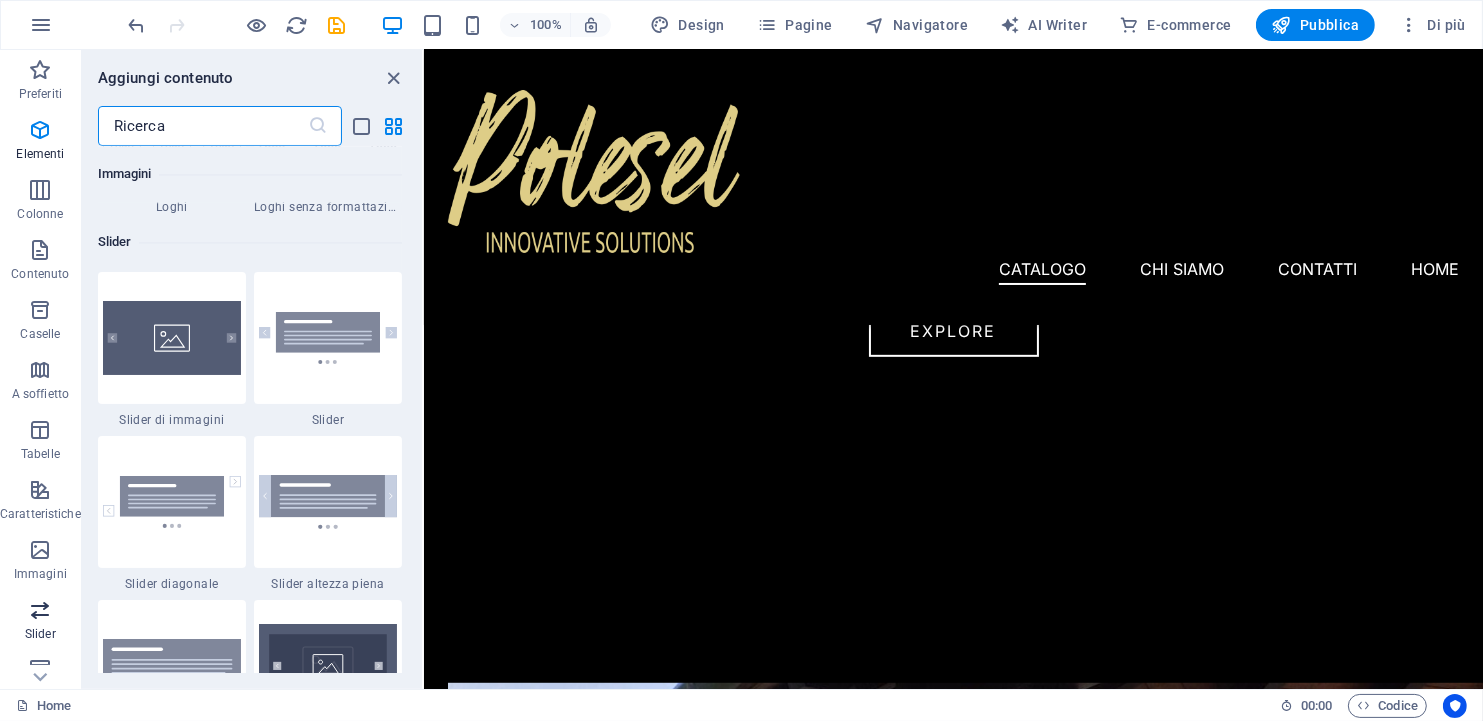 scroll, scrollTop: 11336, scrollLeft: 0, axis: vertical 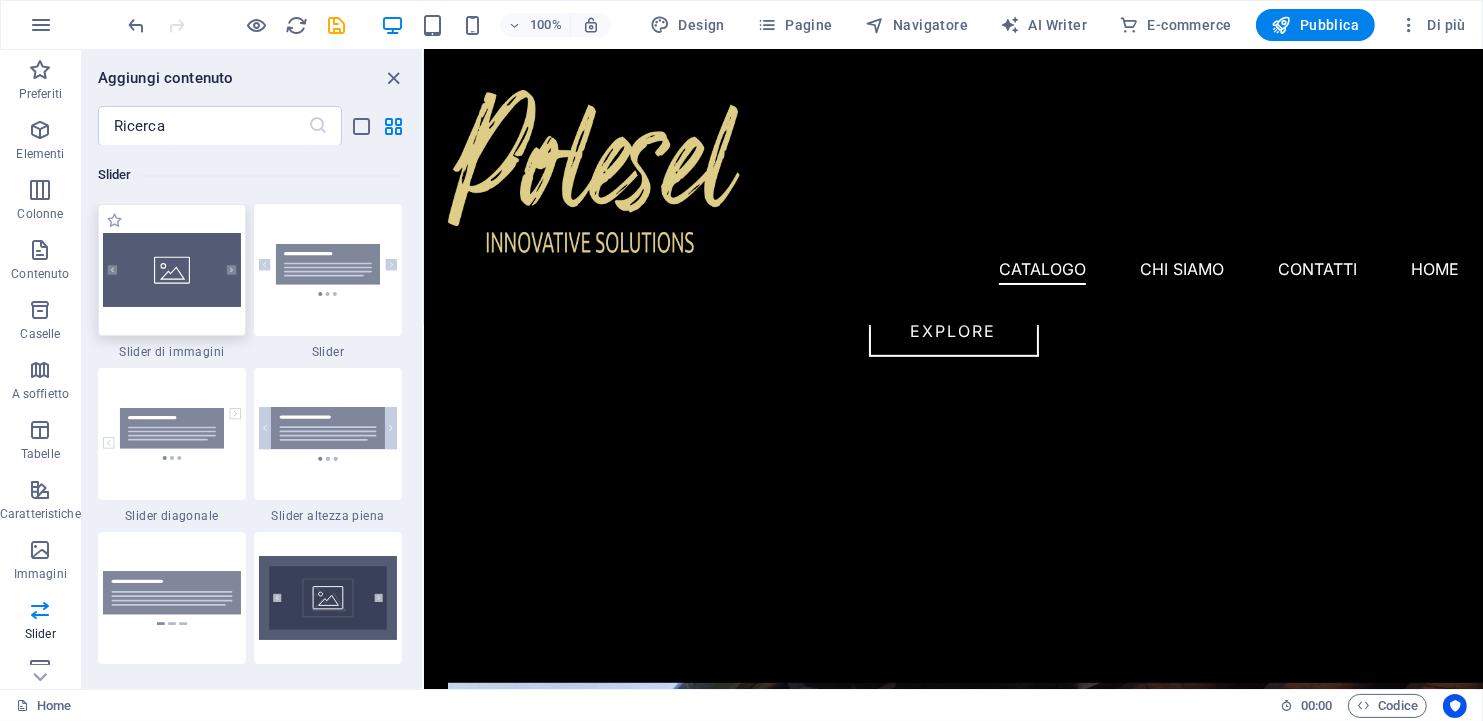 click at bounding box center (172, 270) 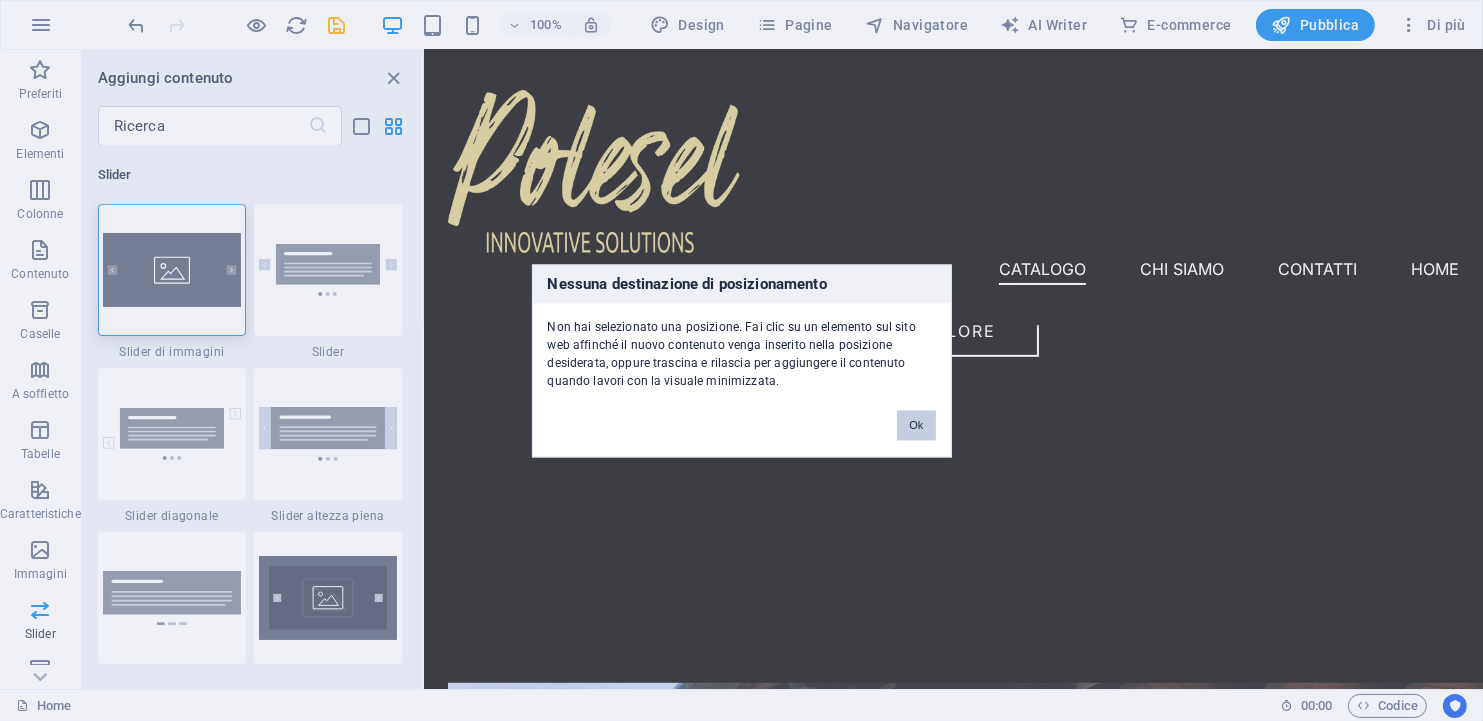 click on "Ok" at bounding box center [916, 425] 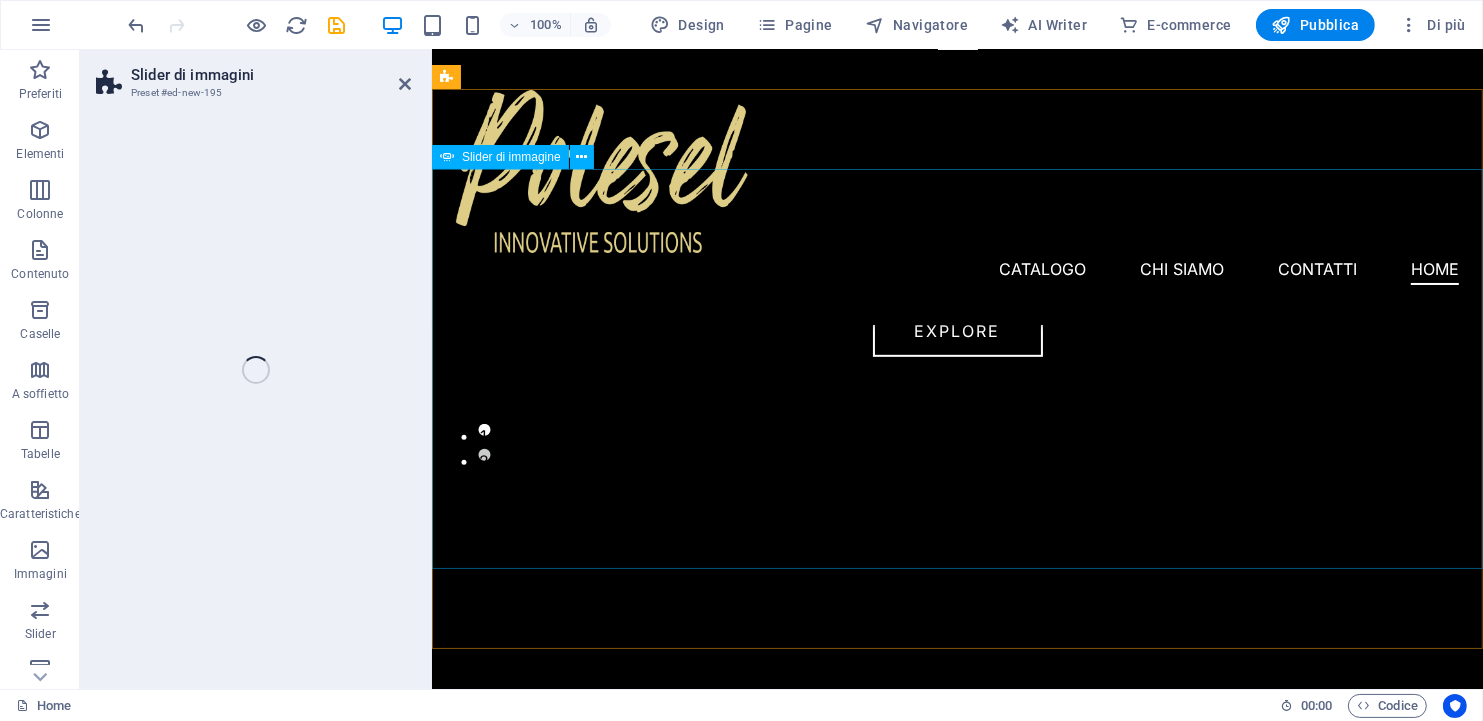scroll, scrollTop: 817, scrollLeft: 0, axis: vertical 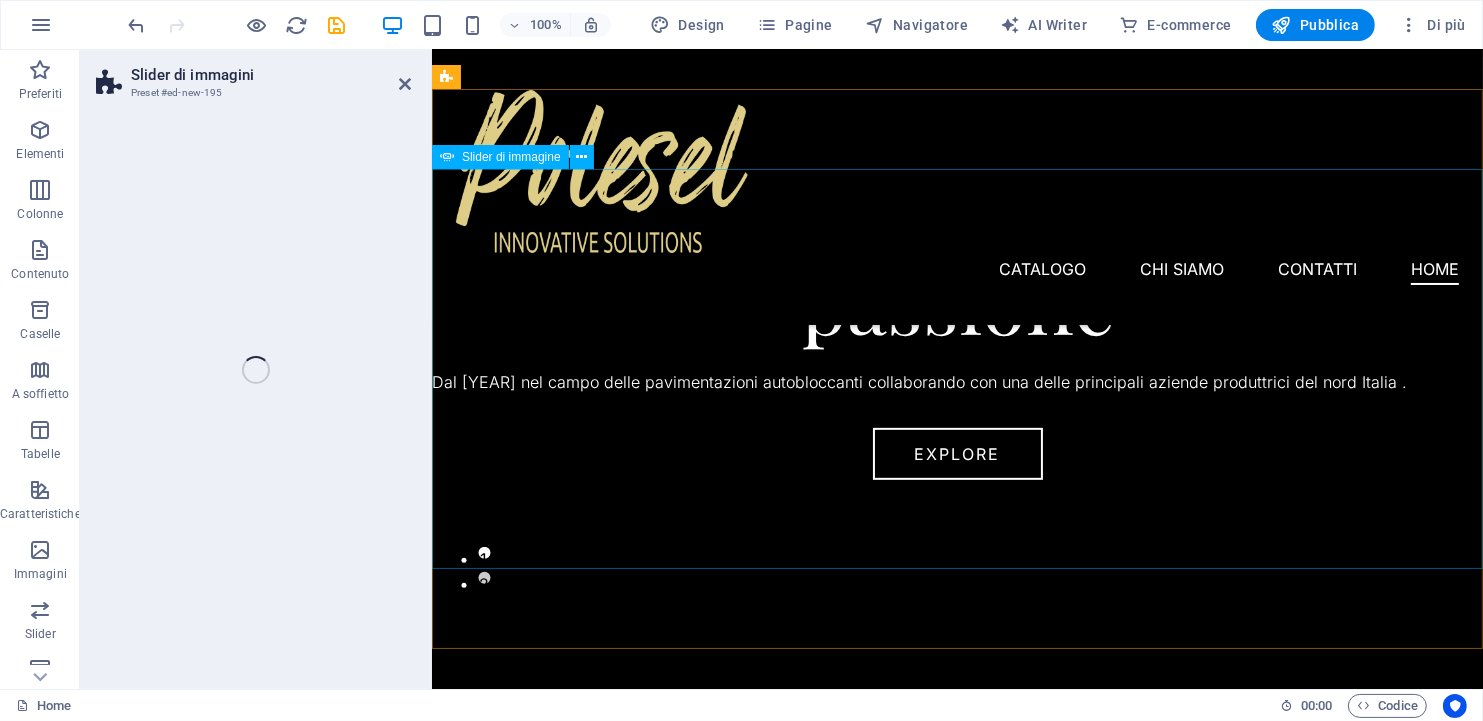 select on "rem" 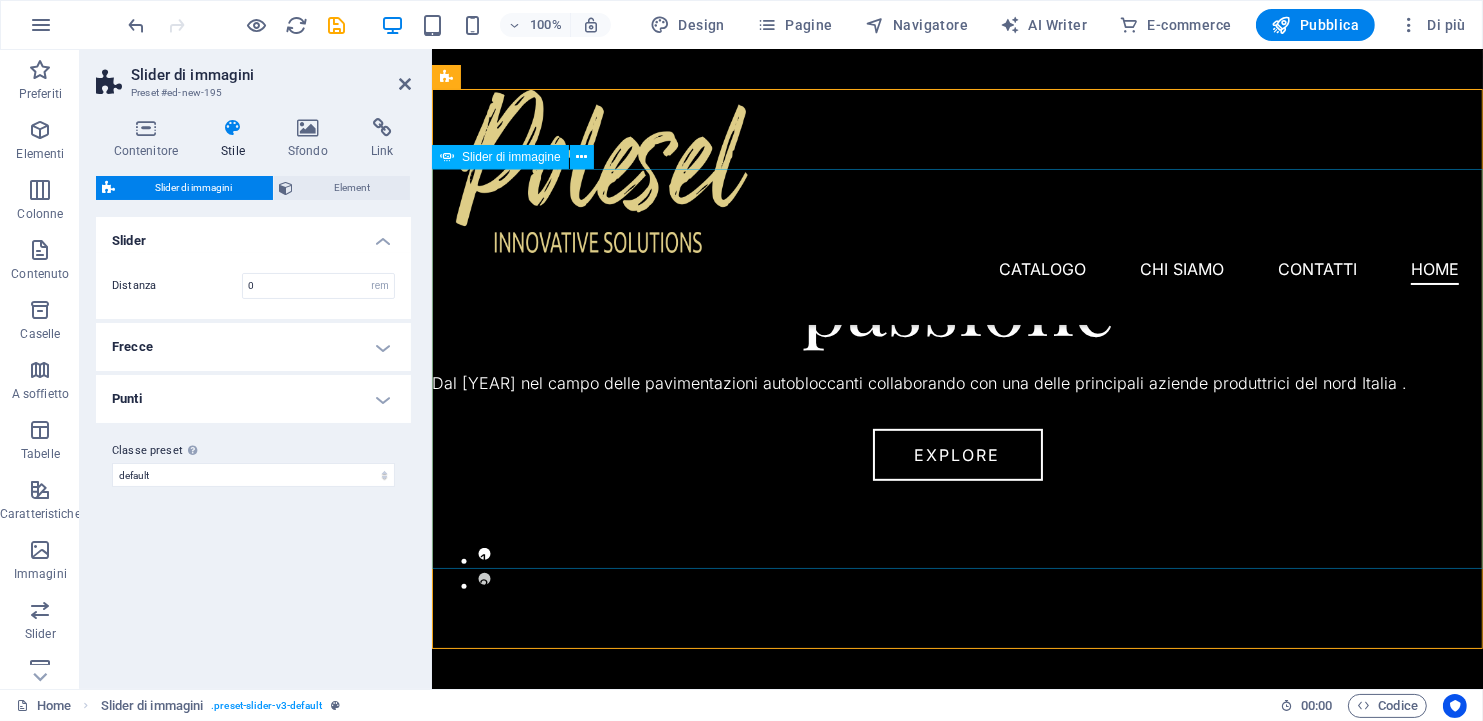 scroll, scrollTop: 817, scrollLeft: 0, axis: vertical 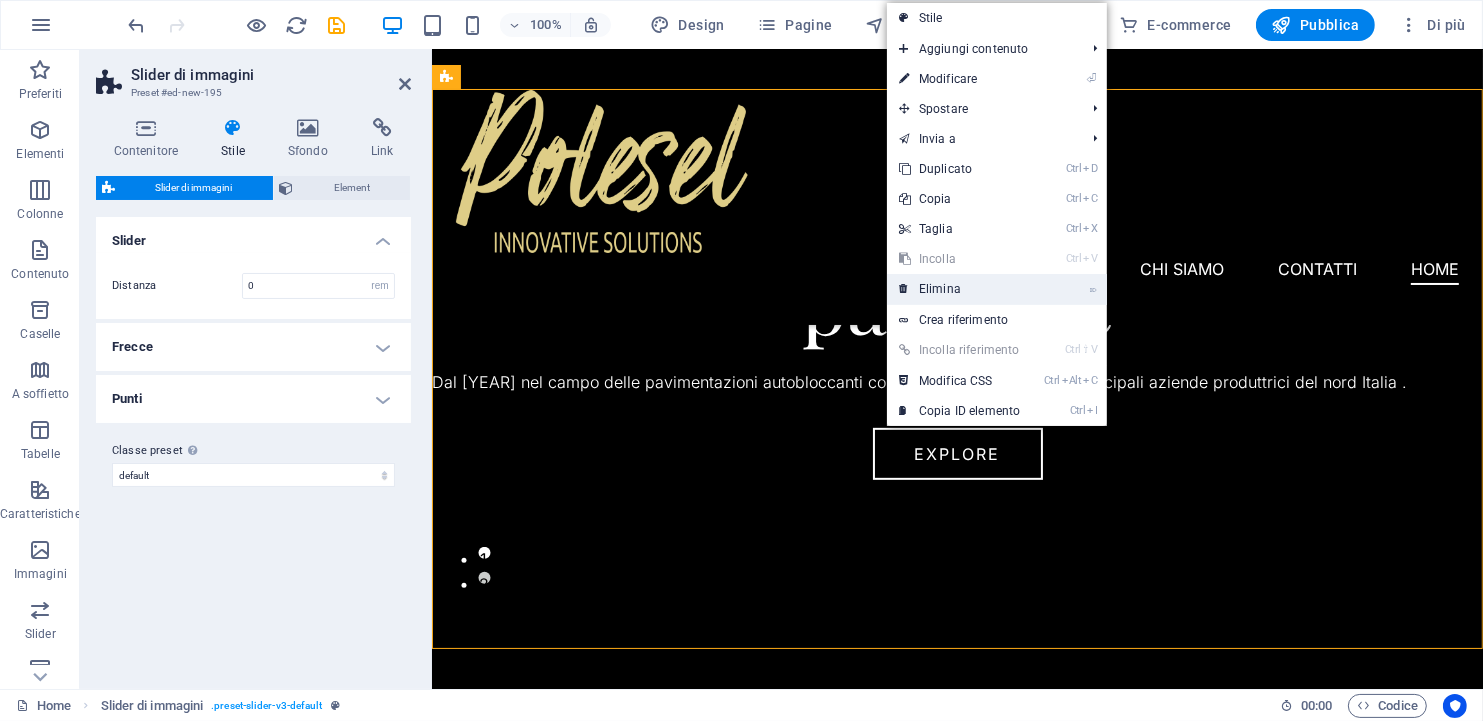 click on "⌦  Elimina" at bounding box center (959, 289) 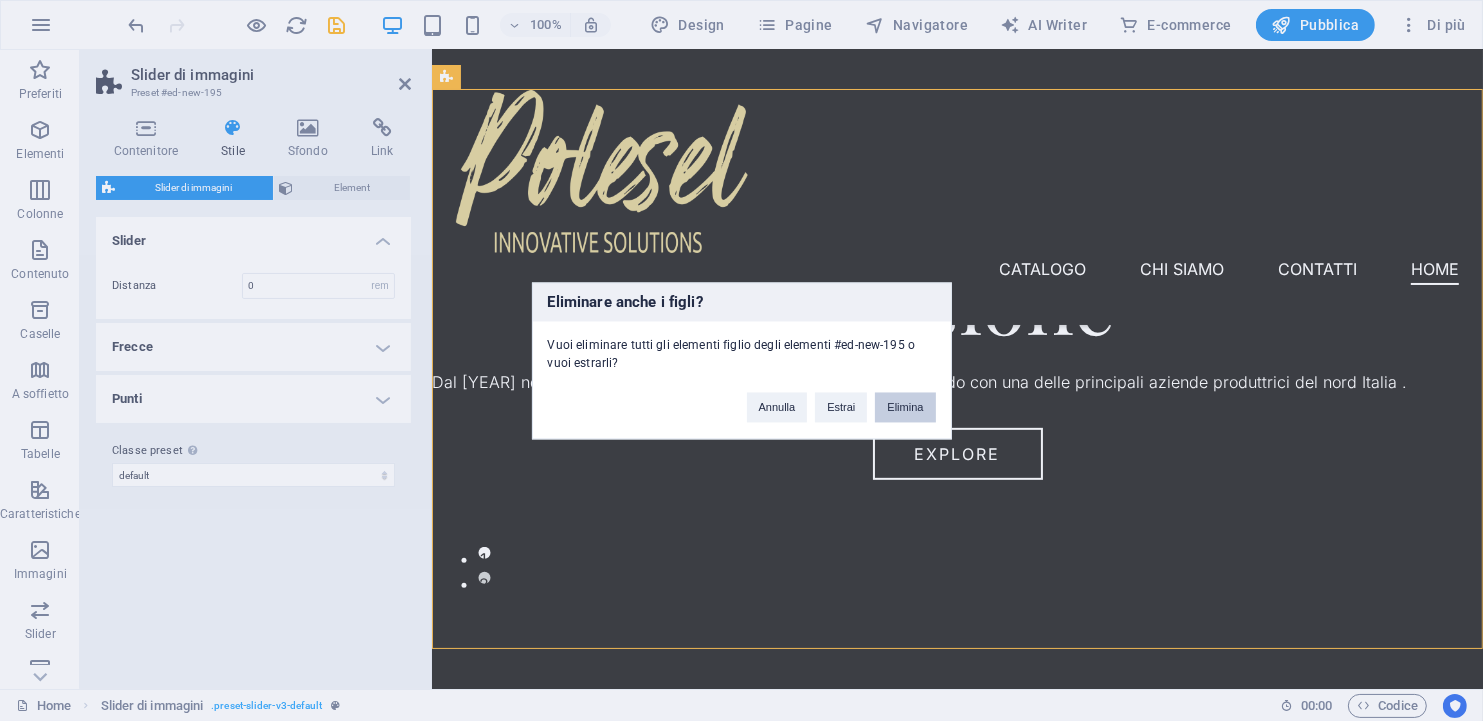 click on "Elimina" at bounding box center (905, 407) 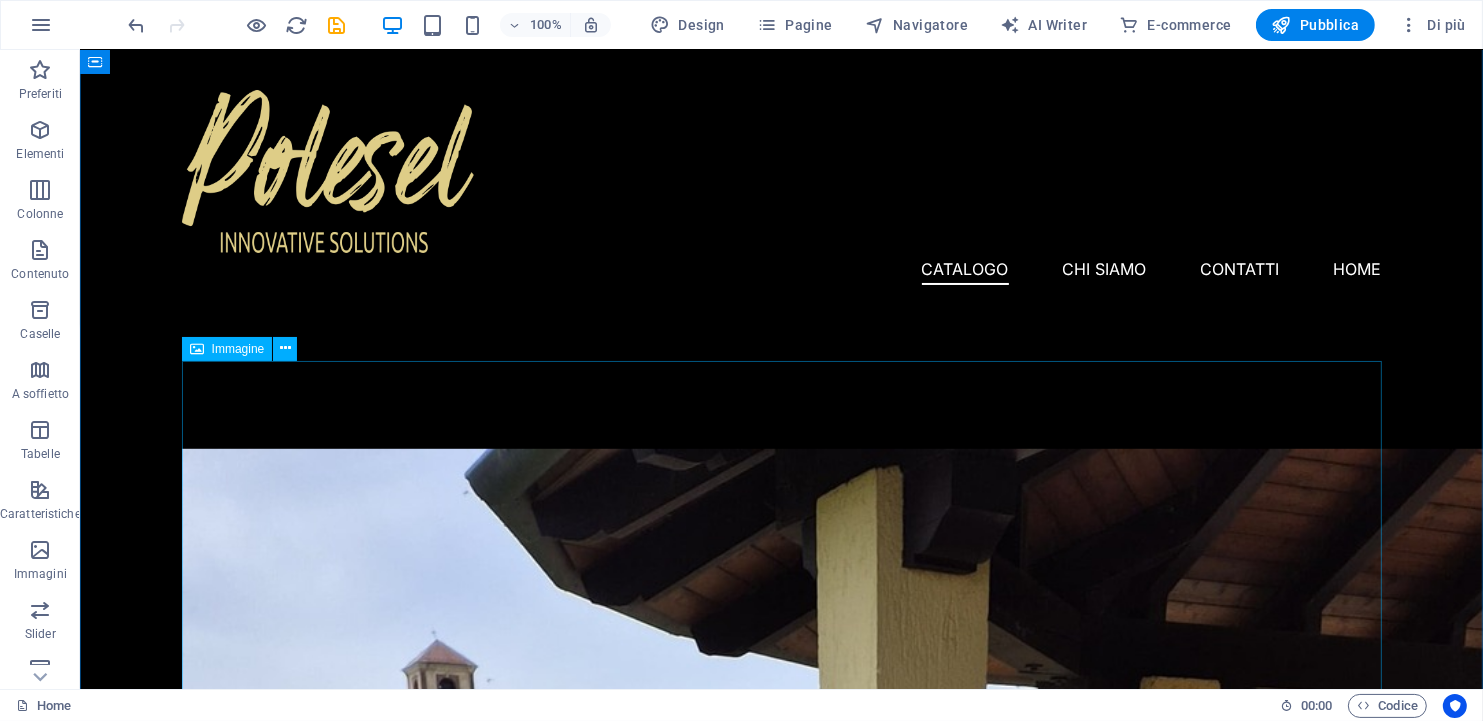 scroll, scrollTop: 1086, scrollLeft: 0, axis: vertical 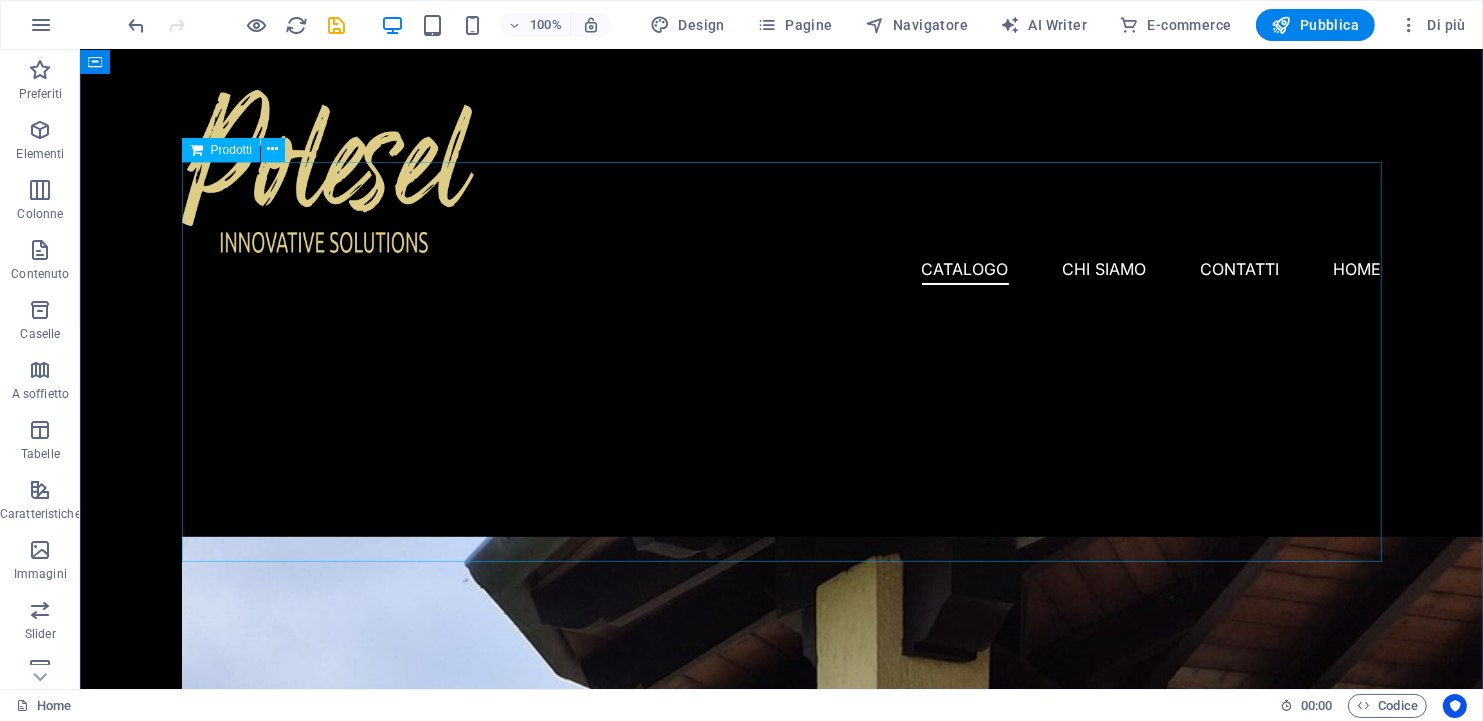 click at bounding box center [781, 337] 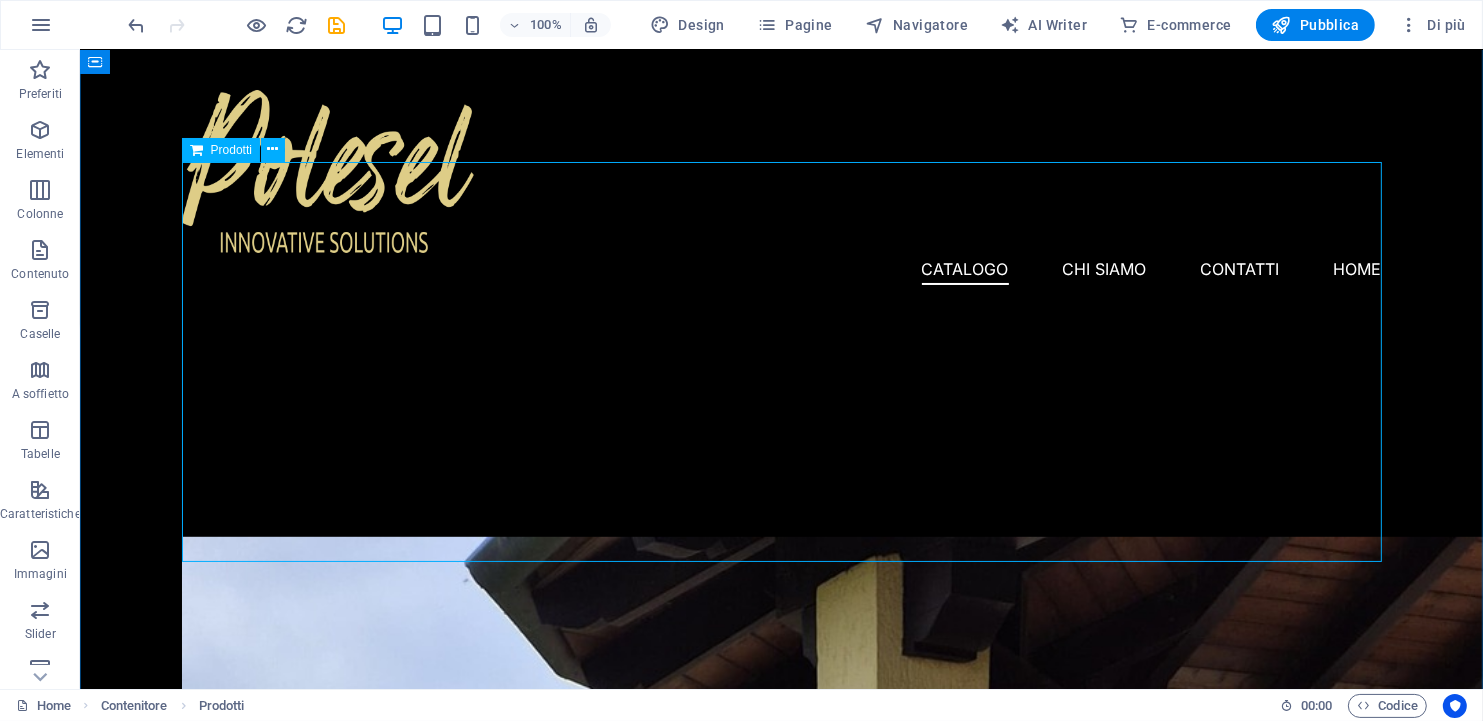 drag, startPoint x: 129, startPoint y: 665, endPoint x: 573, endPoint y: 359, distance: 539.2328 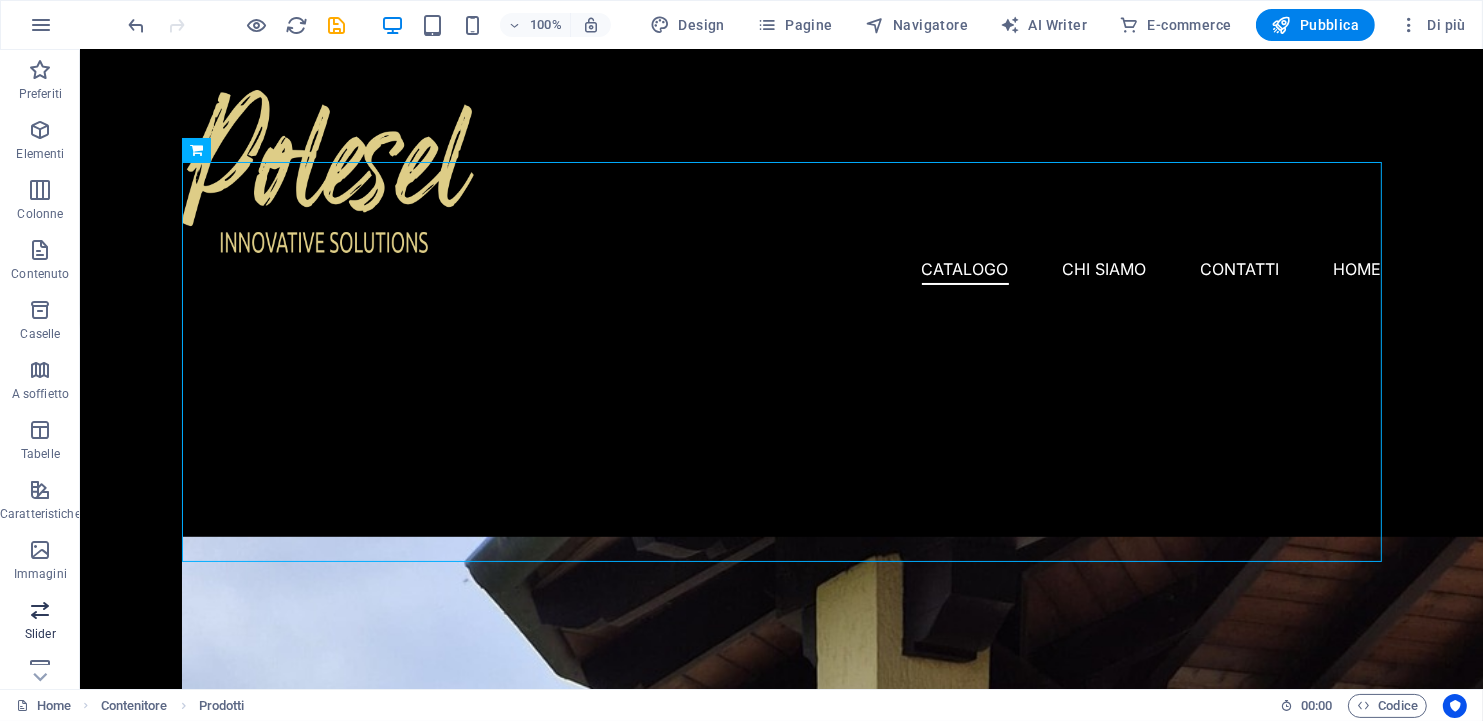 click at bounding box center [40, 610] 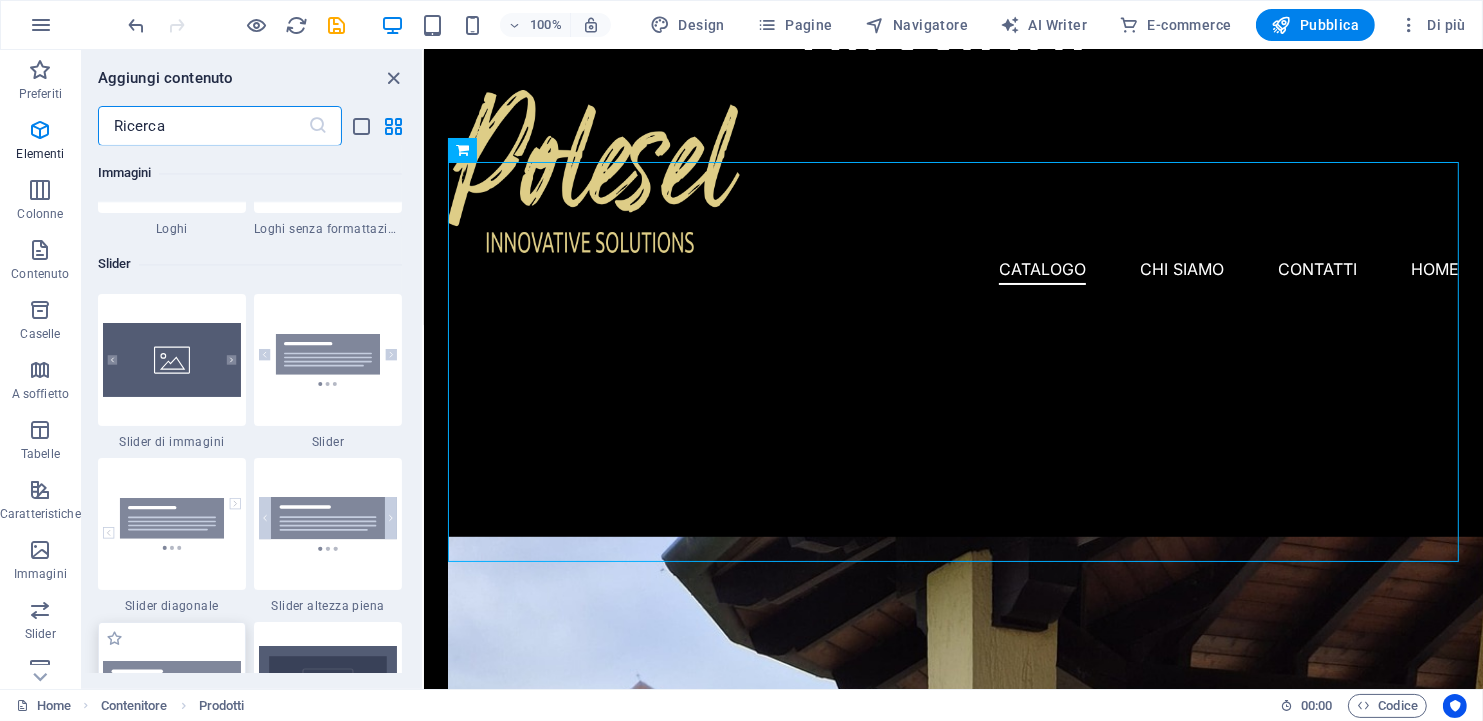 scroll, scrollTop: 11336, scrollLeft: 0, axis: vertical 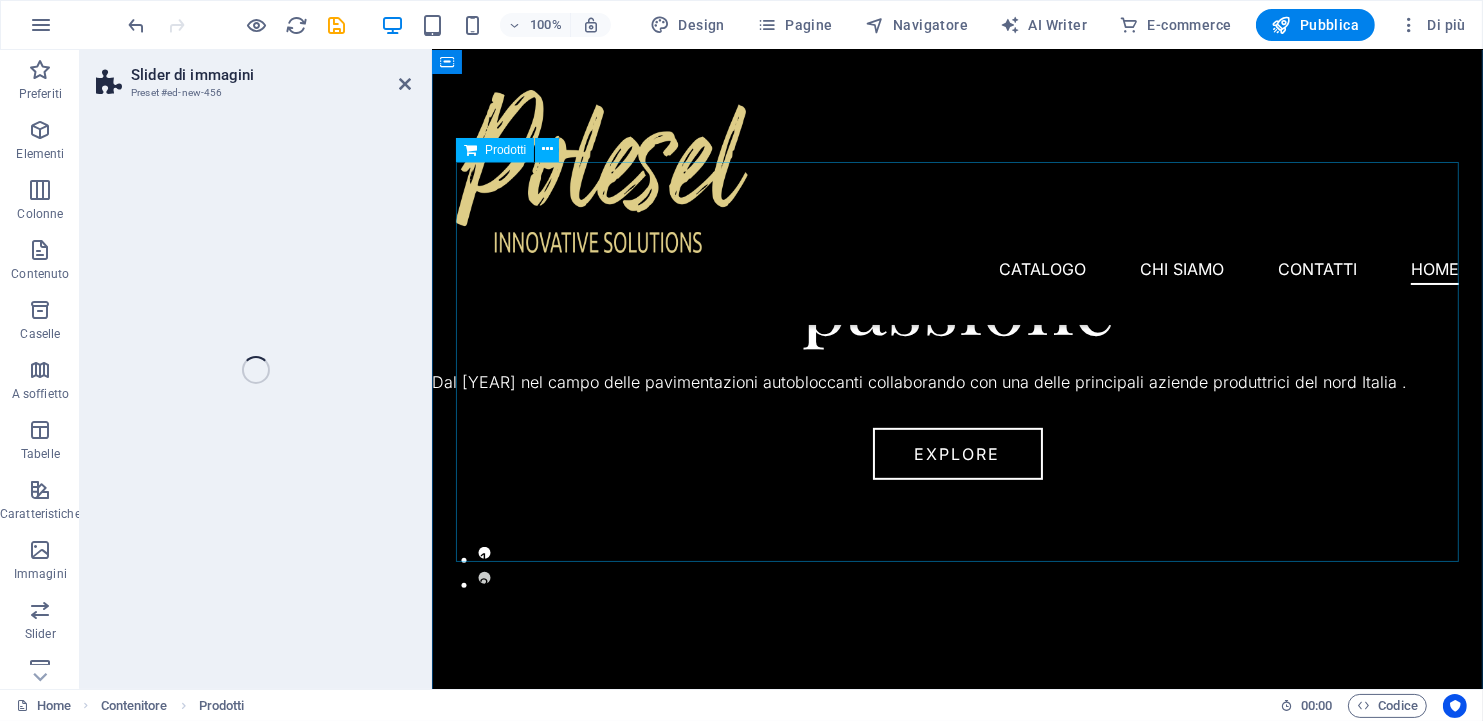 select on "rem" 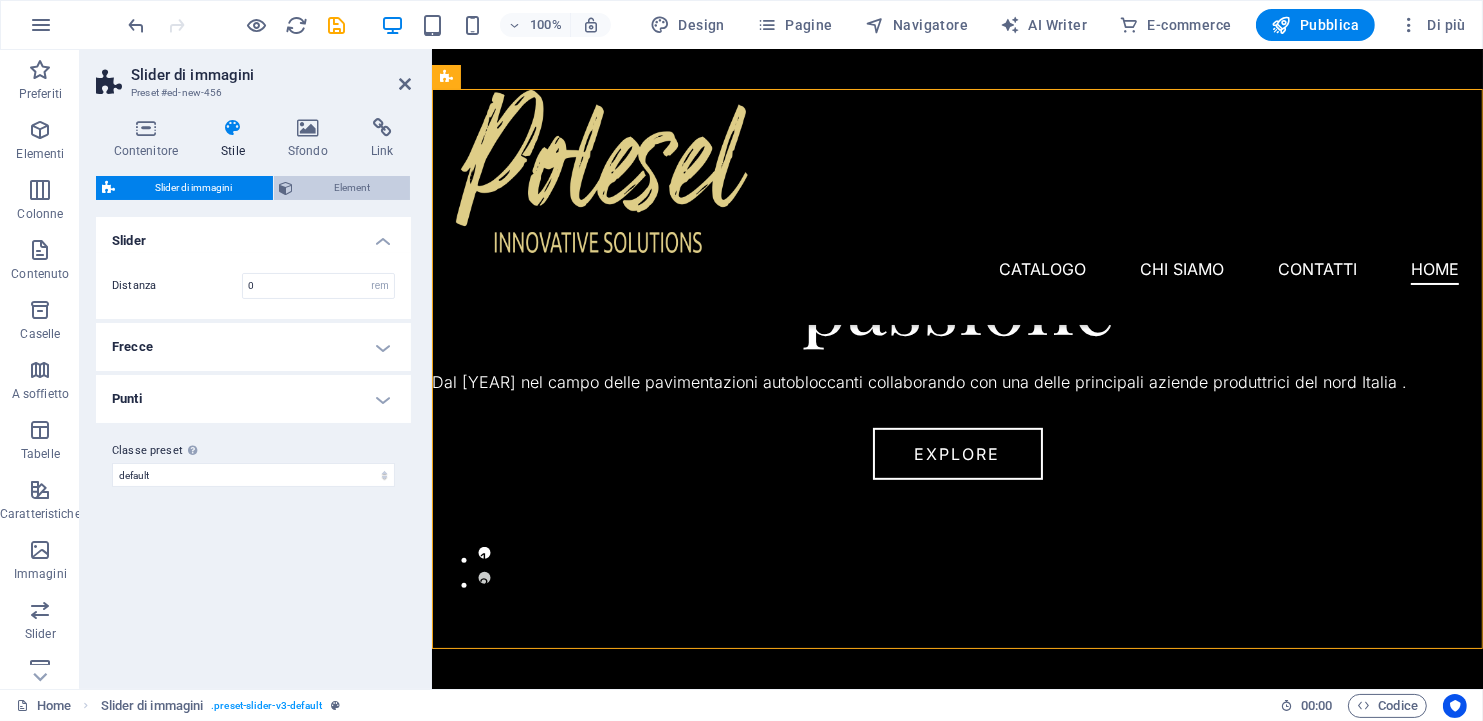 click on "Element" at bounding box center (352, 188) 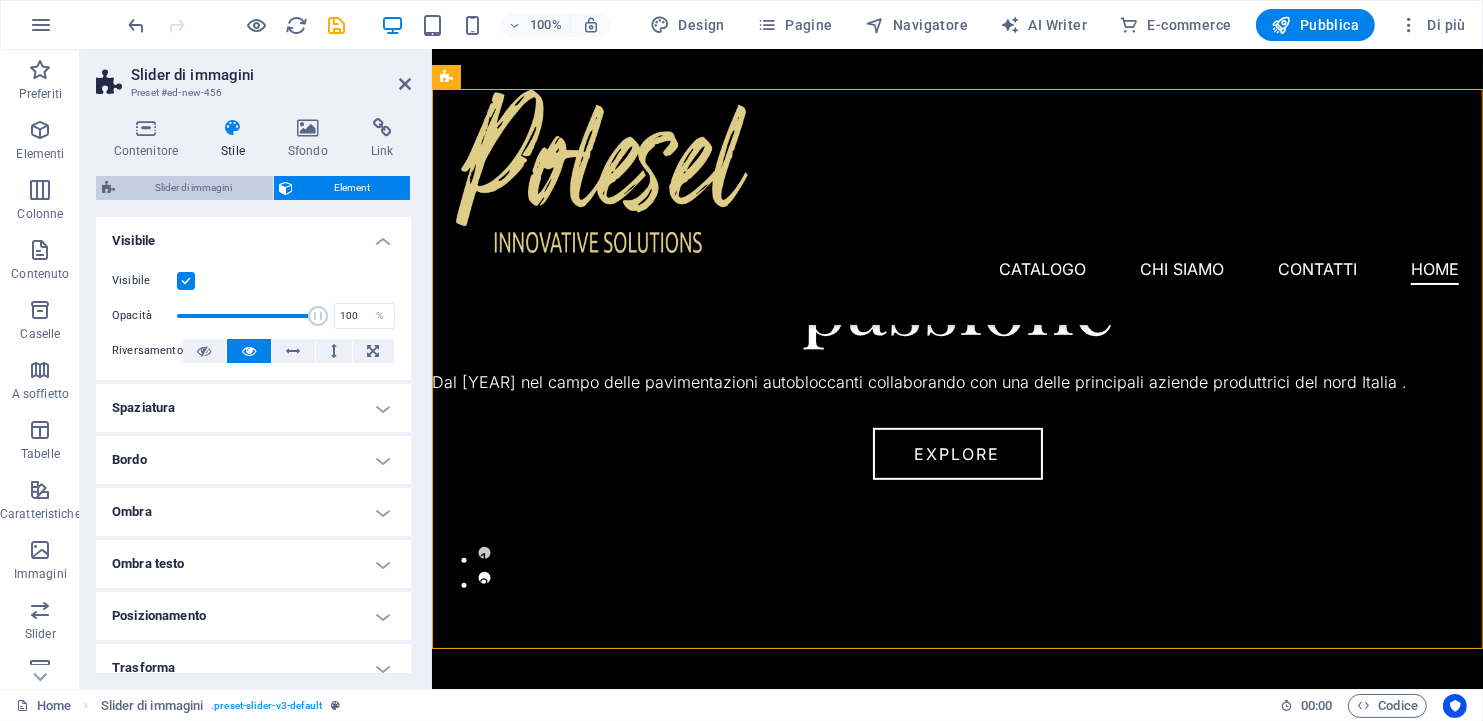 click on "Slider di immagini" at bounding box center [194, 188] 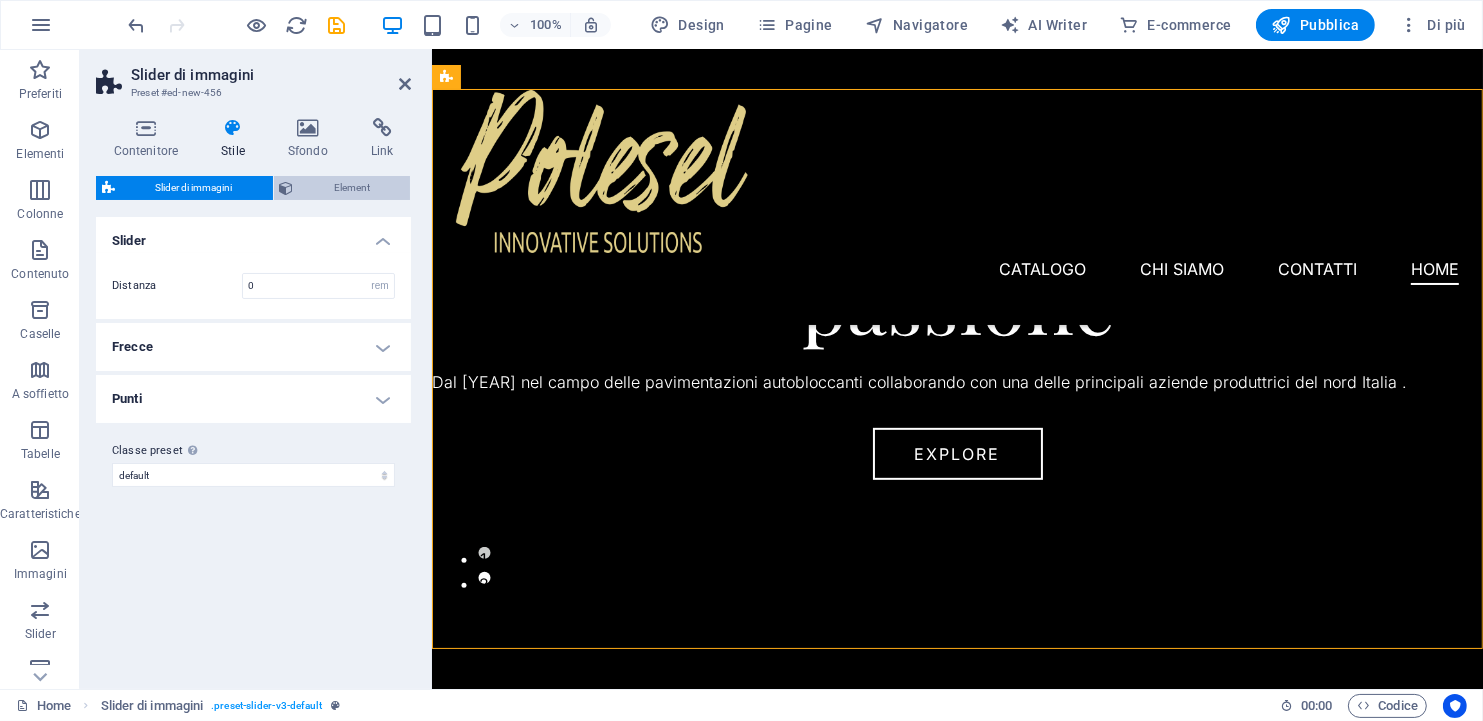 click on "Element" at bounding box center [352, 188] 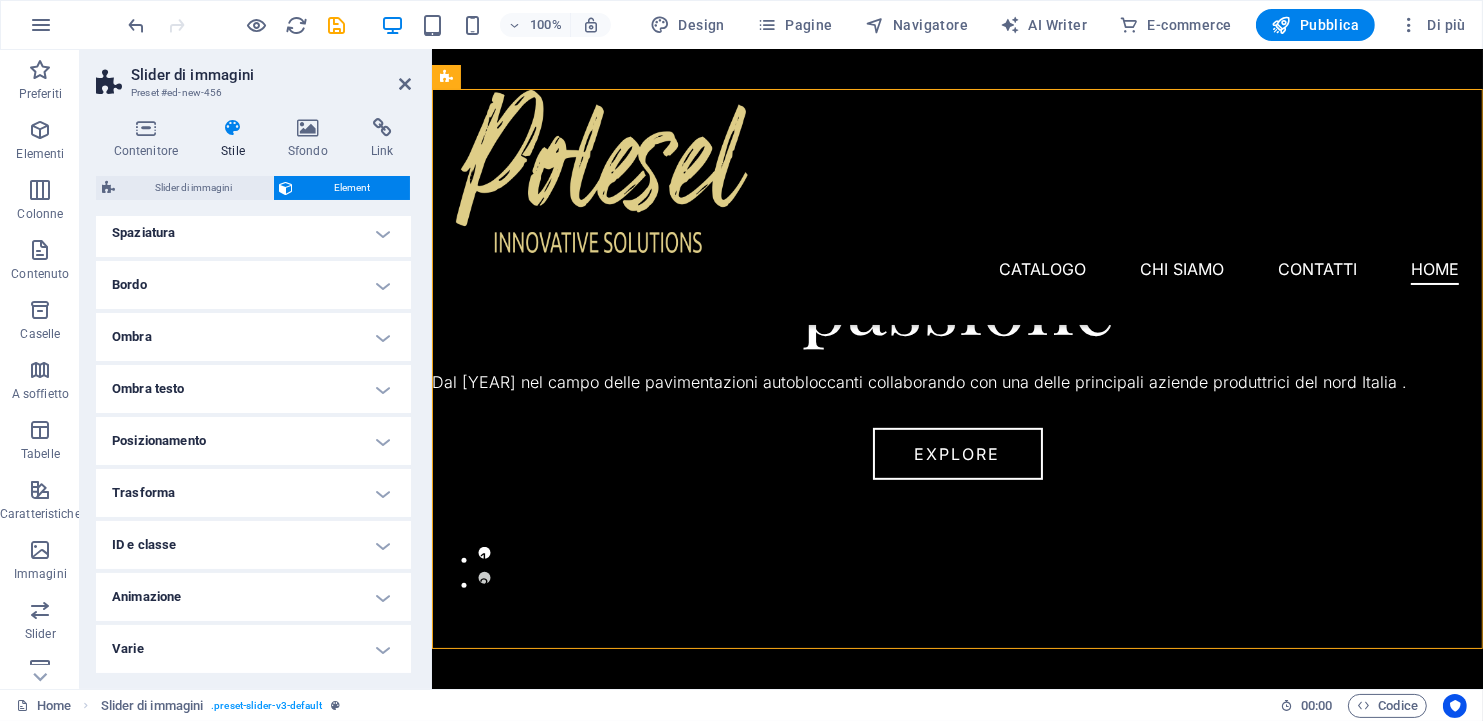 scroll, scrollTop: 0, scrollLeft: 0, axis: both 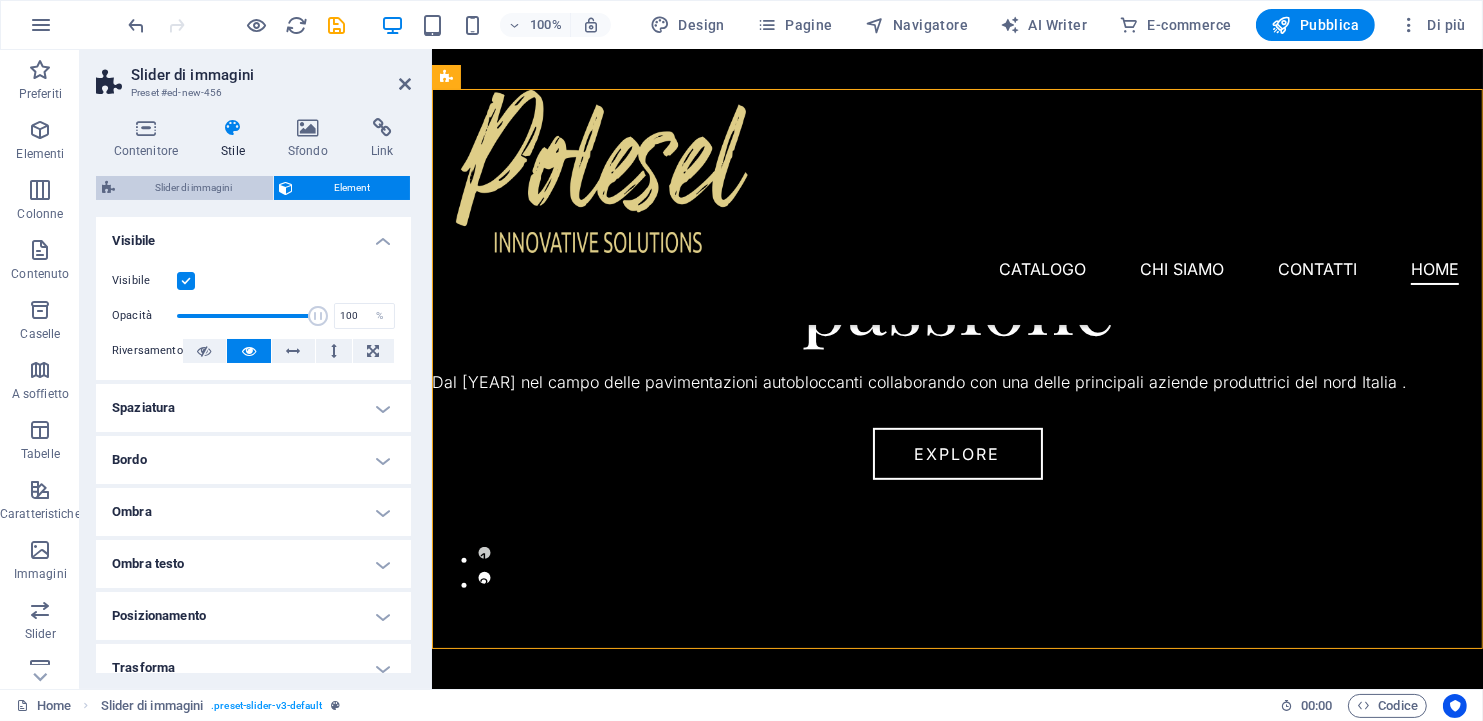 click on "Slider di immagini" at bounding box center [194, 188] 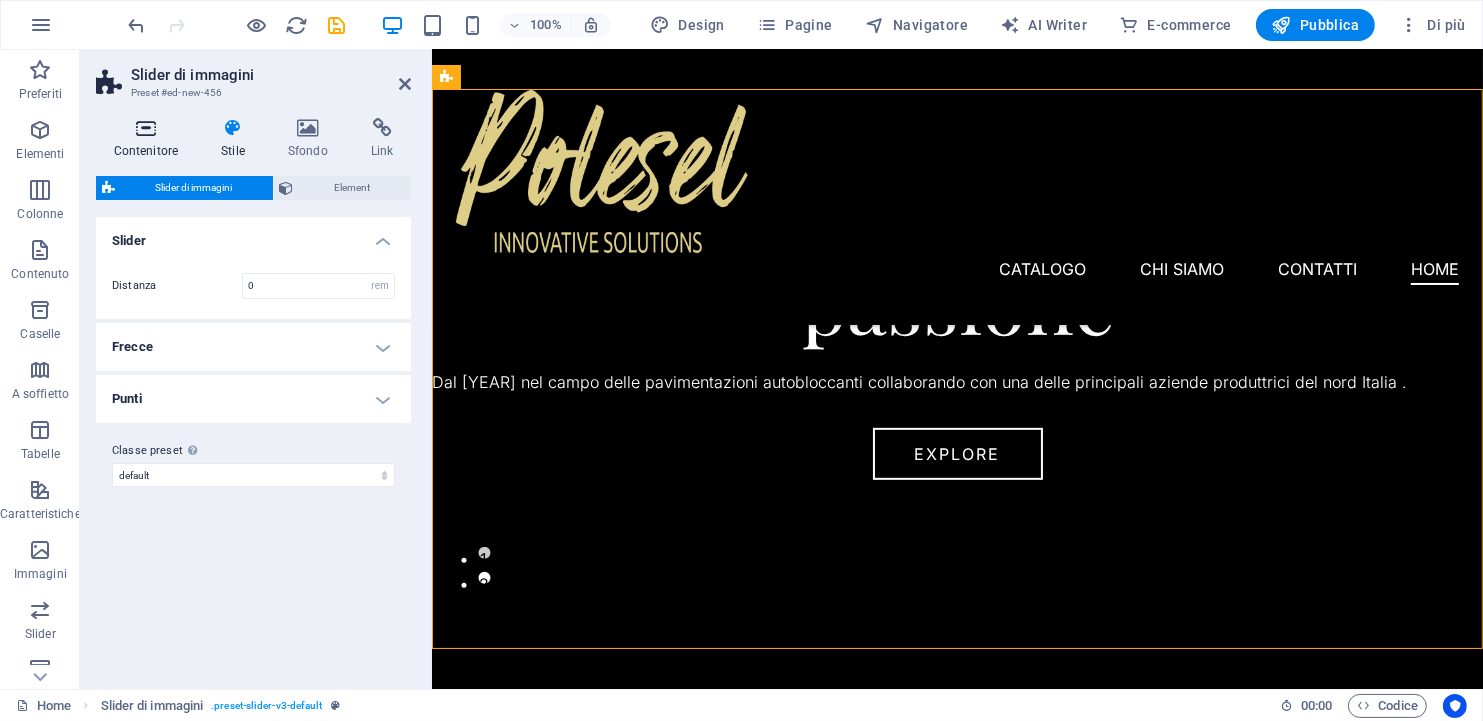 click at bounding box center [146, 128] 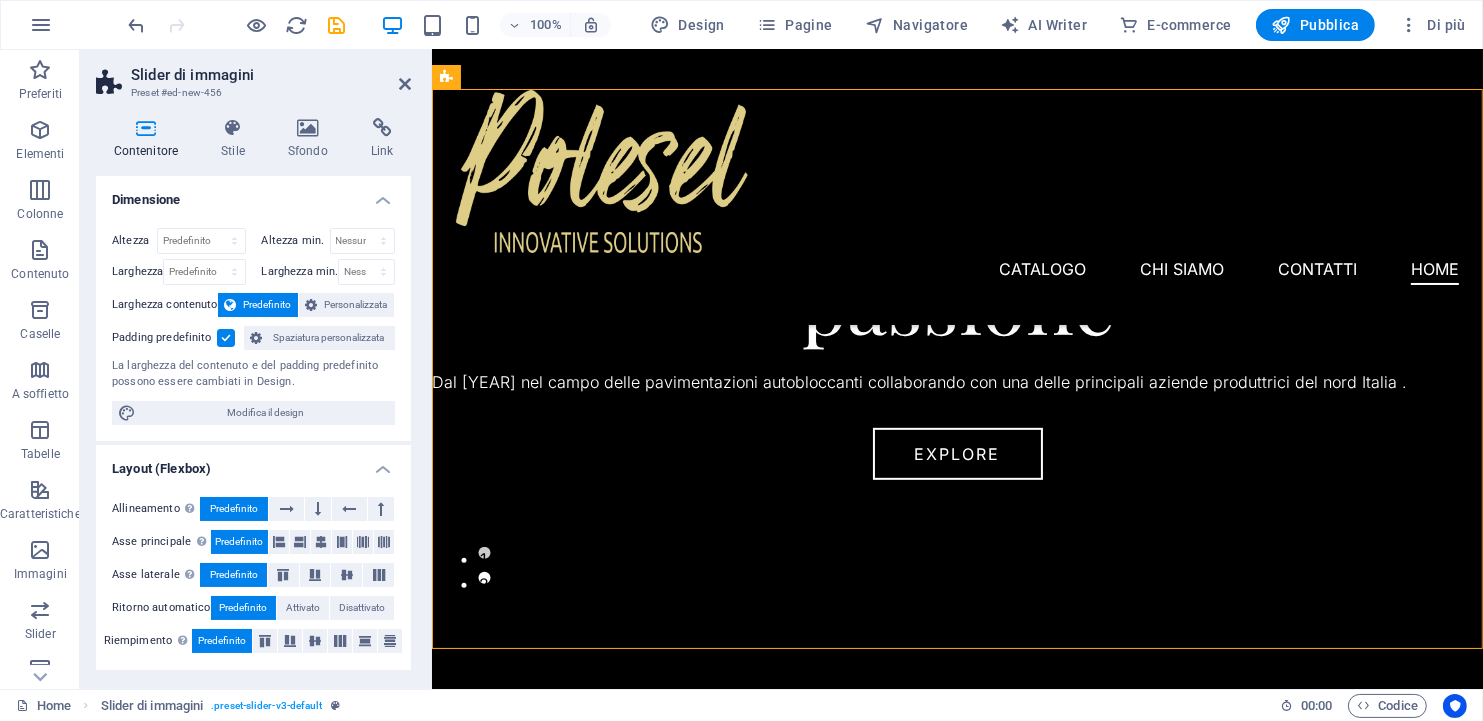 click at bounding box center (146, 128) 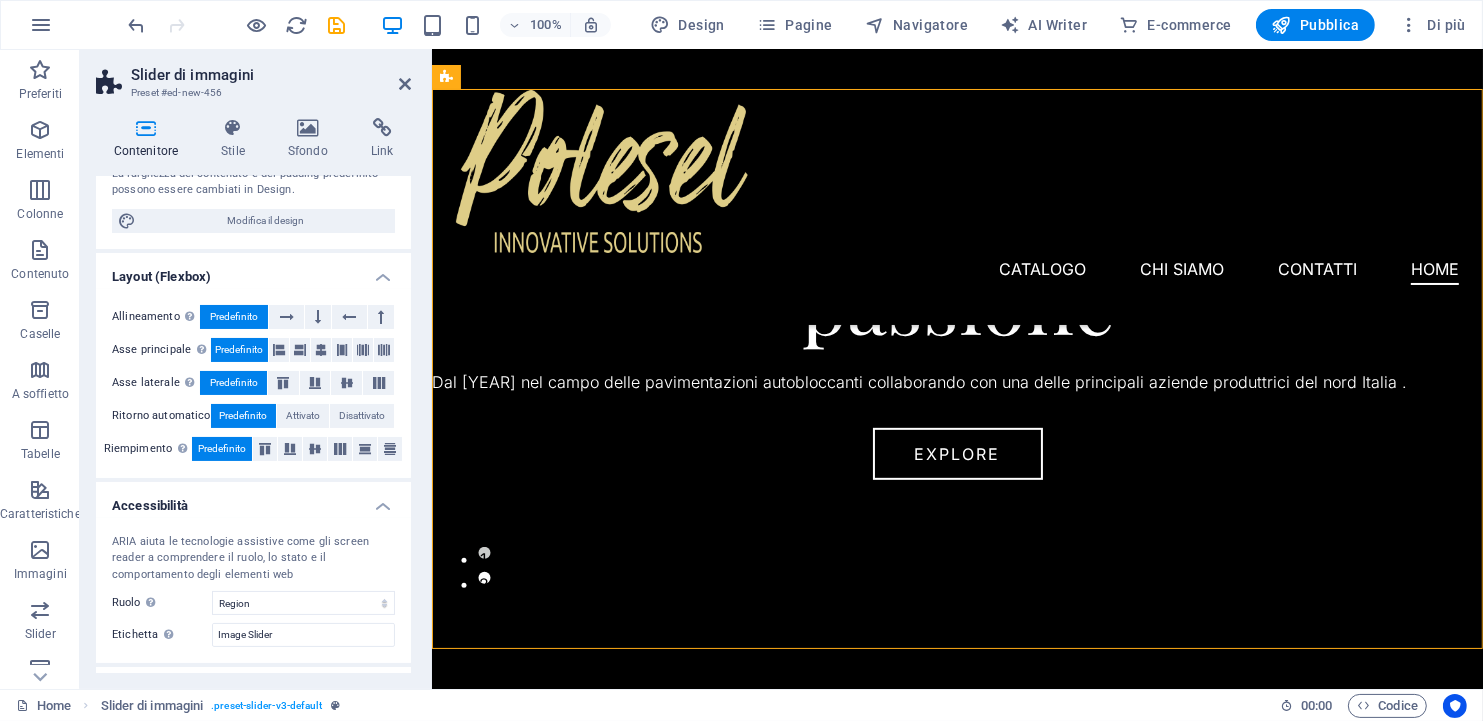 scroll, scrollTop: 277, scrollLeft: 0, axis: vertical 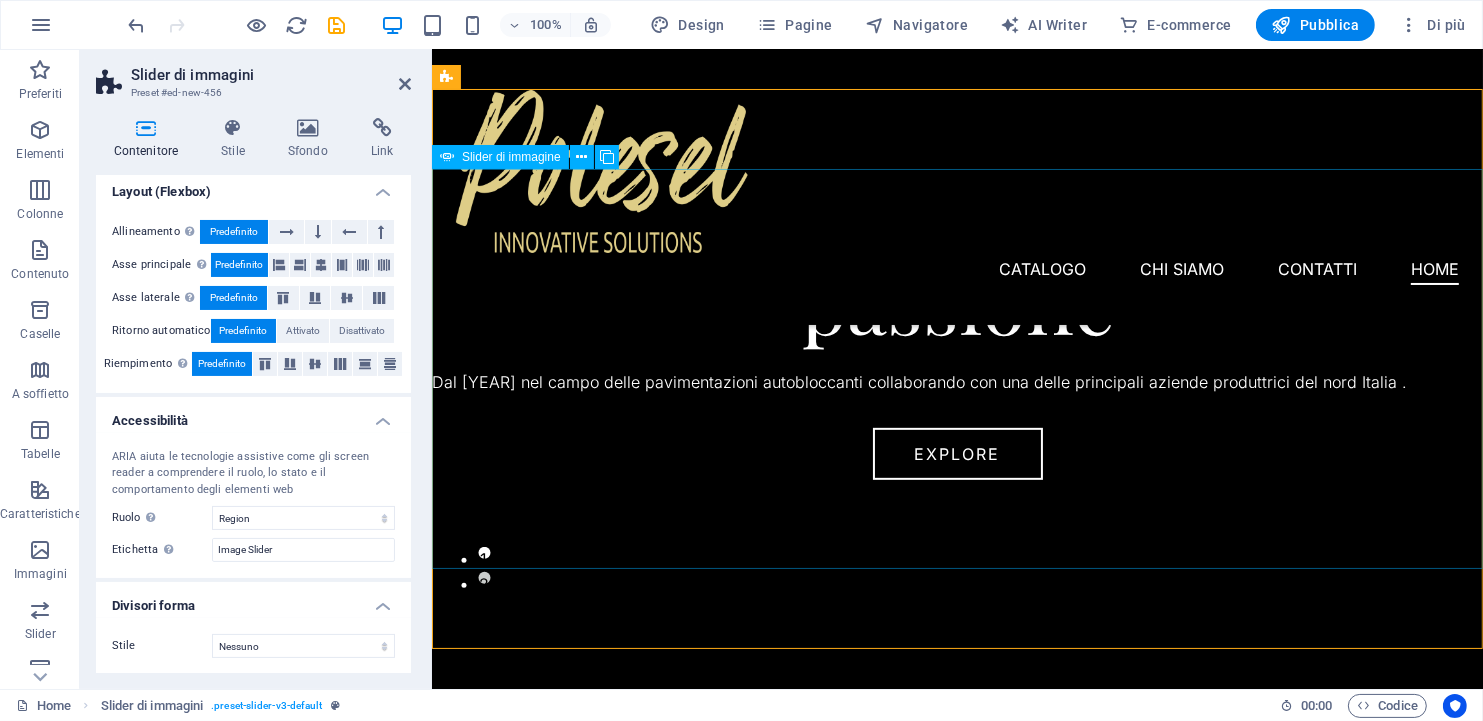 click at bounding box center (-109, 859) 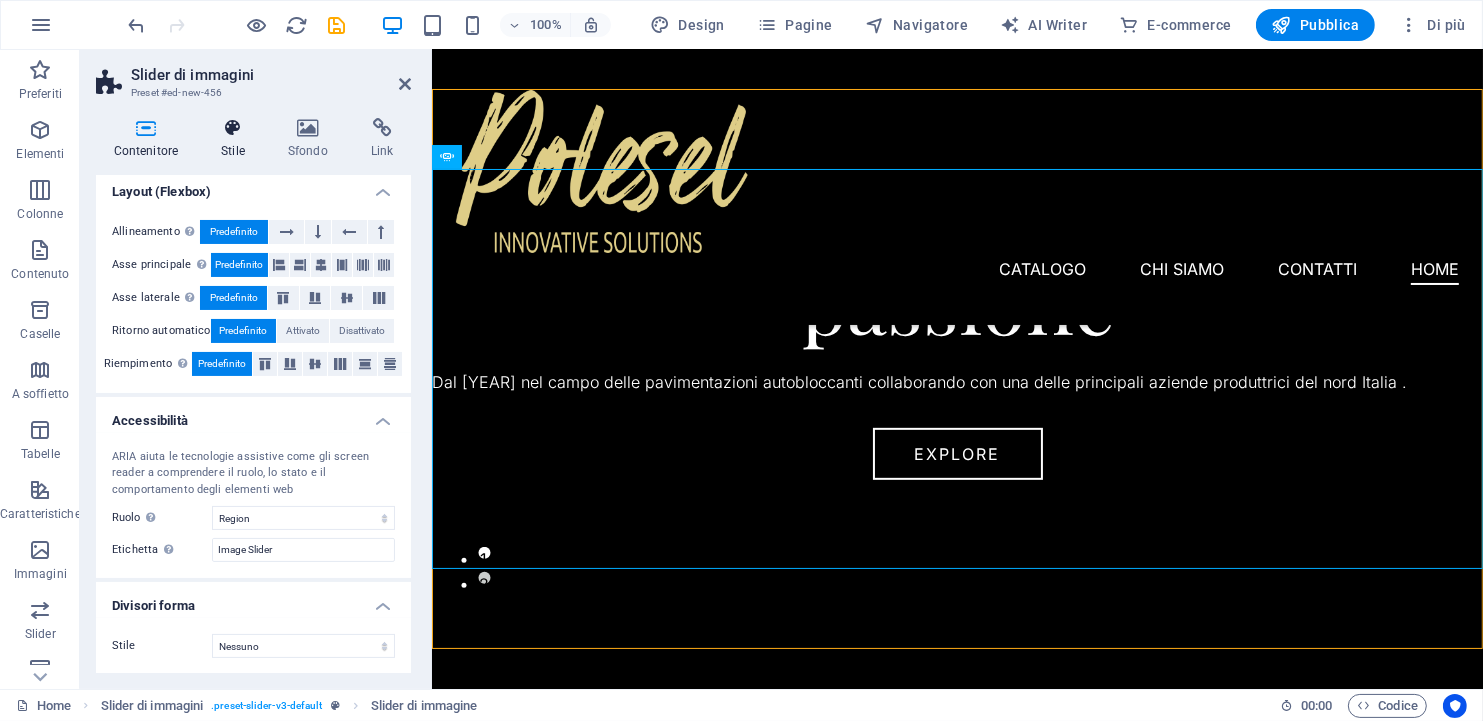 click at bounding box center (233, 128) 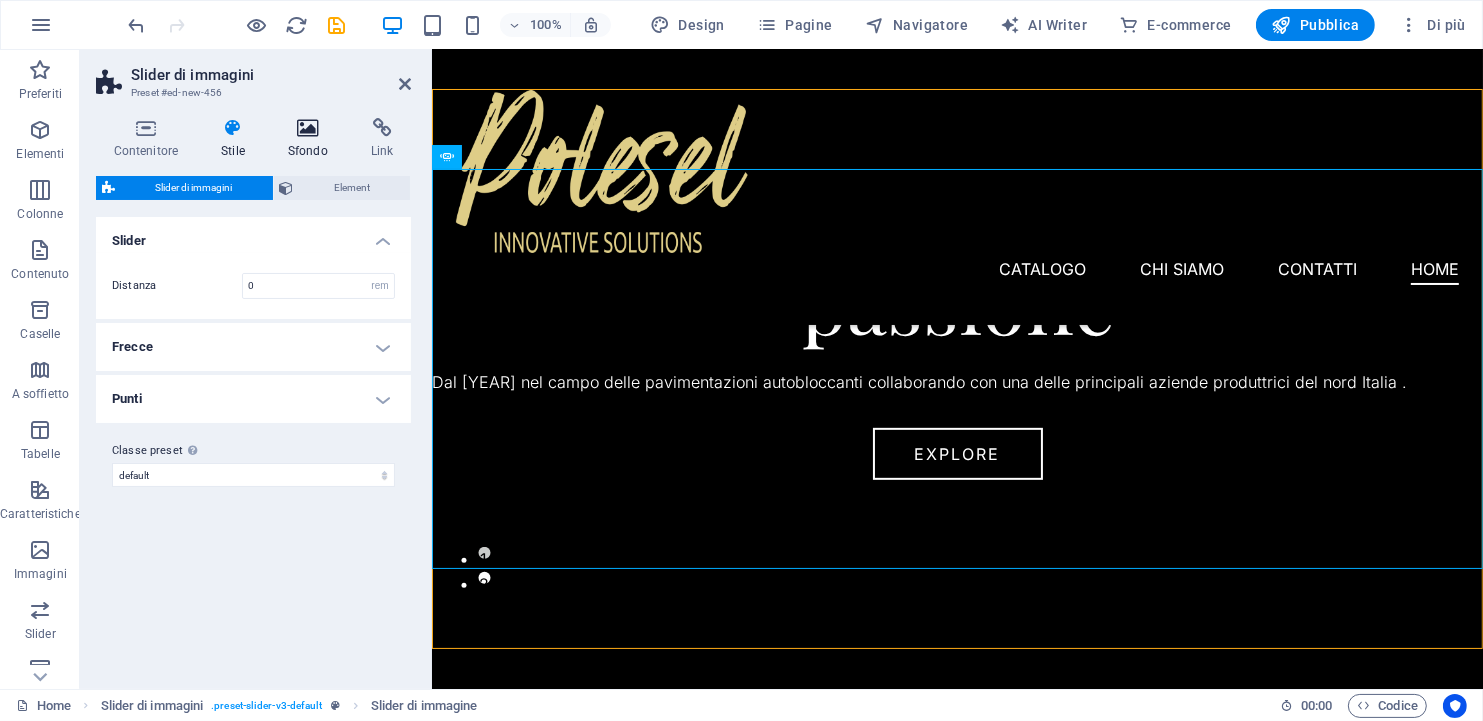 click at bounding box center [307, 128] 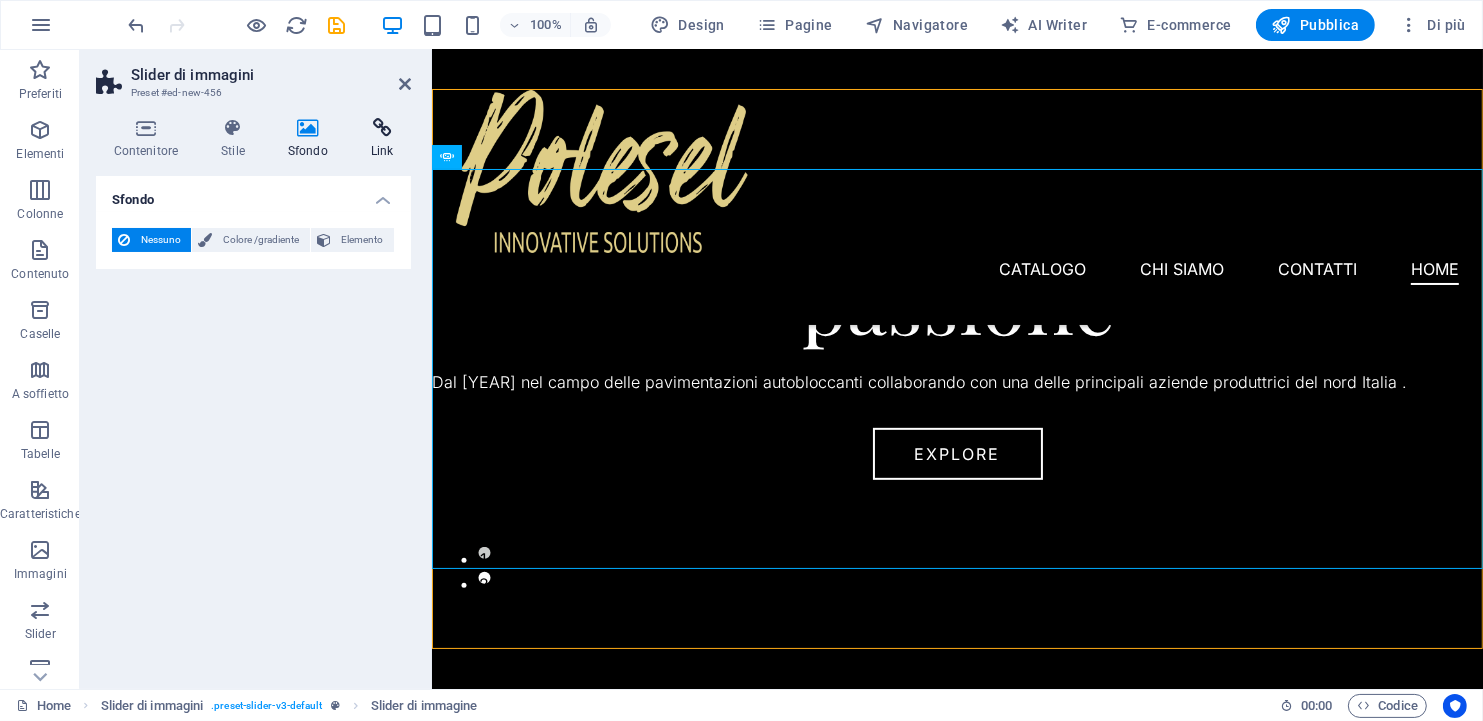 click at bounding box center [382, 128] 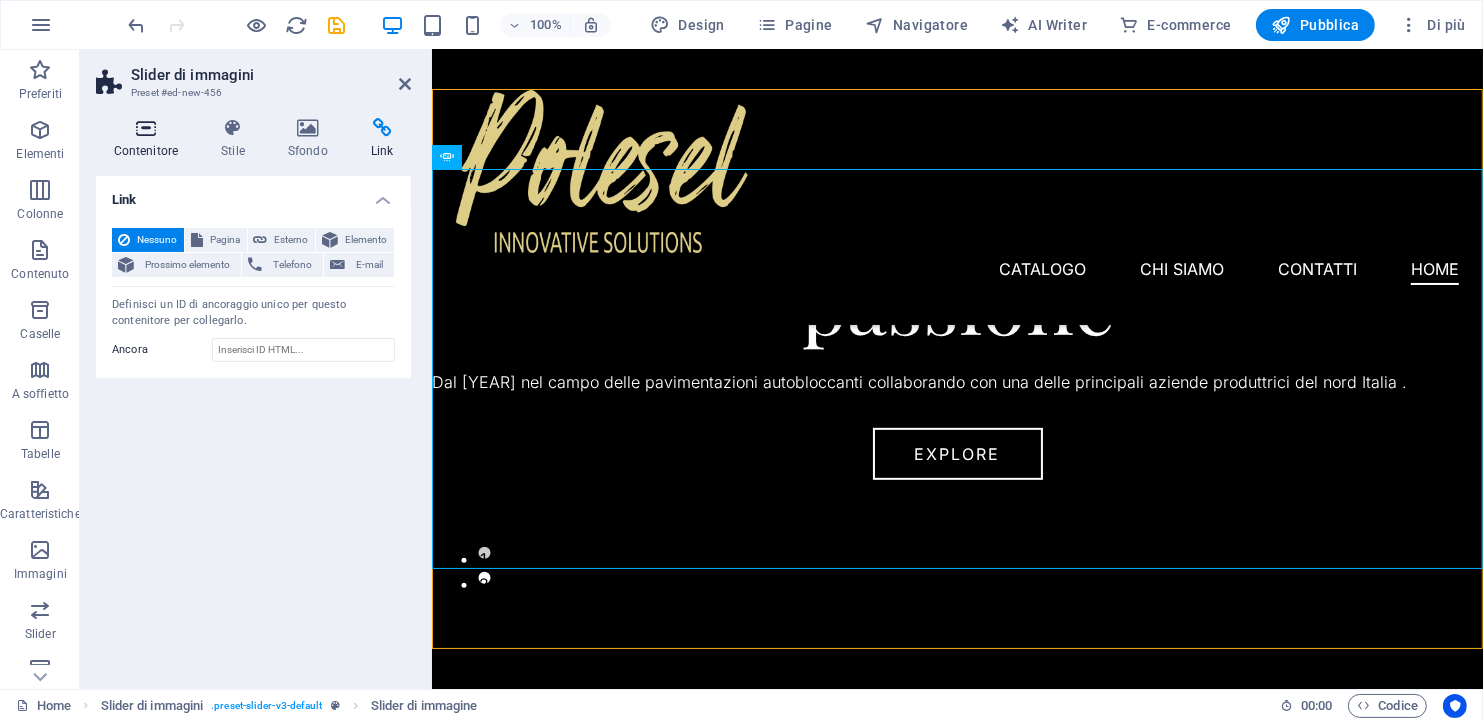 click on "Contenitore" at bounding box center [150, 139] 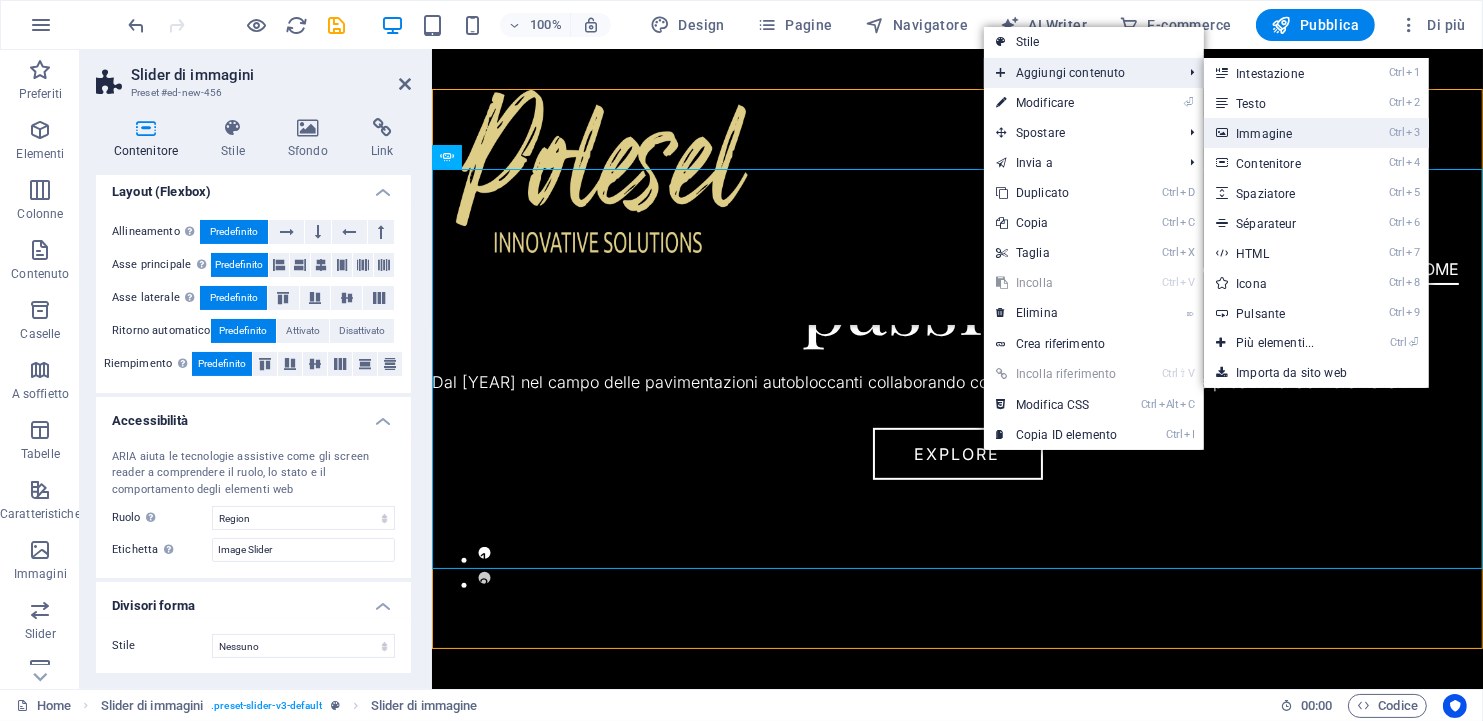 click on "Ctrl 3  Immagine" at bounding box center (1279, 133) 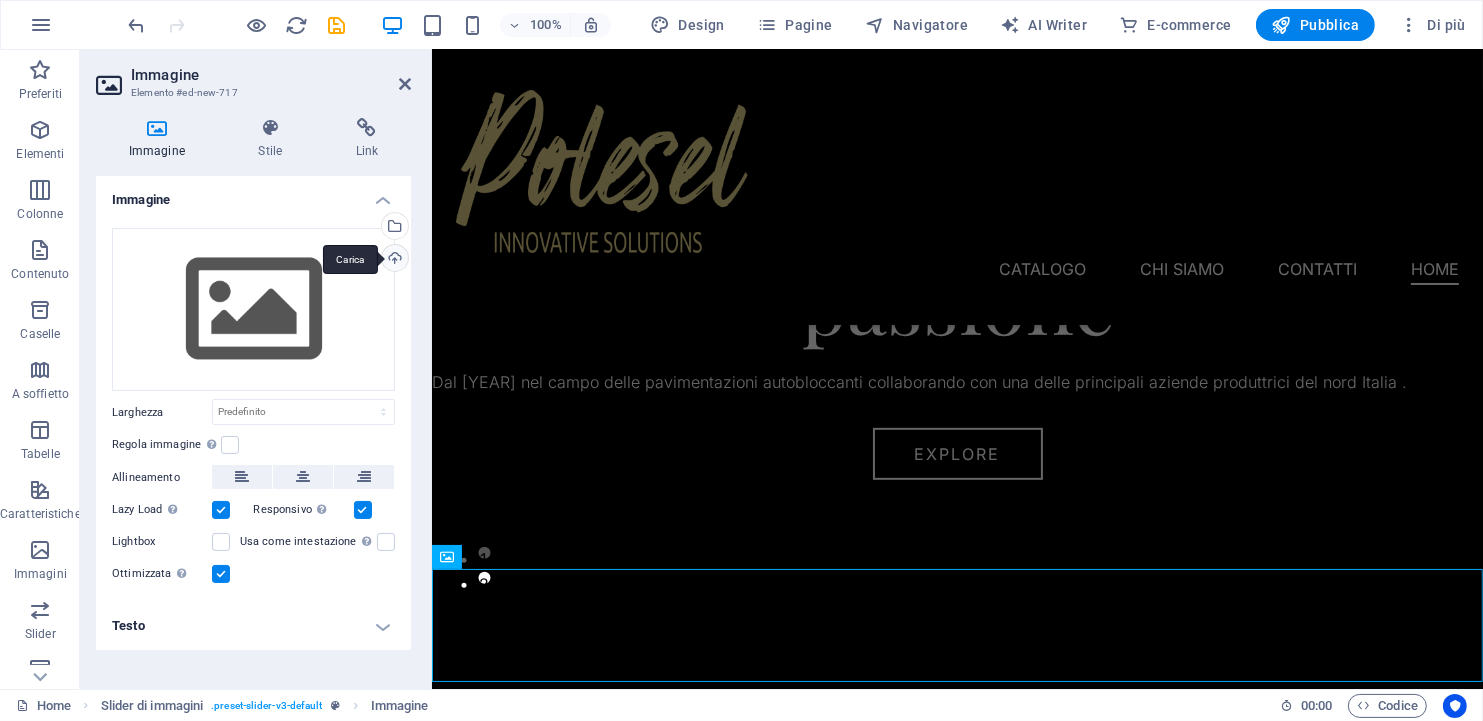 click on "Carica" at bounding box center (393, 260) 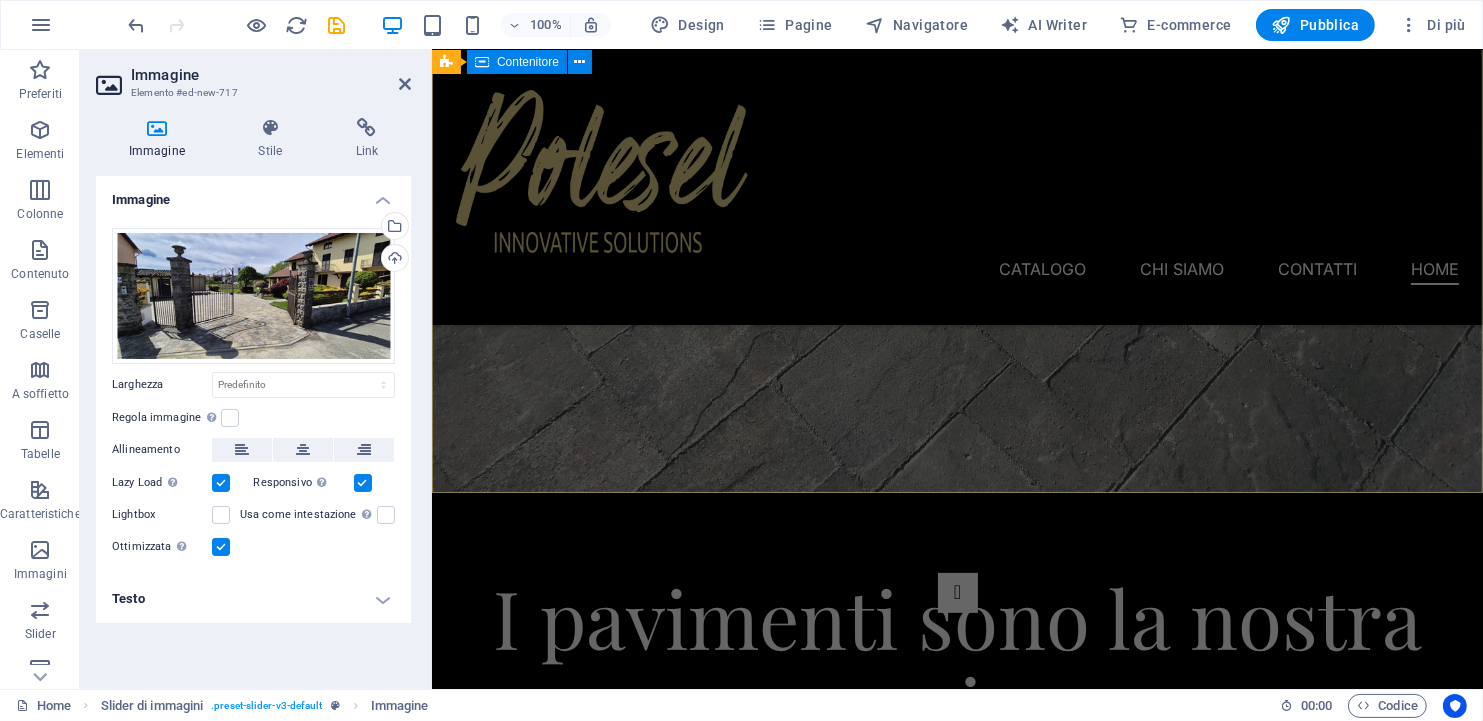 scroll, scrollTop: 817, scrollLeft: 0, axis: vertical 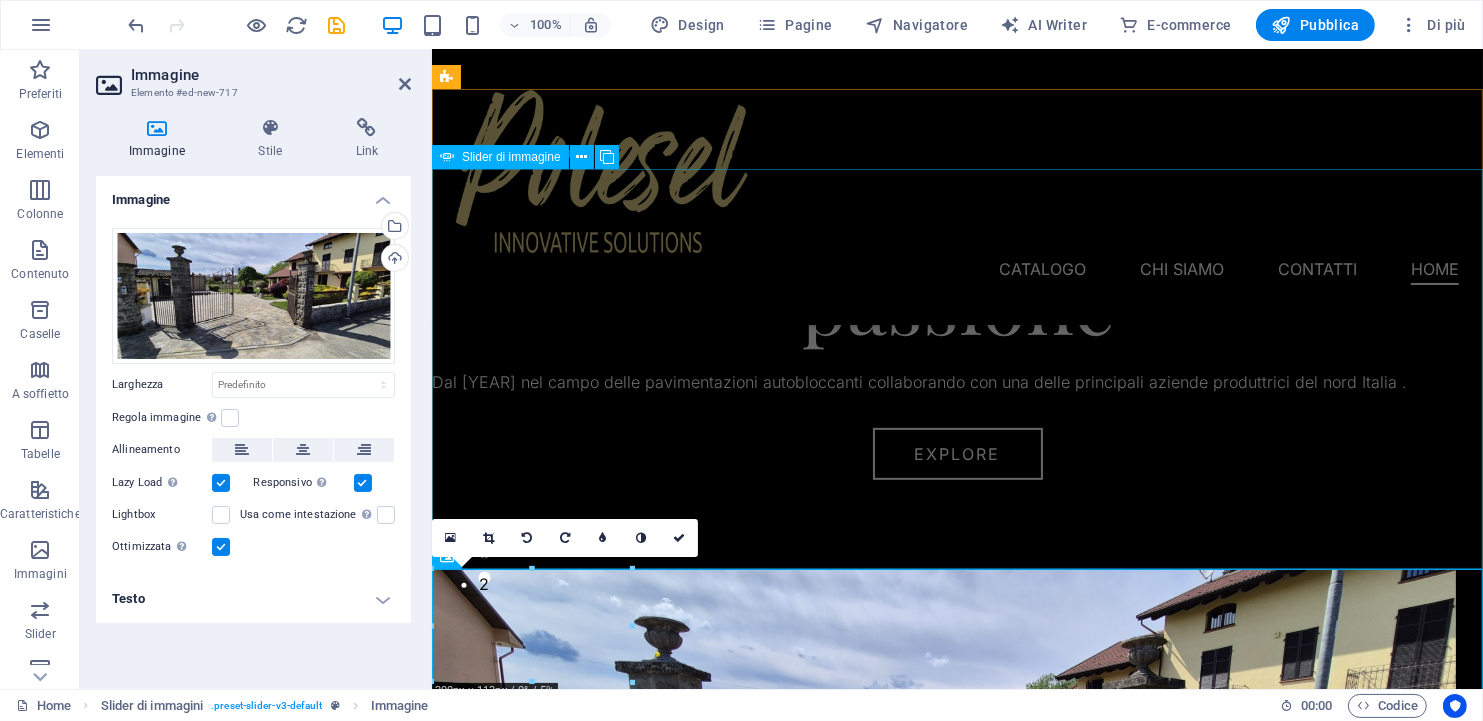 click at bounding box center (957, 1962) 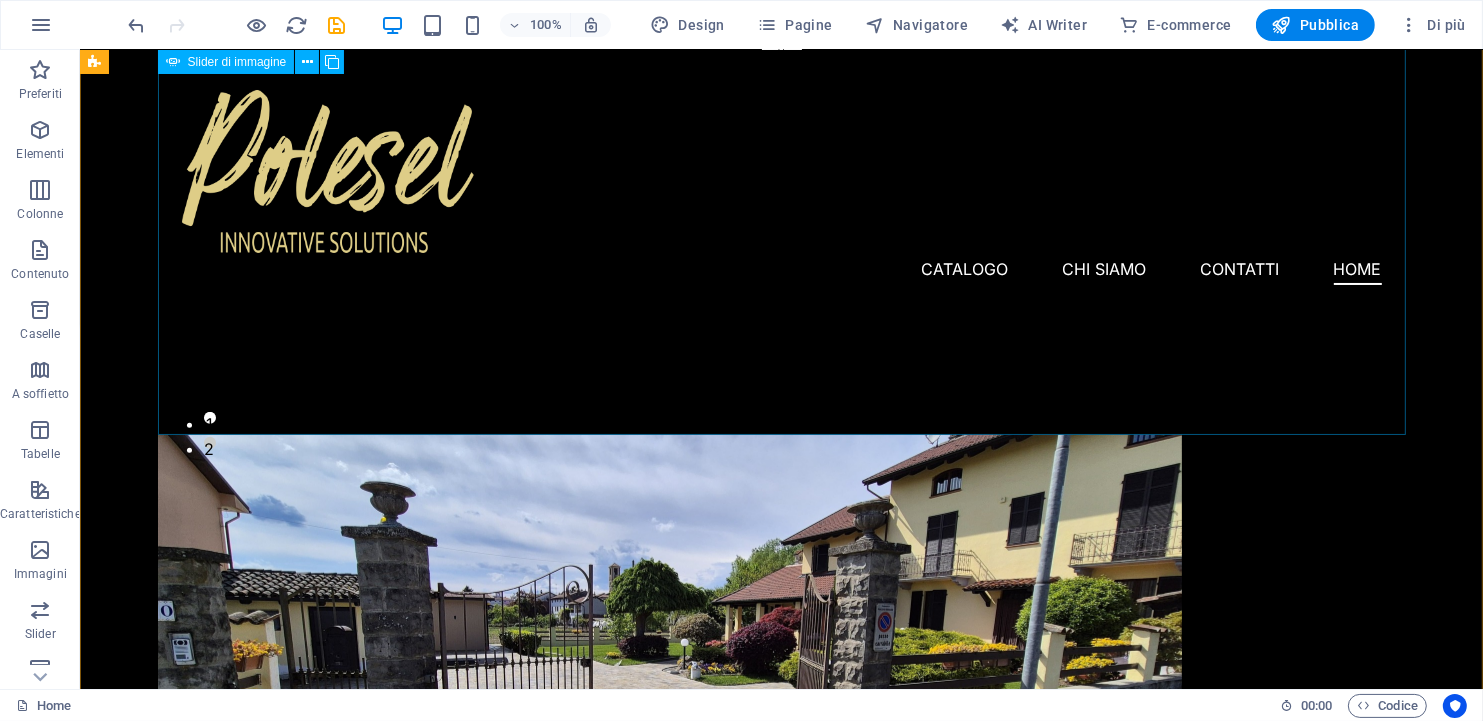 scroll, scrollTop: 817, scrollLeft: 0, axis: vertical 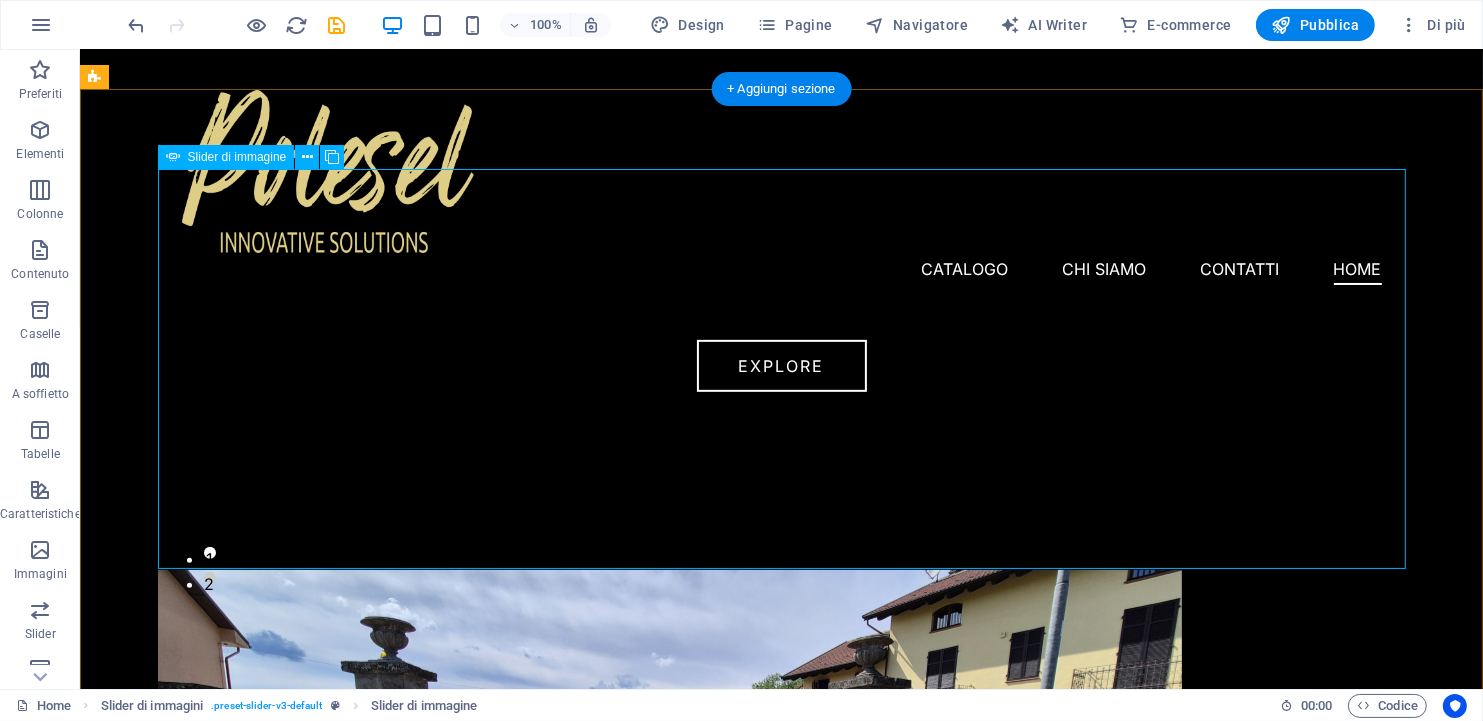 click at bounding box center [-579, 859] 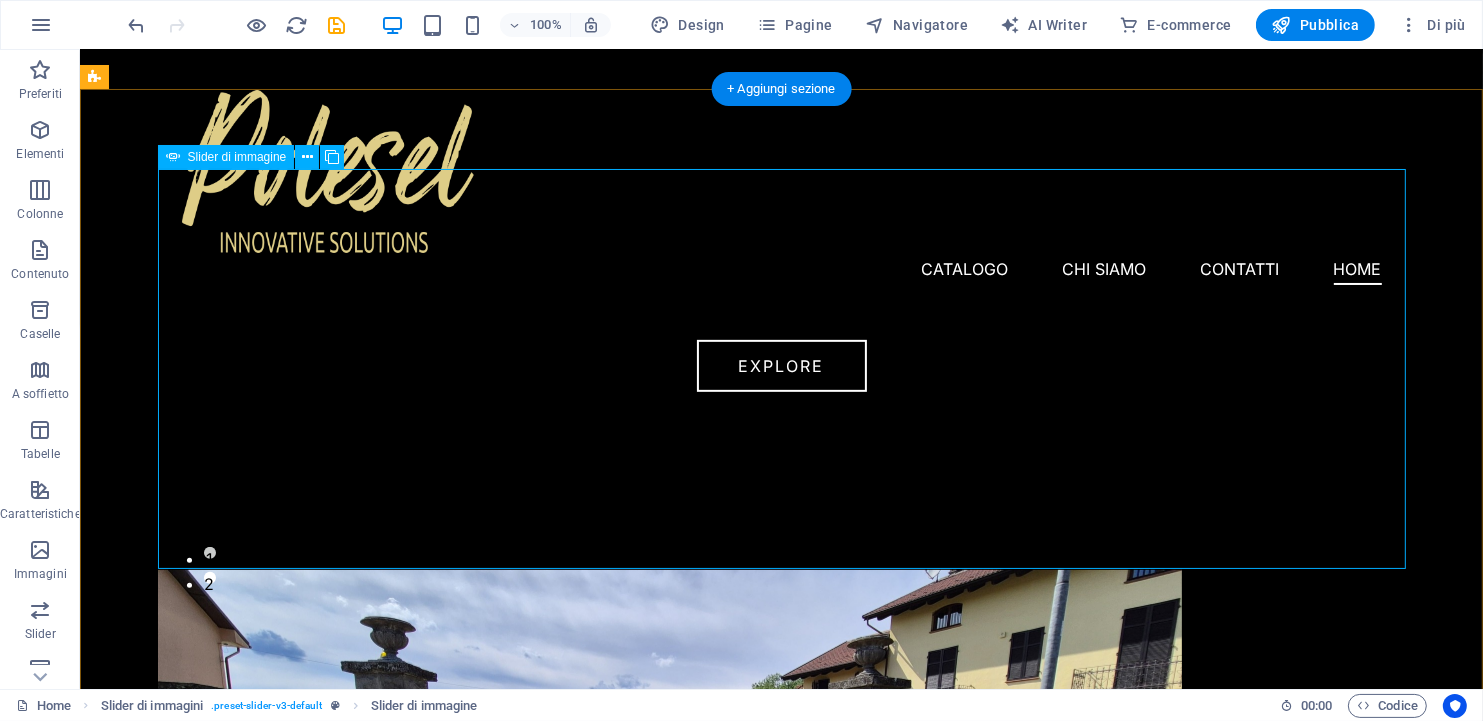 click at bounding box center [781, 190] 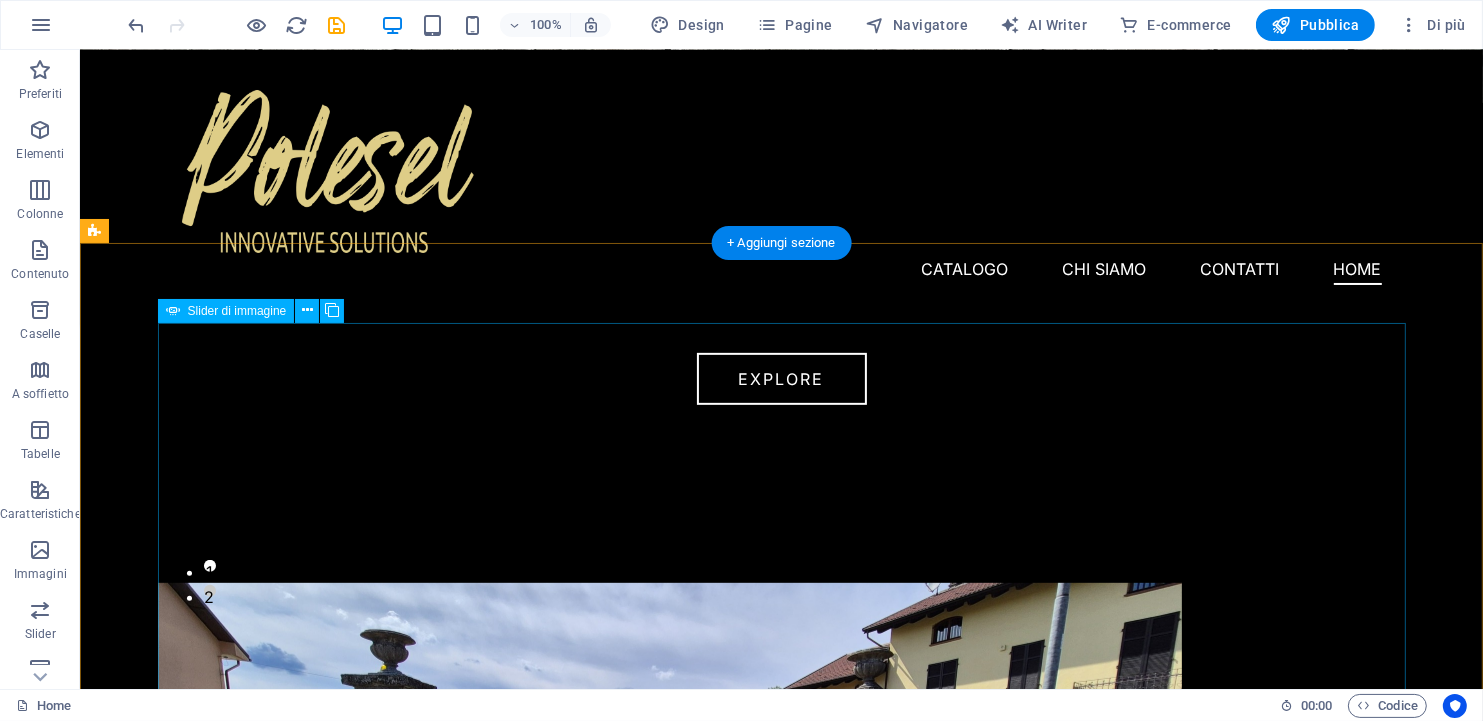 scroll, scrollTop: 806, scrollLeft: 0, axis: vertical 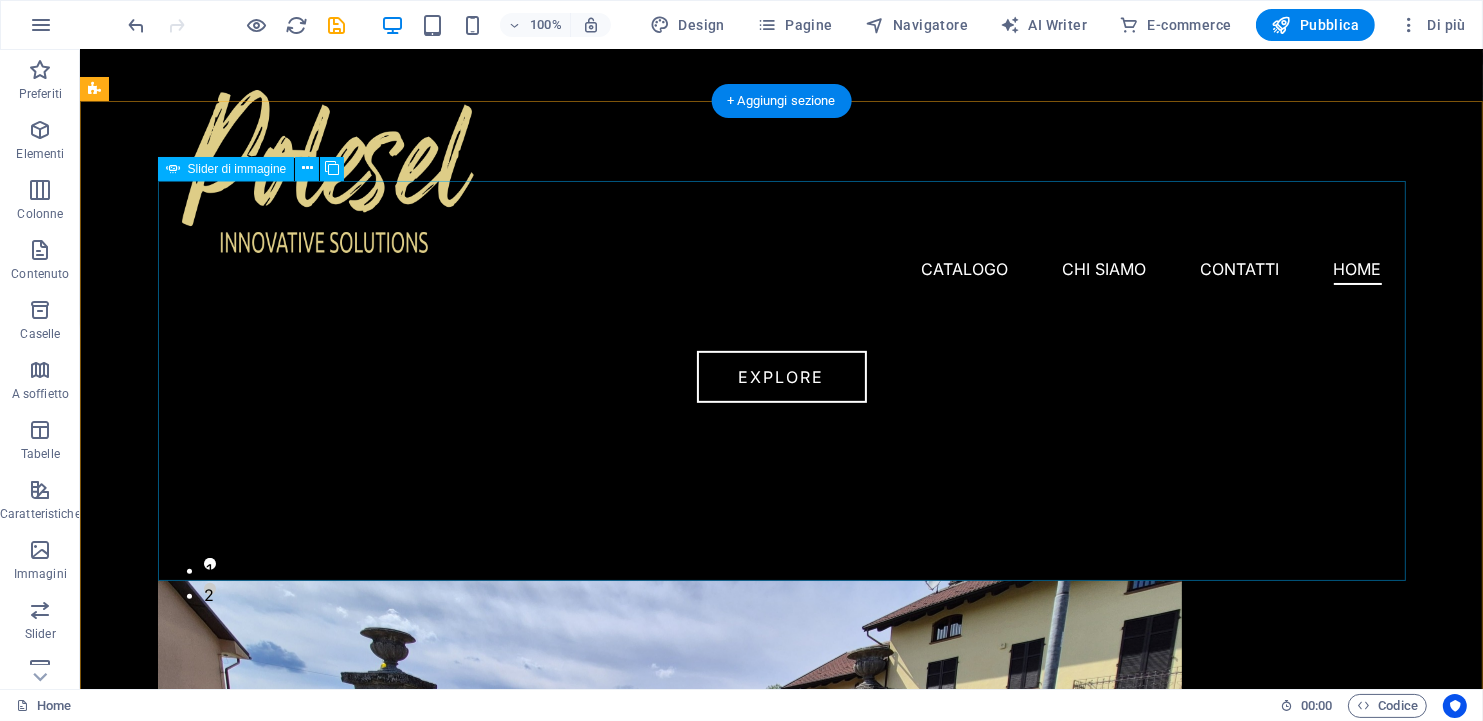 click at bounding box center (-579, 870) 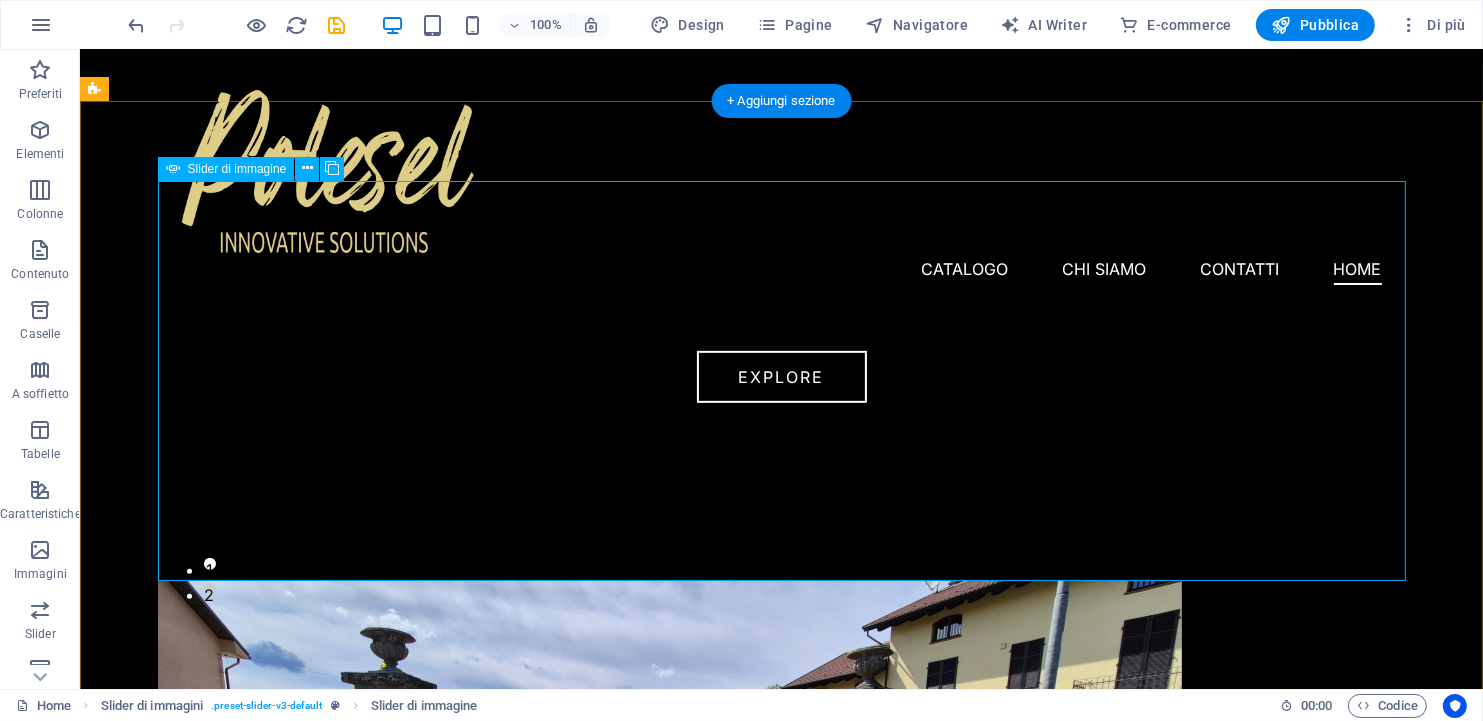 click at bounding box center (-579, 870) 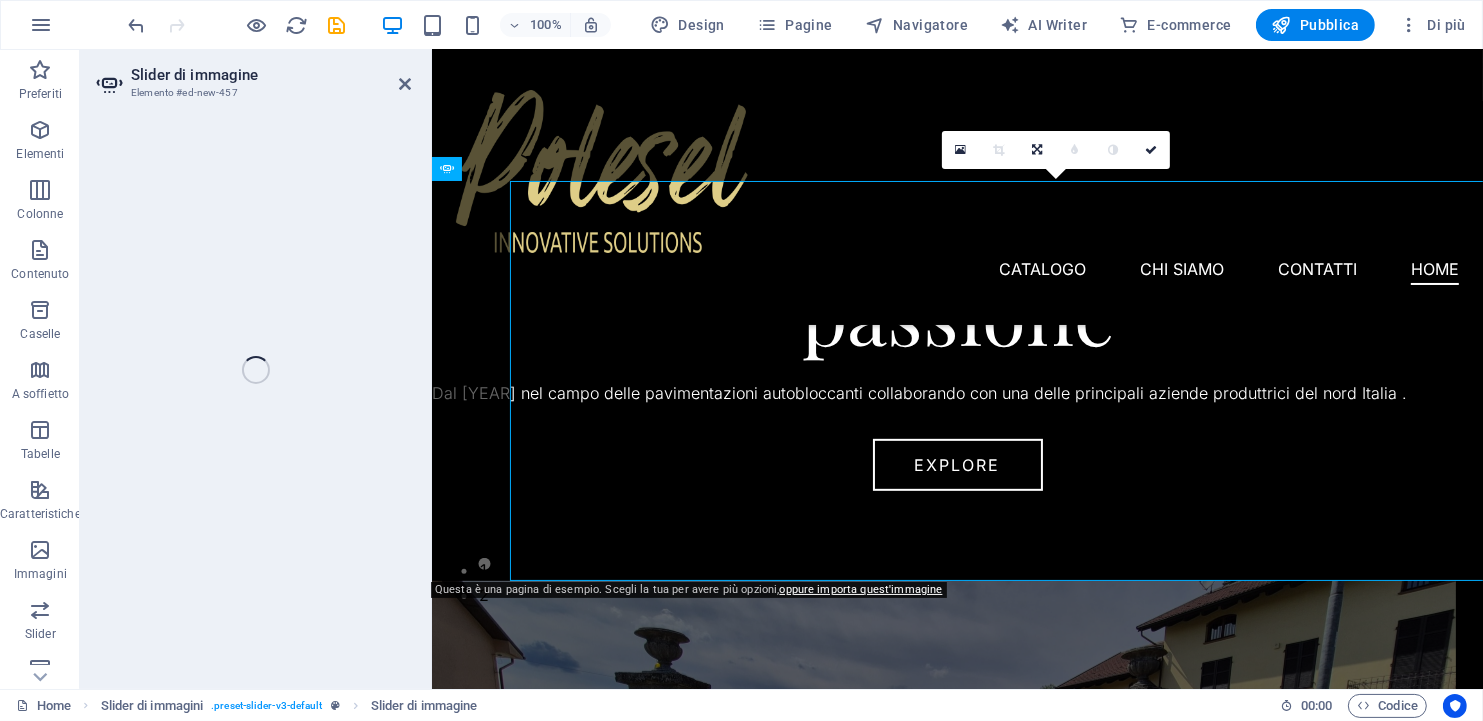 select on "px" 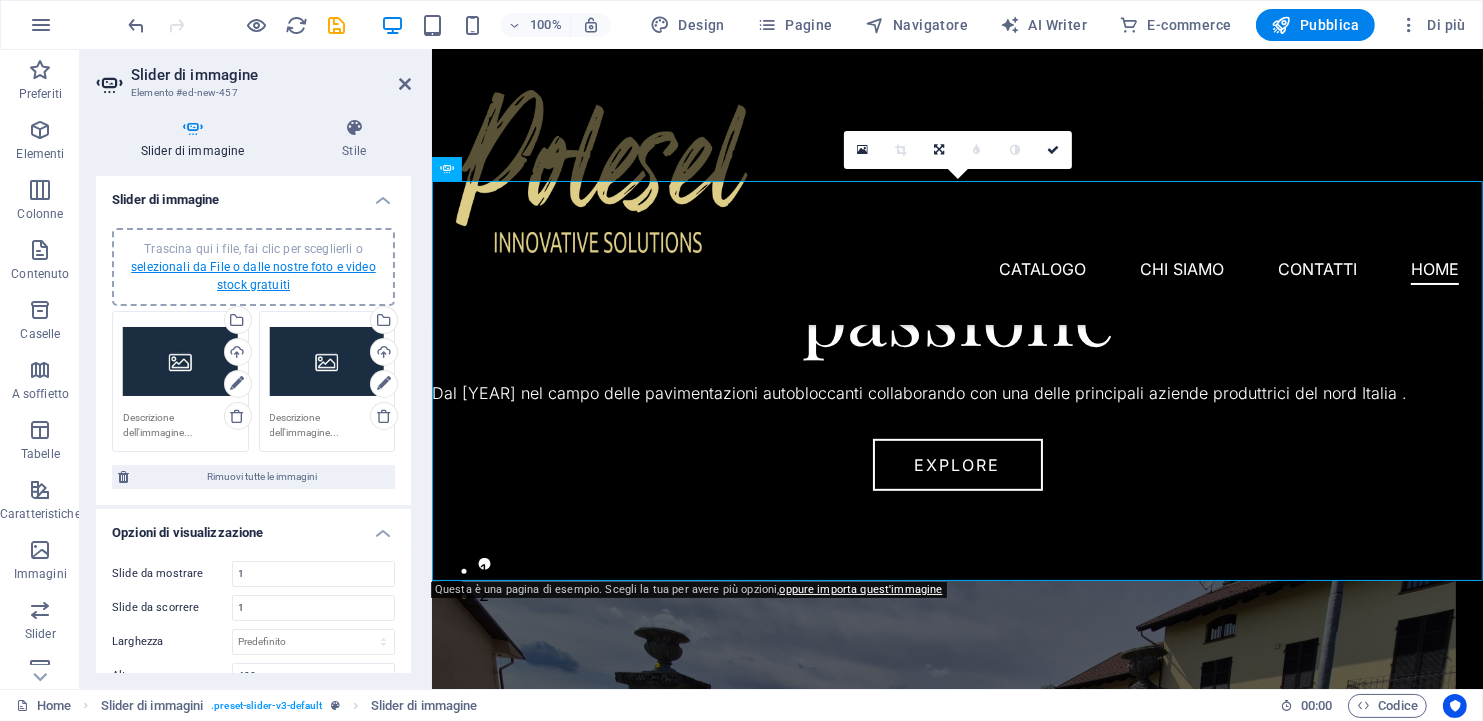click on "selezionali da File o dalle nostre foto e video stock gratuiti" at bounding box center [253, 276] 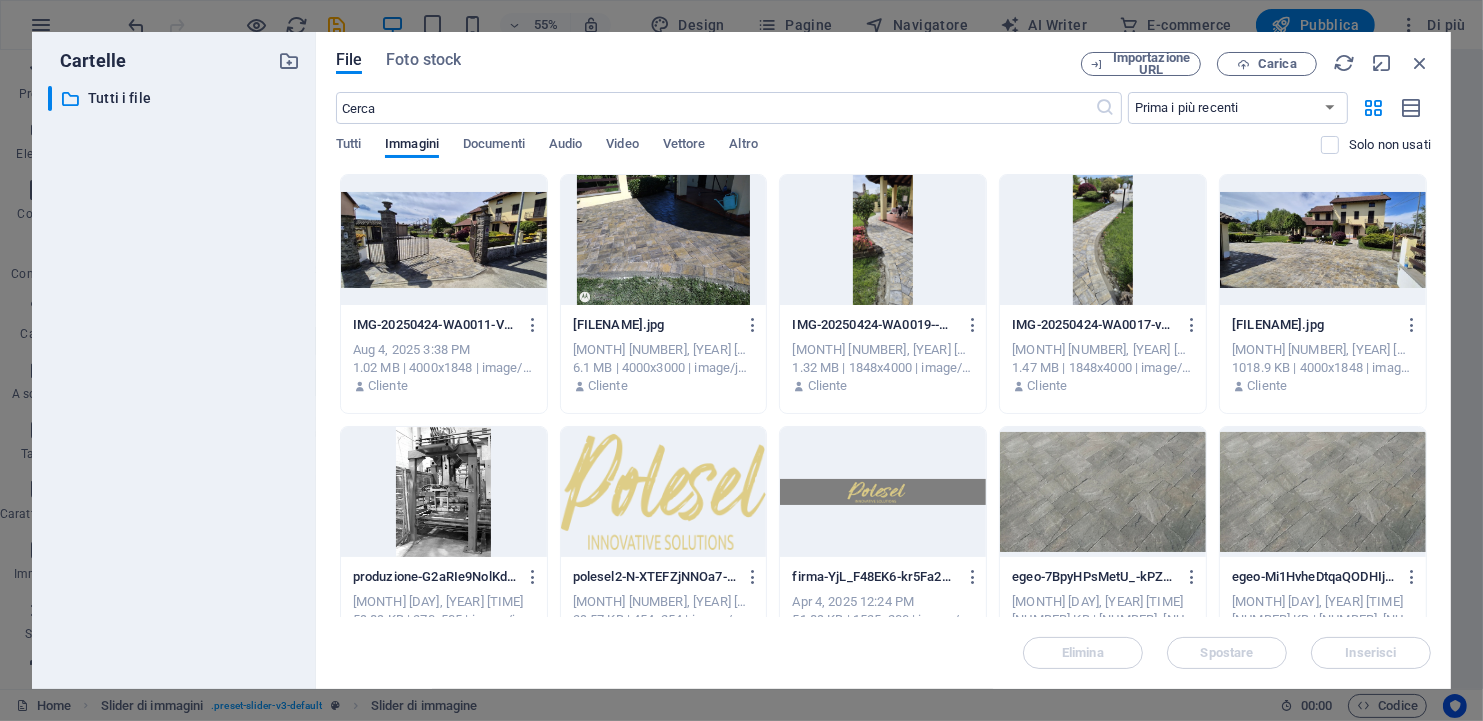 click at bounding box center [444, 240] 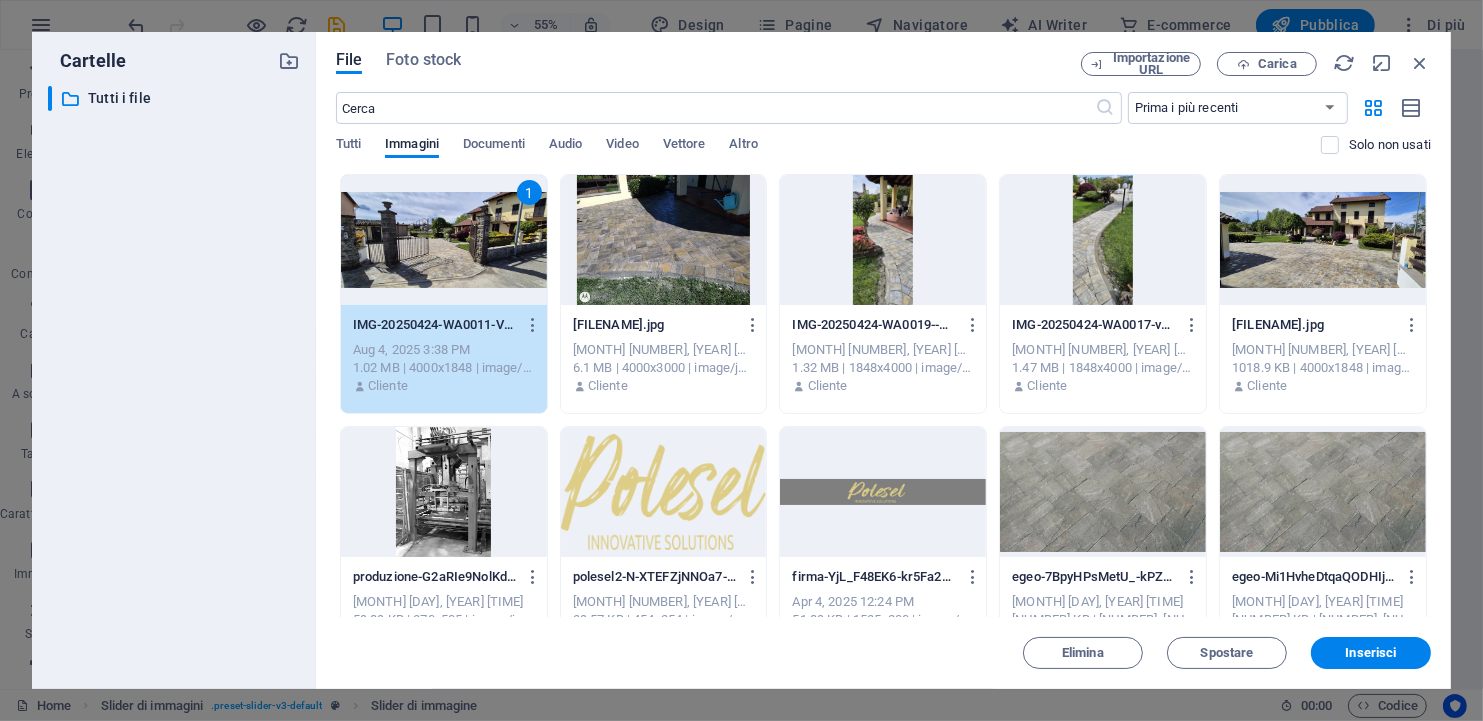 click at bounding box center [1103, 240] 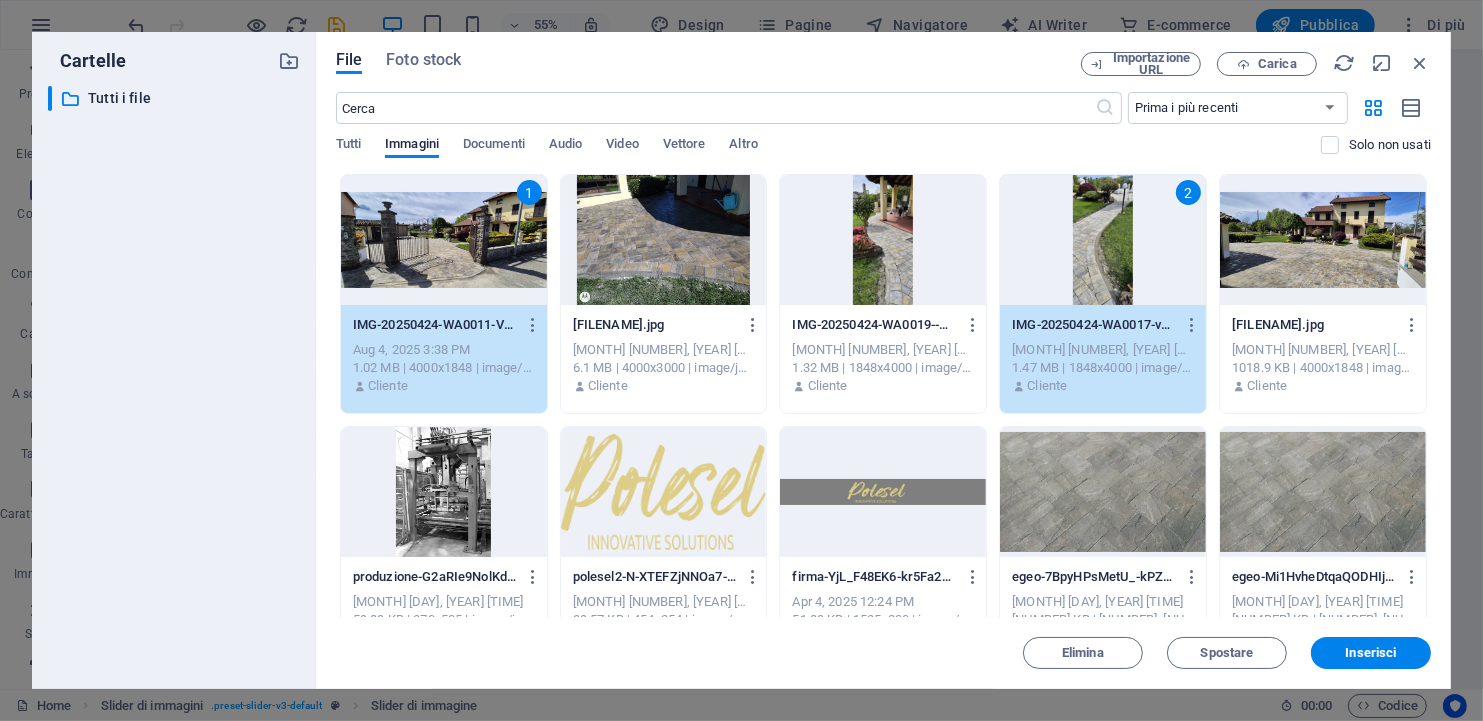 click at bounding box center [1323, 240] 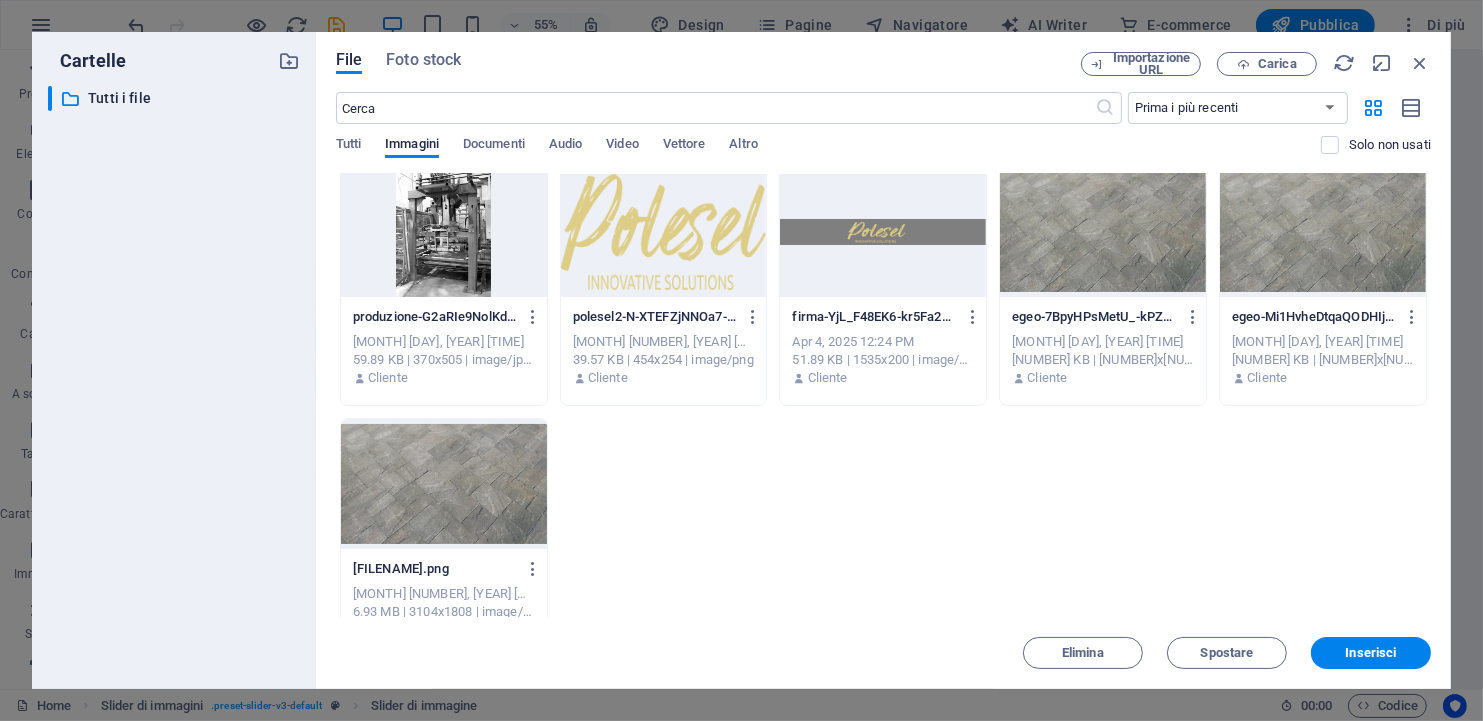 scroll, scrollTop: 301, scrollLeft: 0, axis: vertical 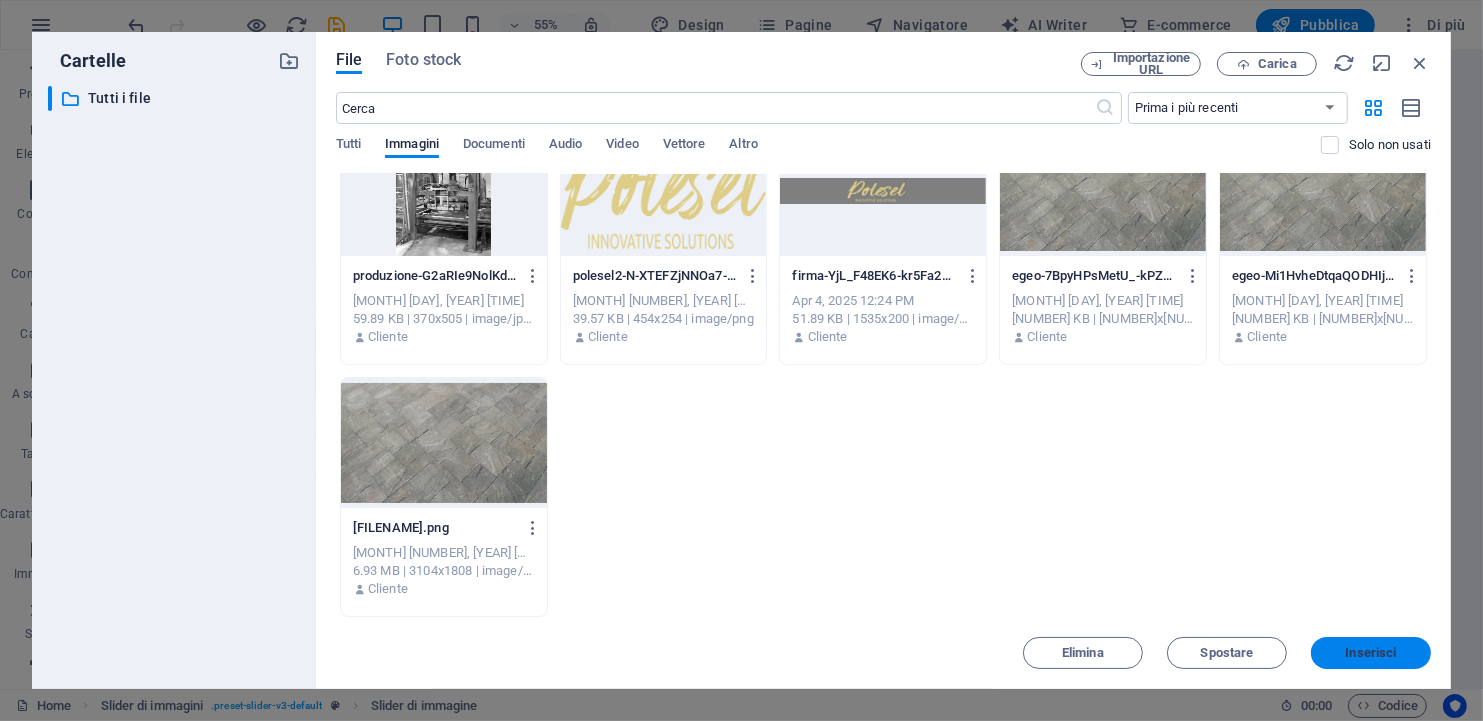 drag, startPoint x: 1382, startPoint y: 652, endPoint x: 938, endPoint y: 598, distance: 447.27173 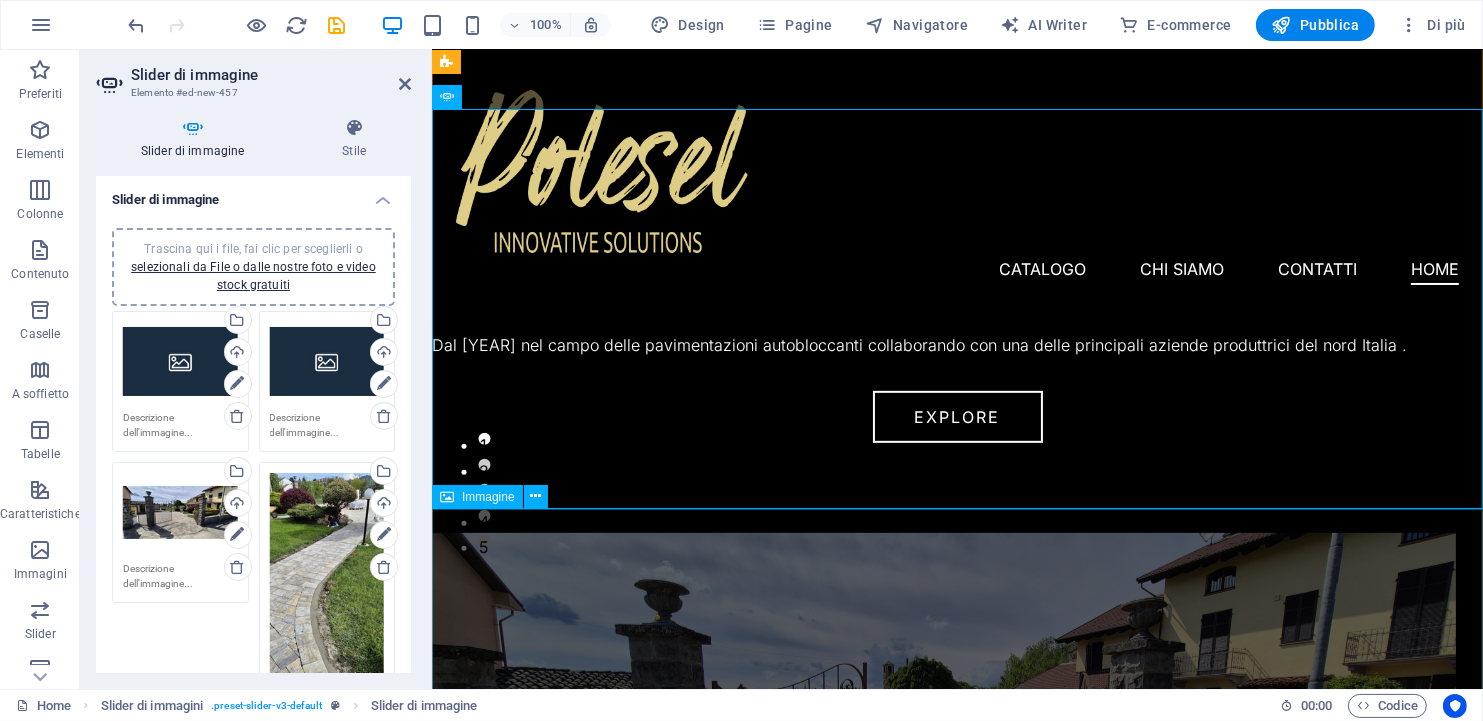 scroll, scrollTop: 806, scrollLeft: 0, axis: vertical 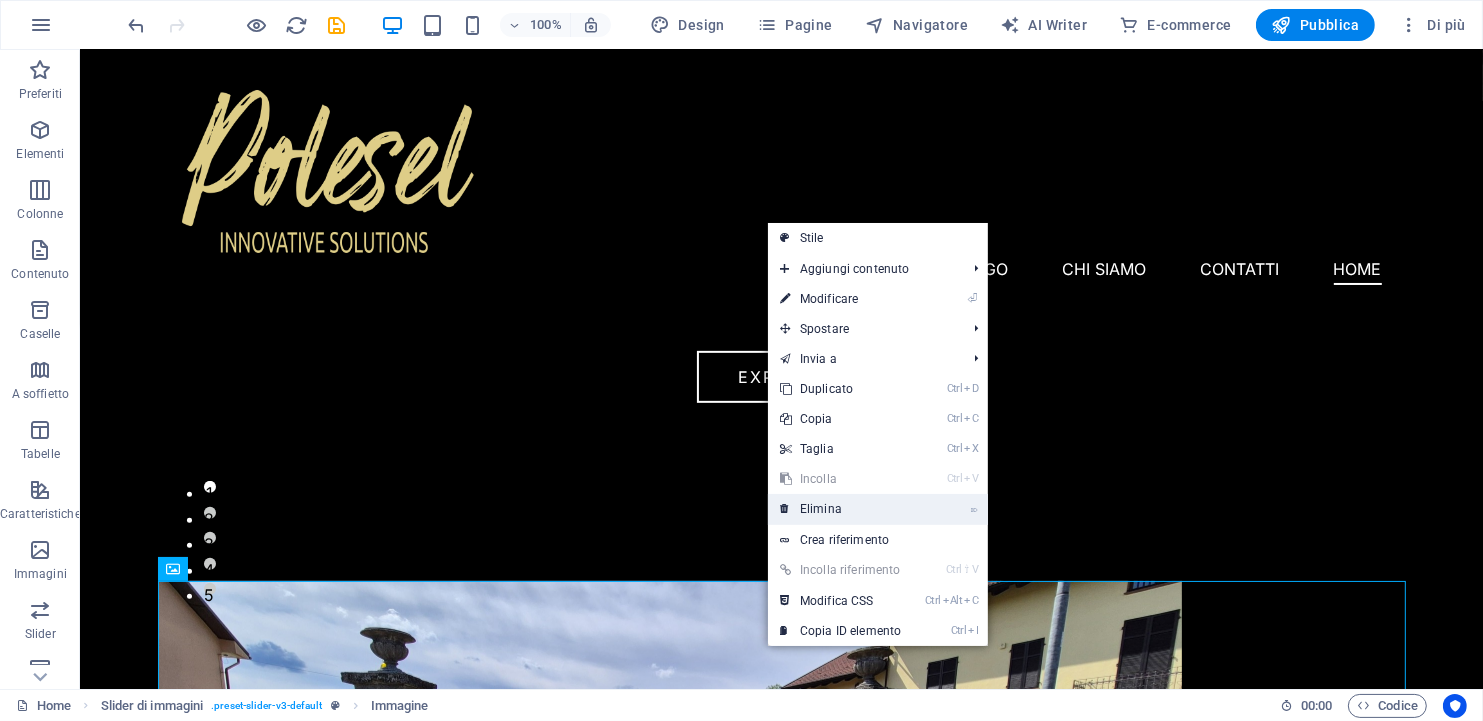 click on "⌦  Elimina" at bounding box center [840, 509] 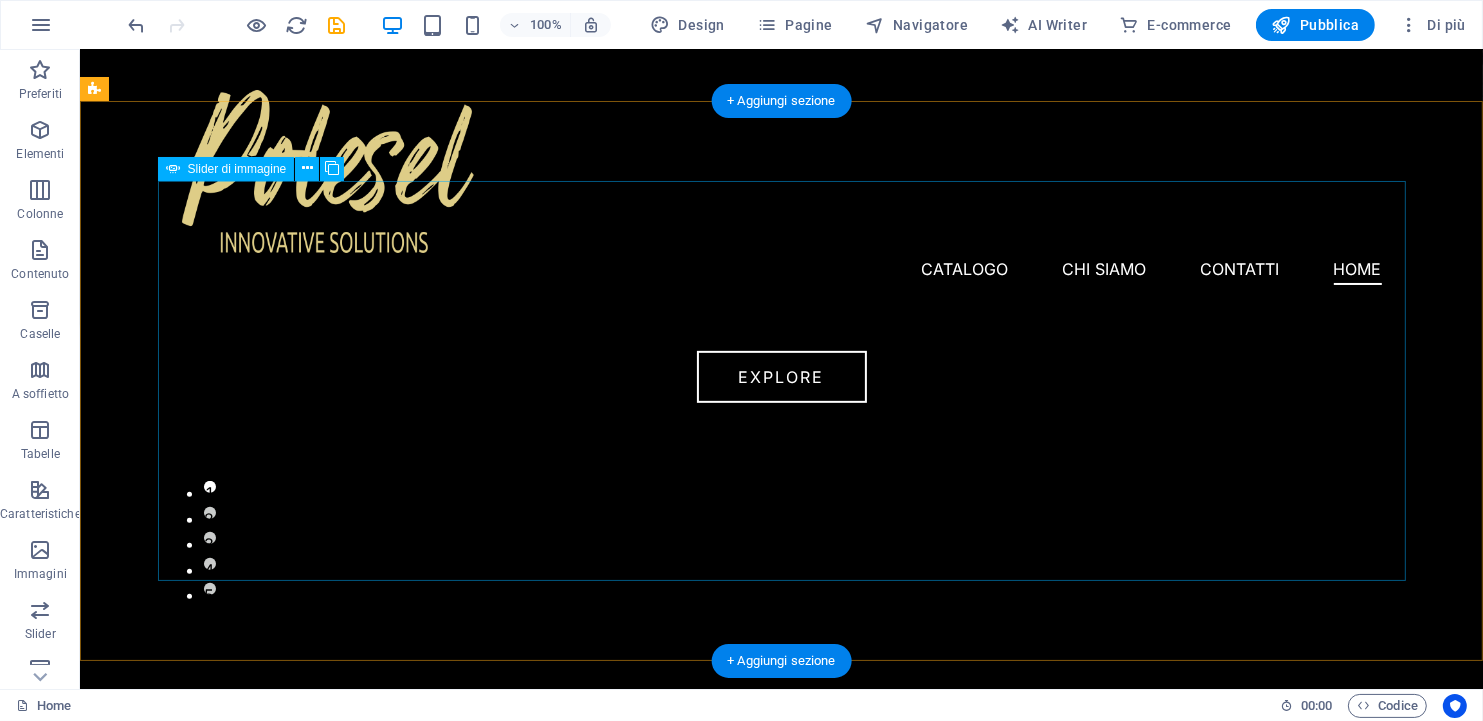 click at bounding box center (781, 201) 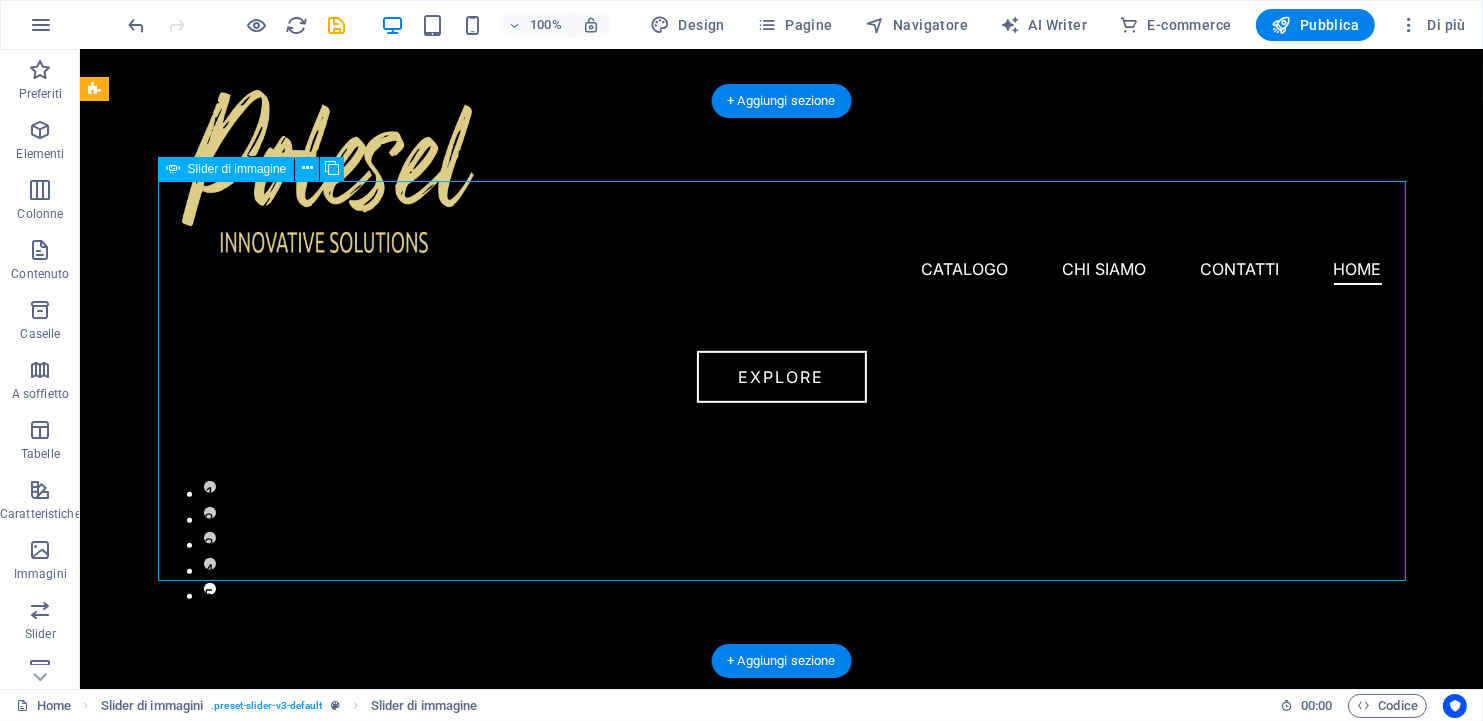 click at bounding box center (781, 201) 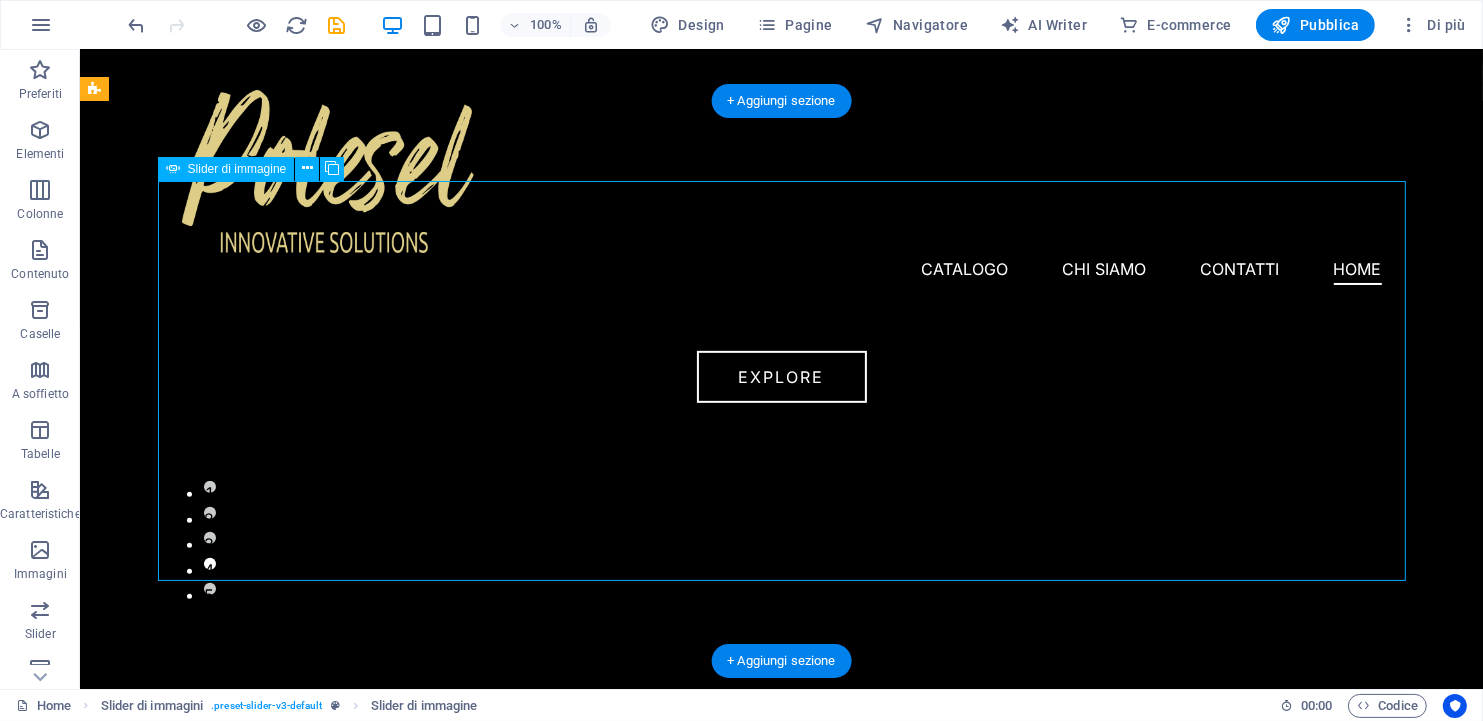 click at bounding box center [781, 201] 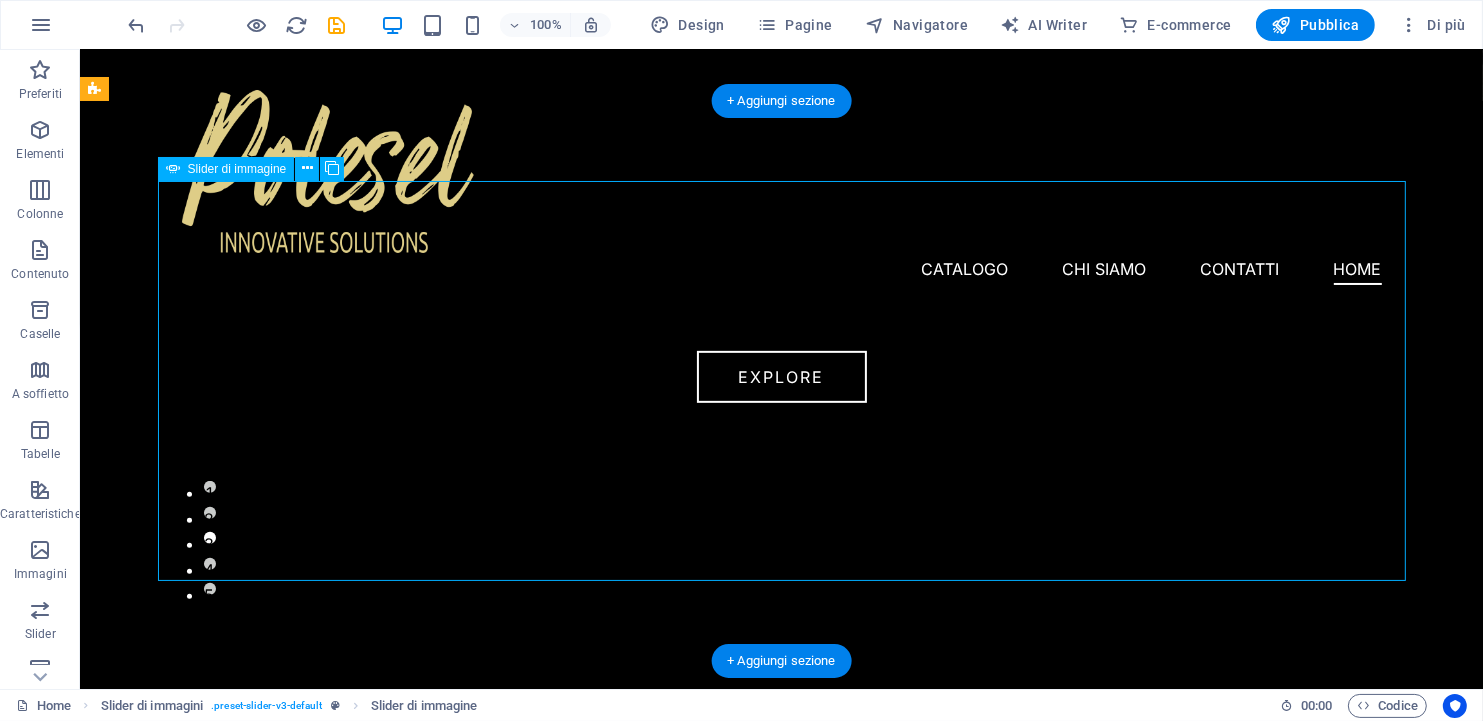 click at bounding box center (781, 201) 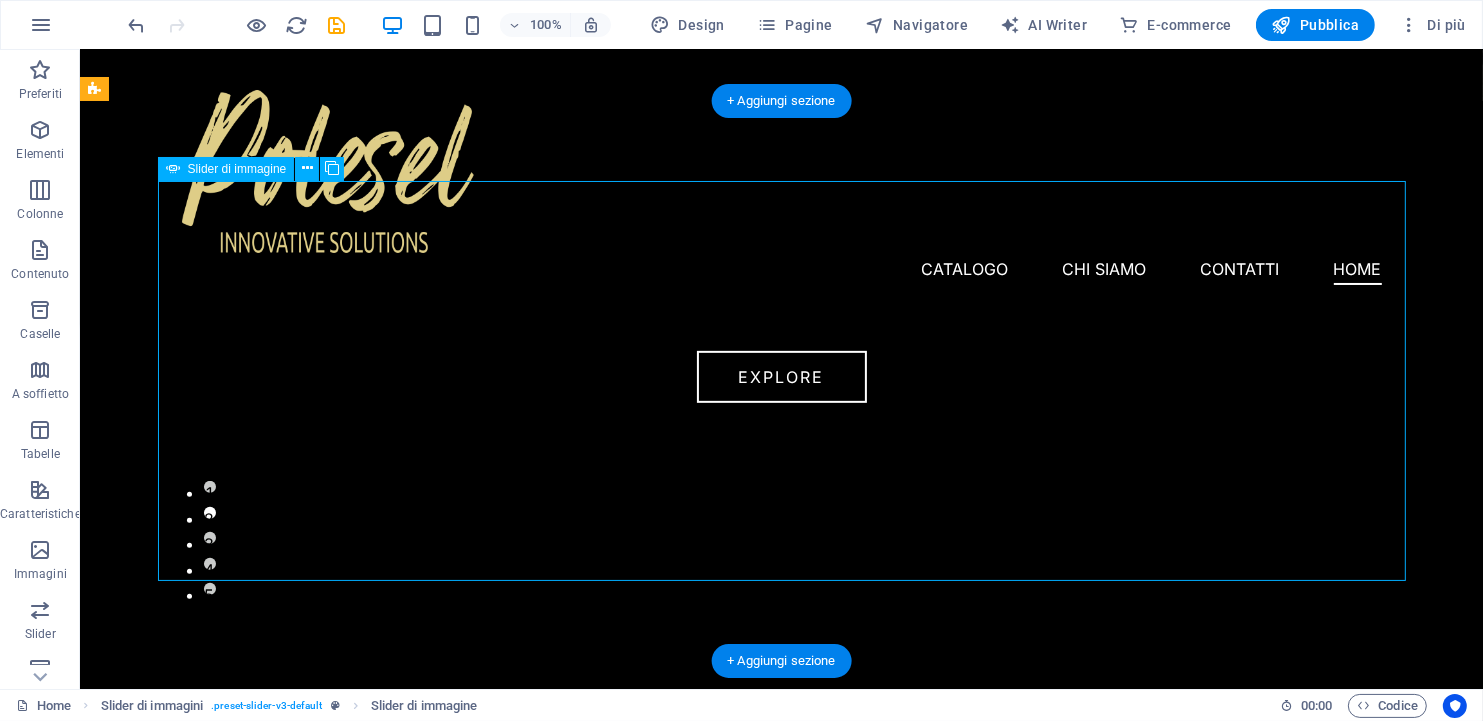 click at bounding box center (781, 201) 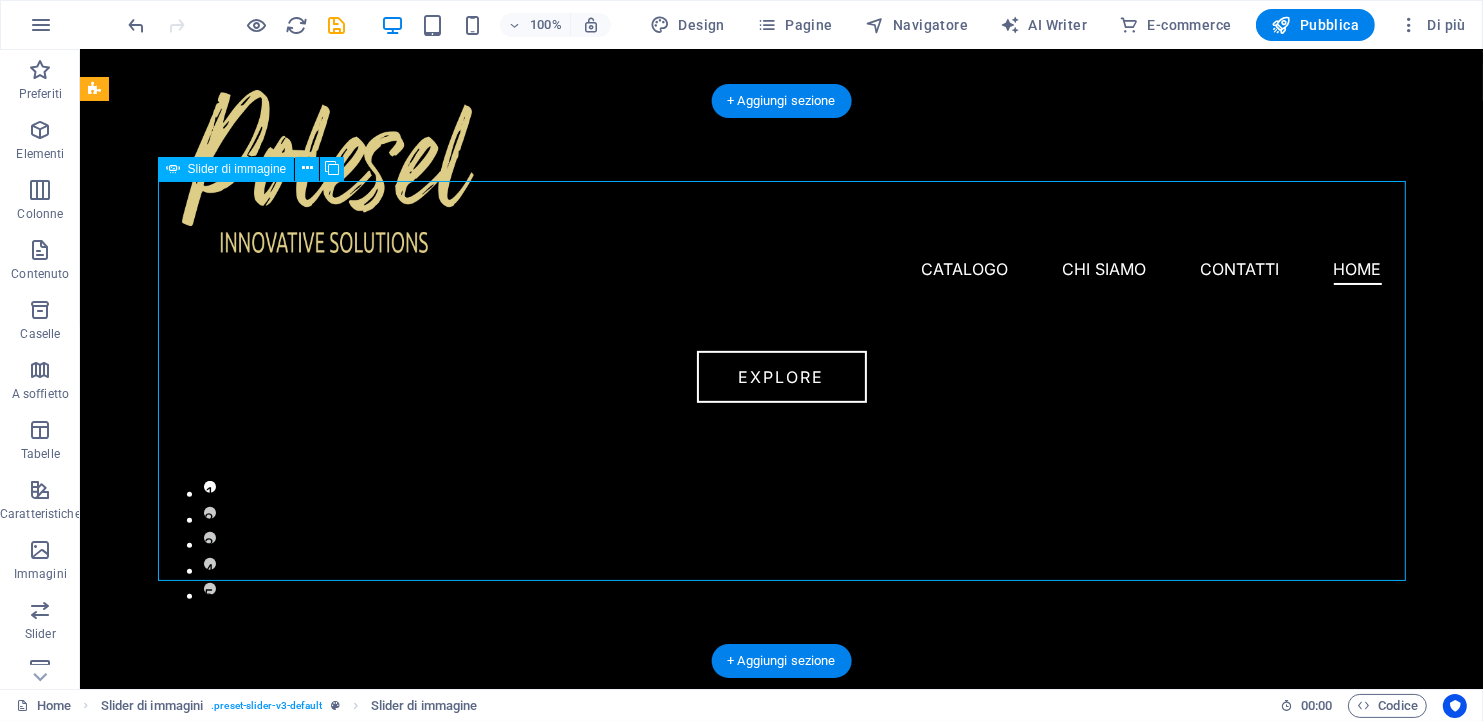 click at bounding box center (781, 201) 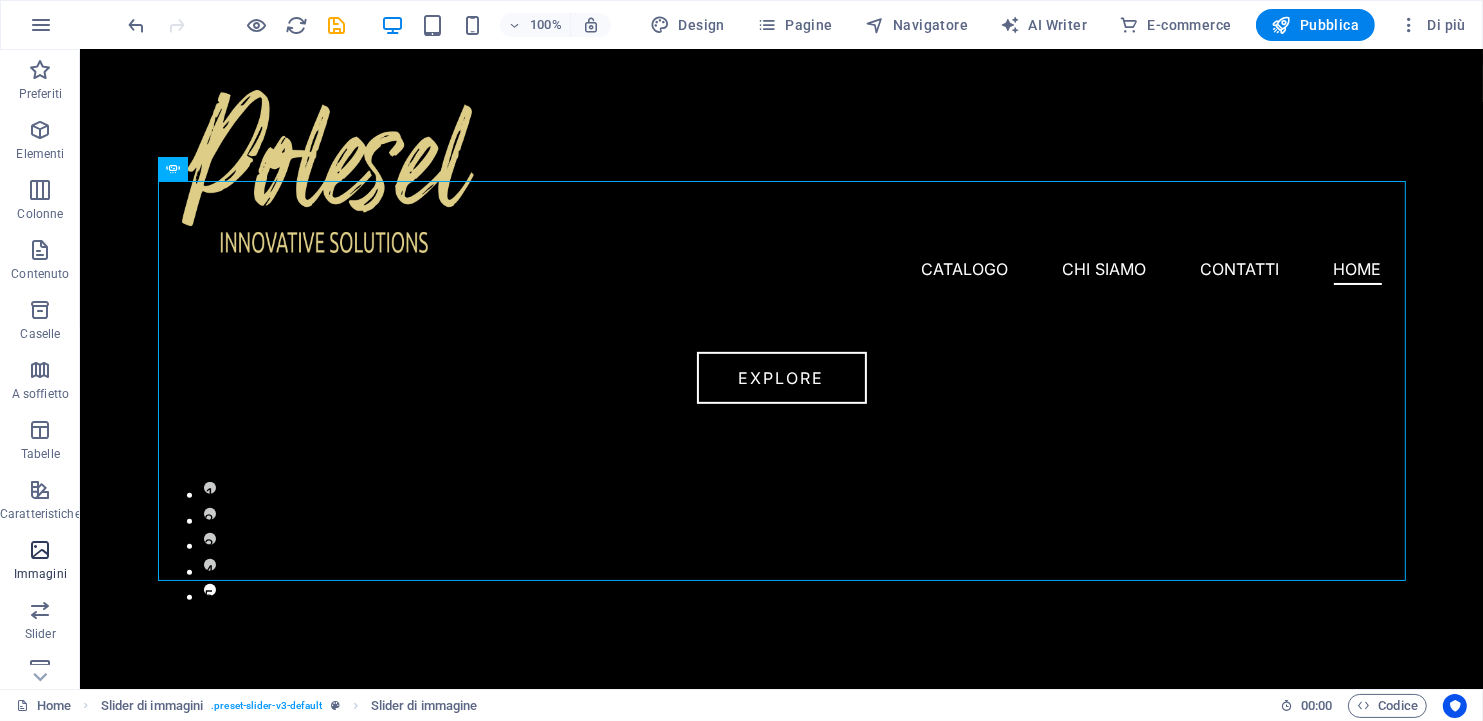 scroll, scrollTop: 806, scrollLeft: 0, axis: vertical 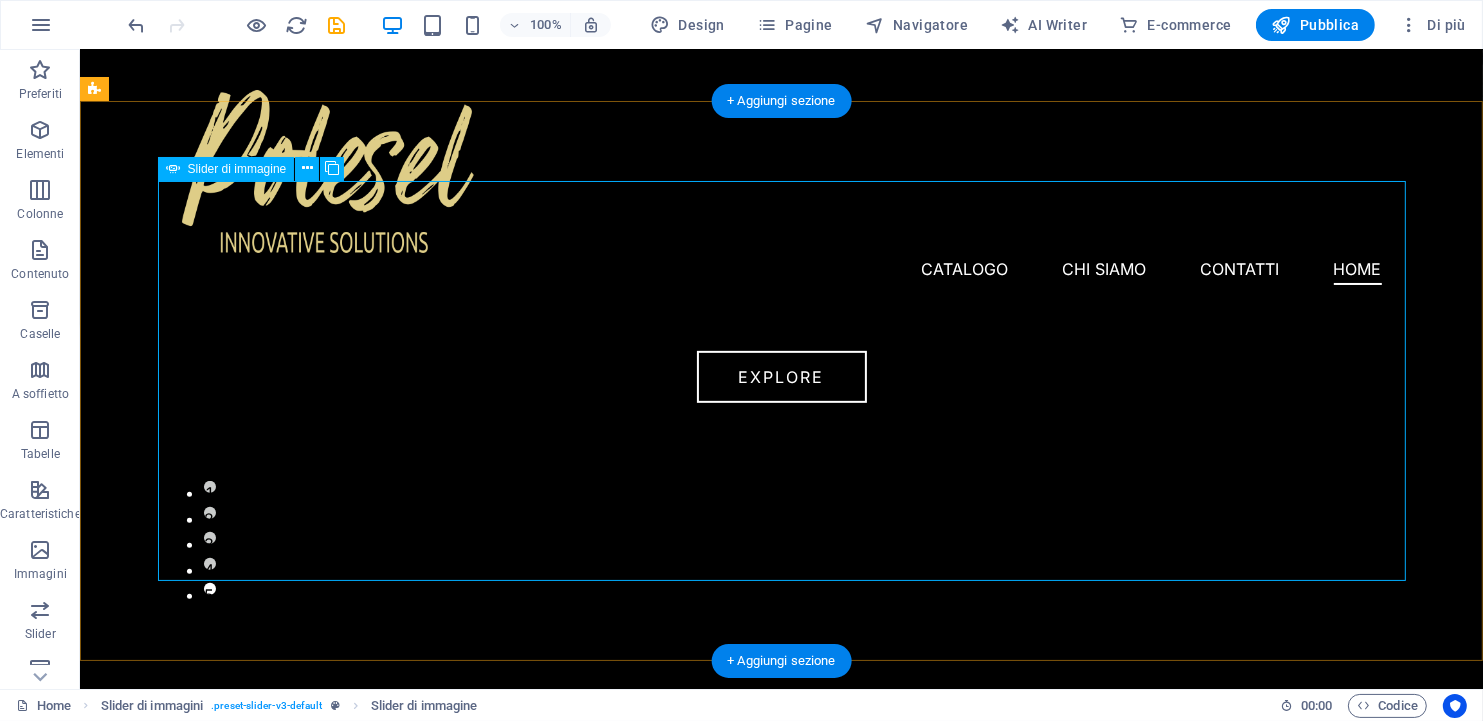 click at bounding box center [781, 201] 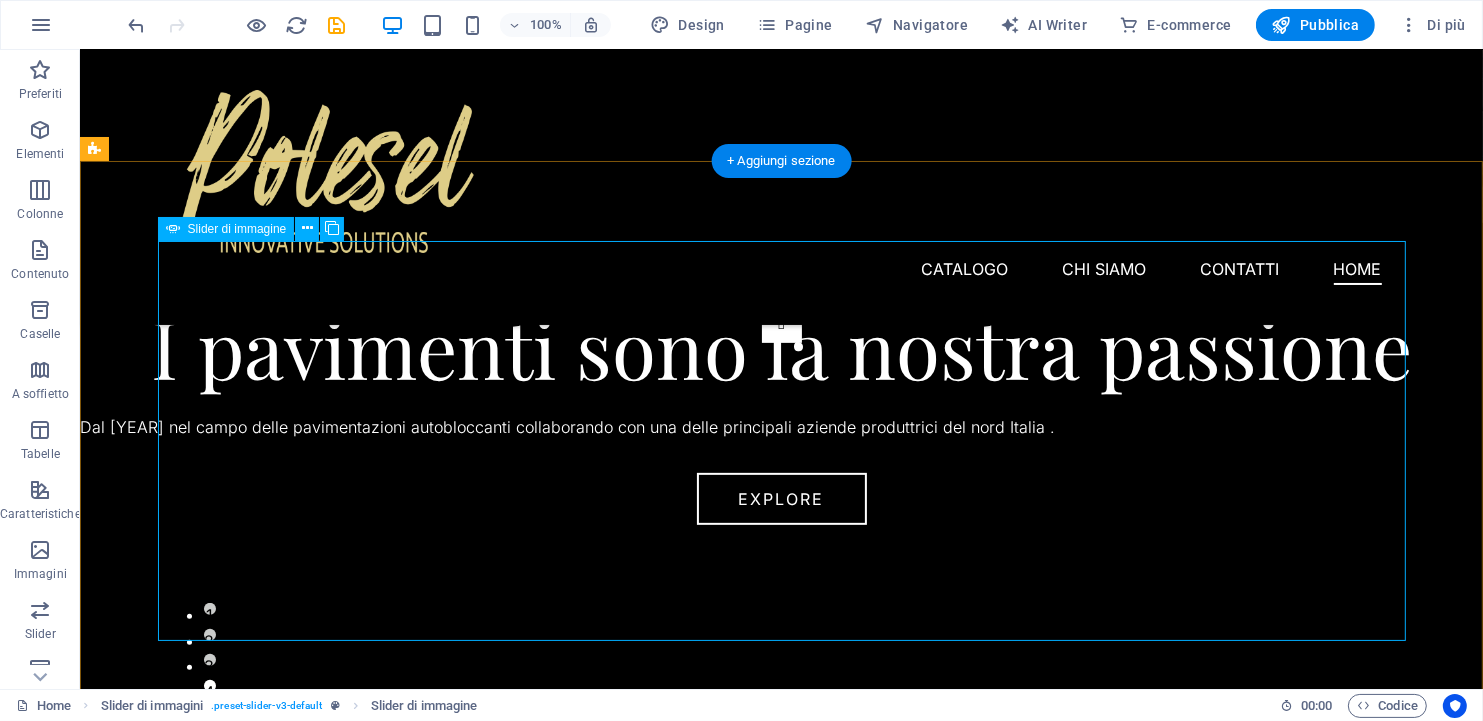 scroll, scrollTop: 806, scrollLeft: 0, axis: vertical 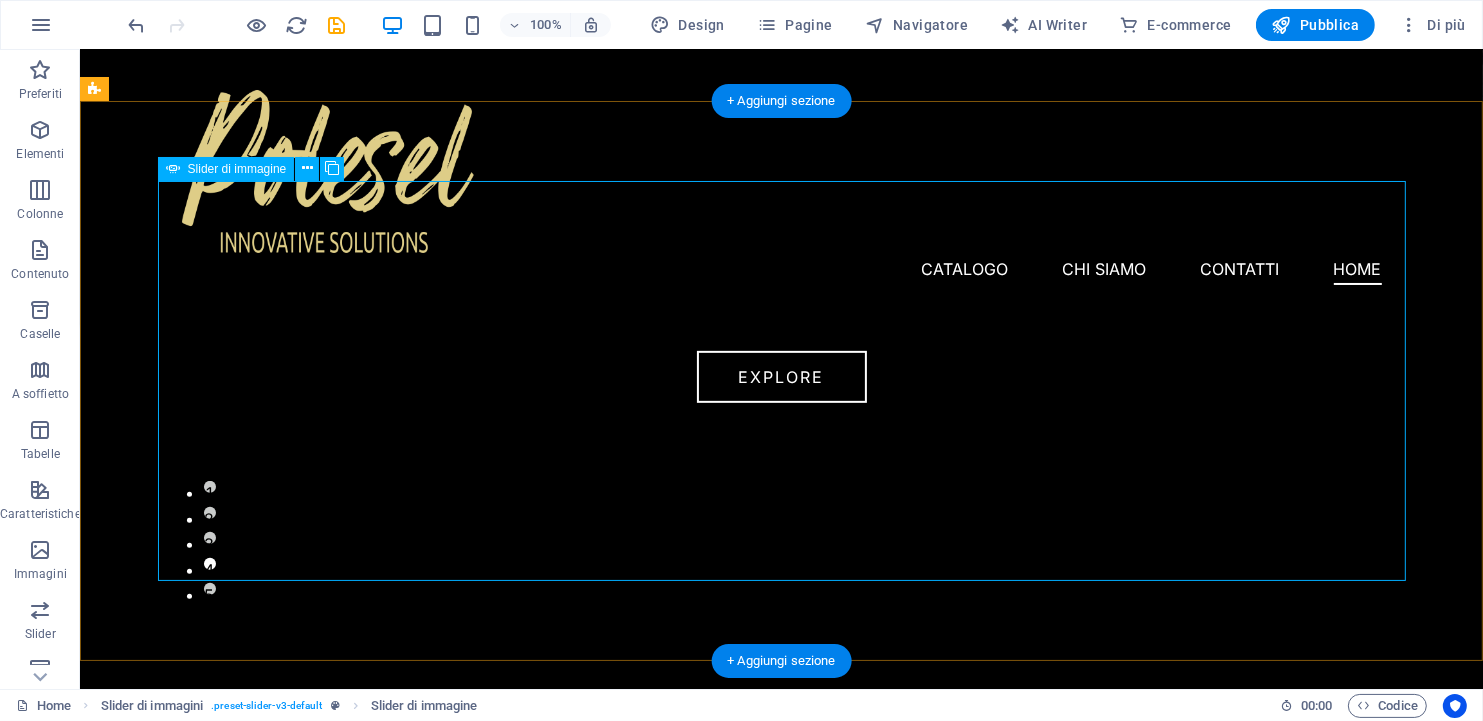 click at bounding box center (781, 201) 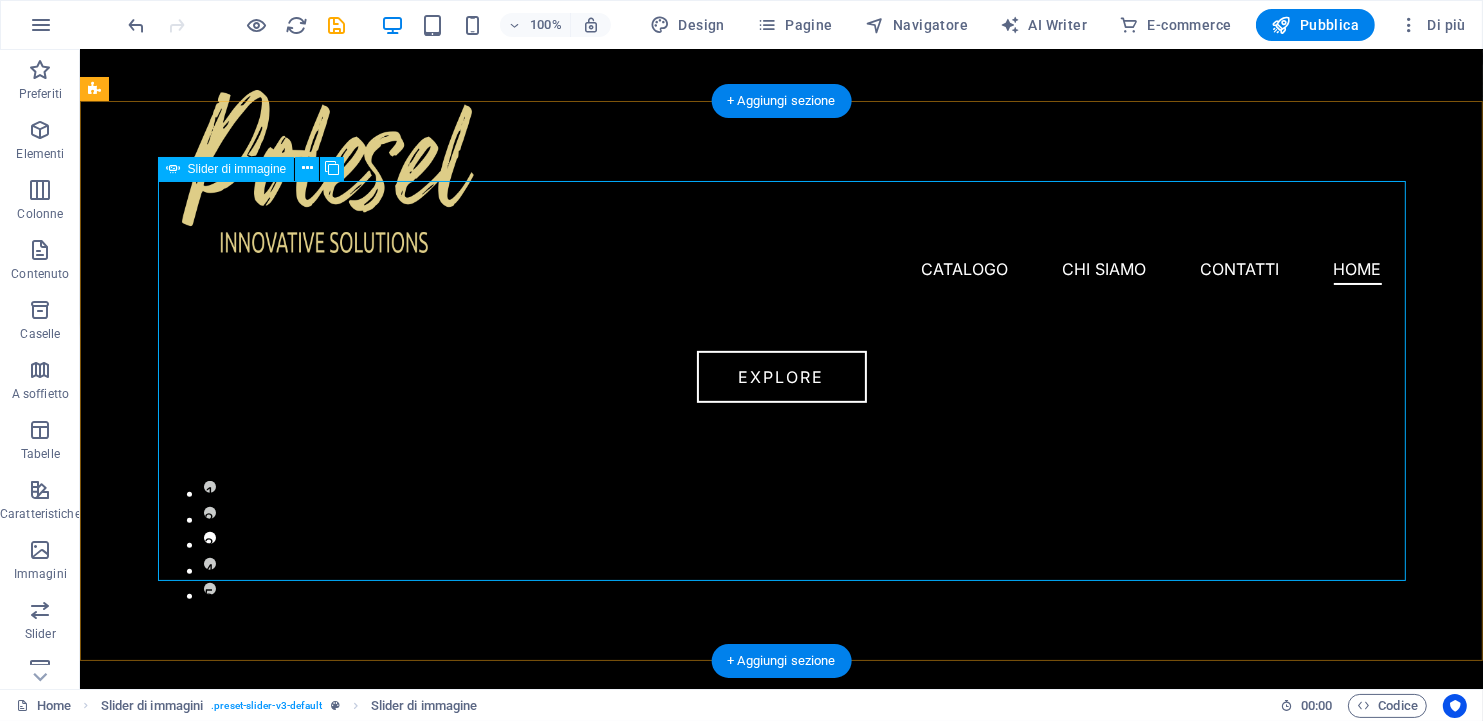 click at bounding box center [781, 201] 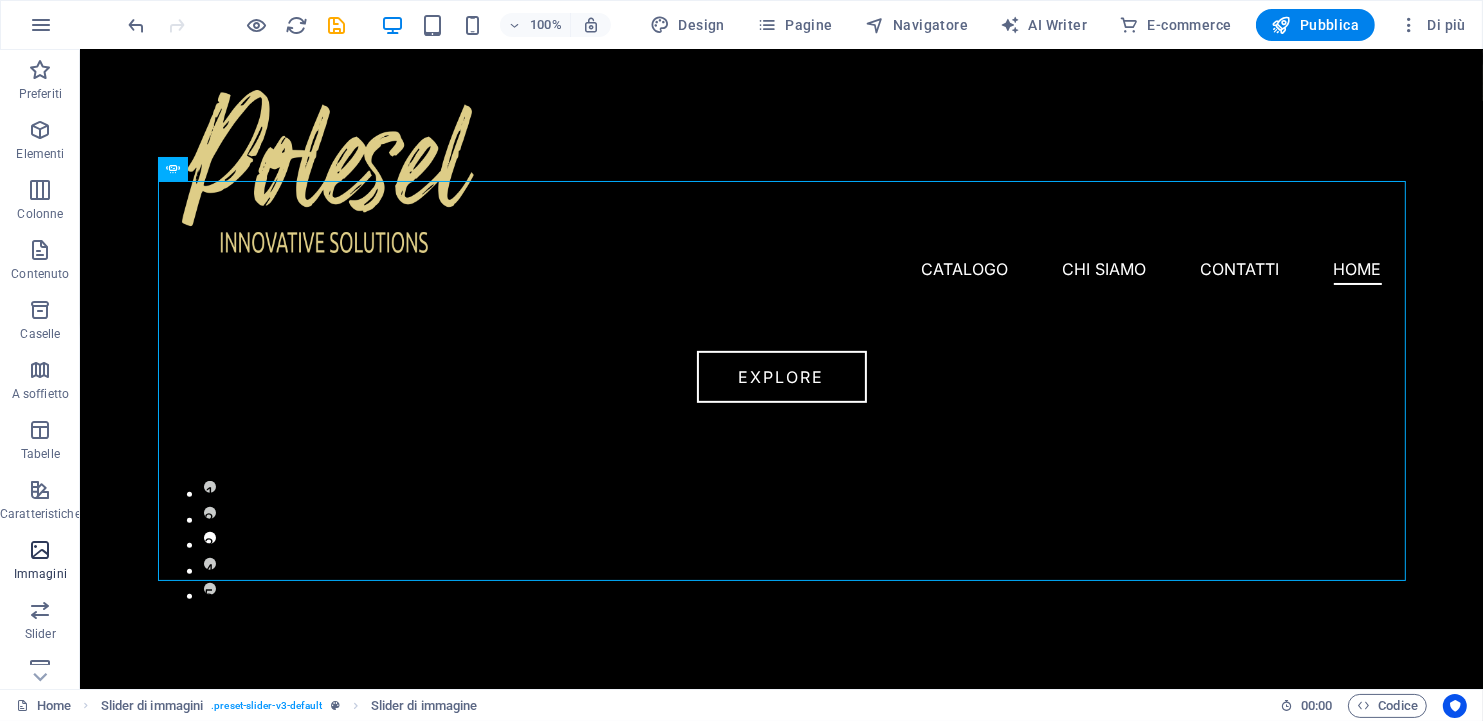 click at bounding box center [40, 550] 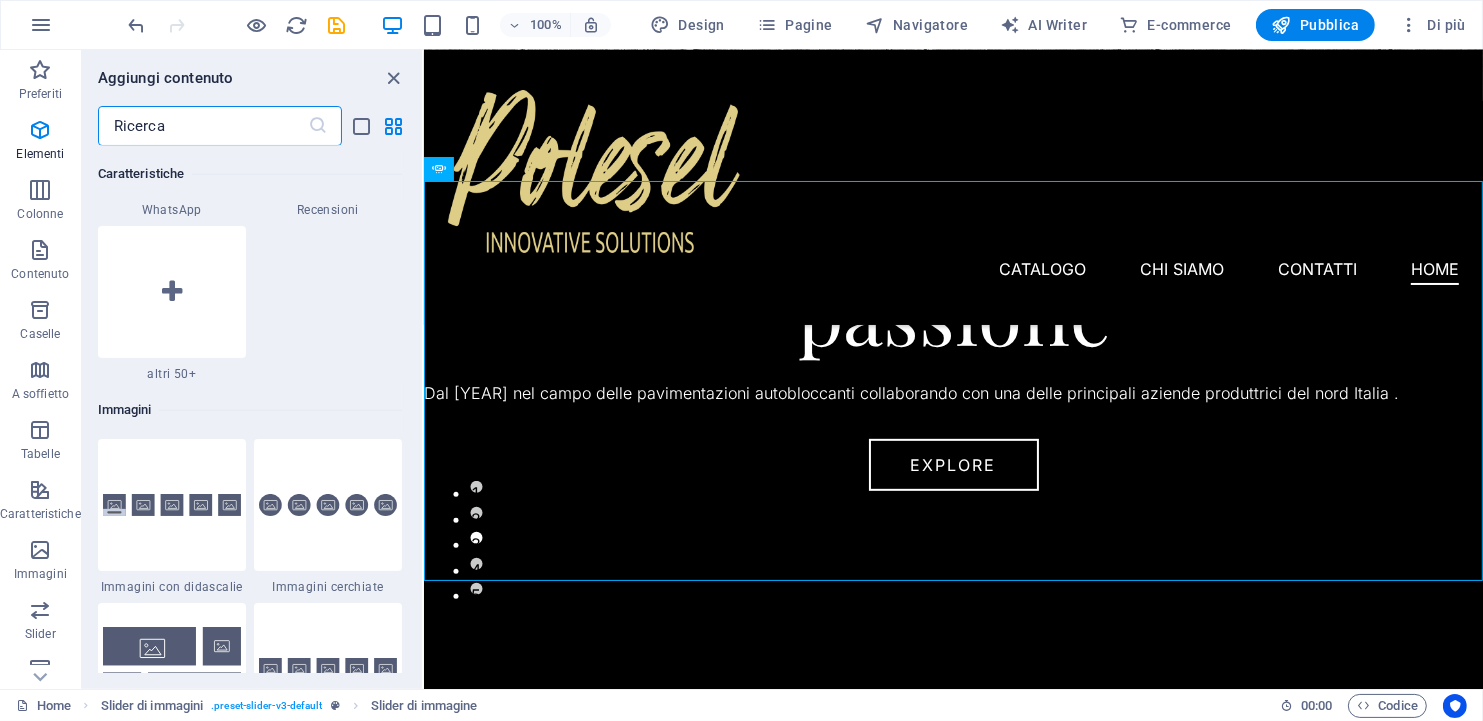 scroll, scrollTop: 10140, scrollLeft: 0, axis: vertical 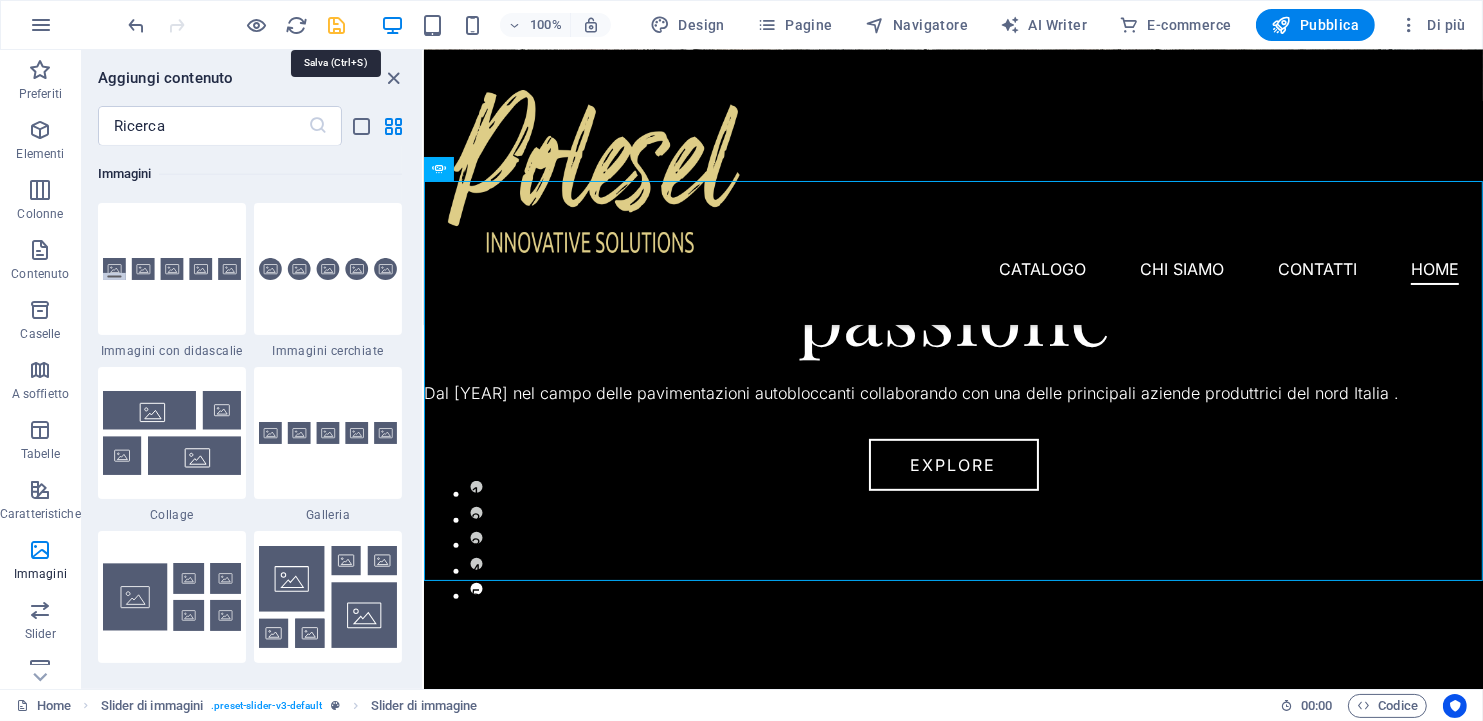 click at bounding box center (337, 25) 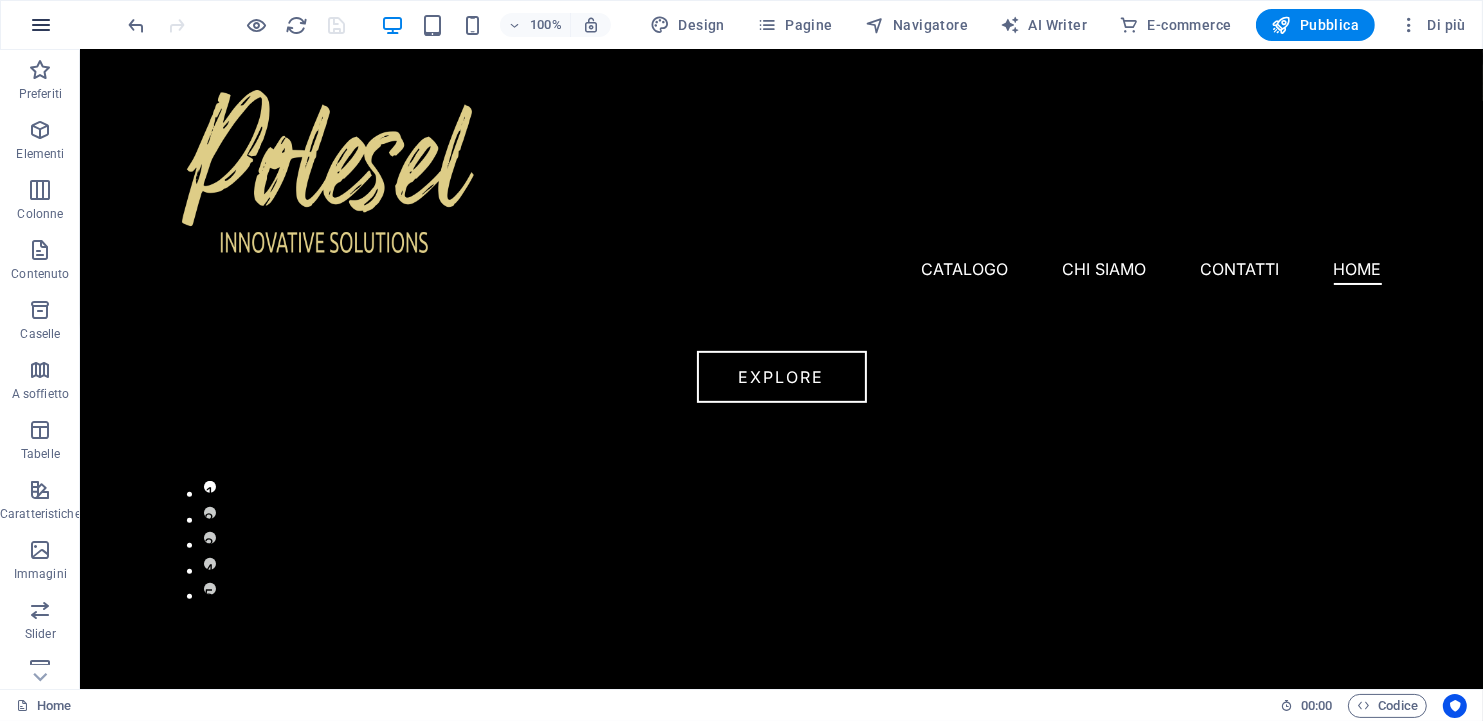 click at bounding box center (41, 25) 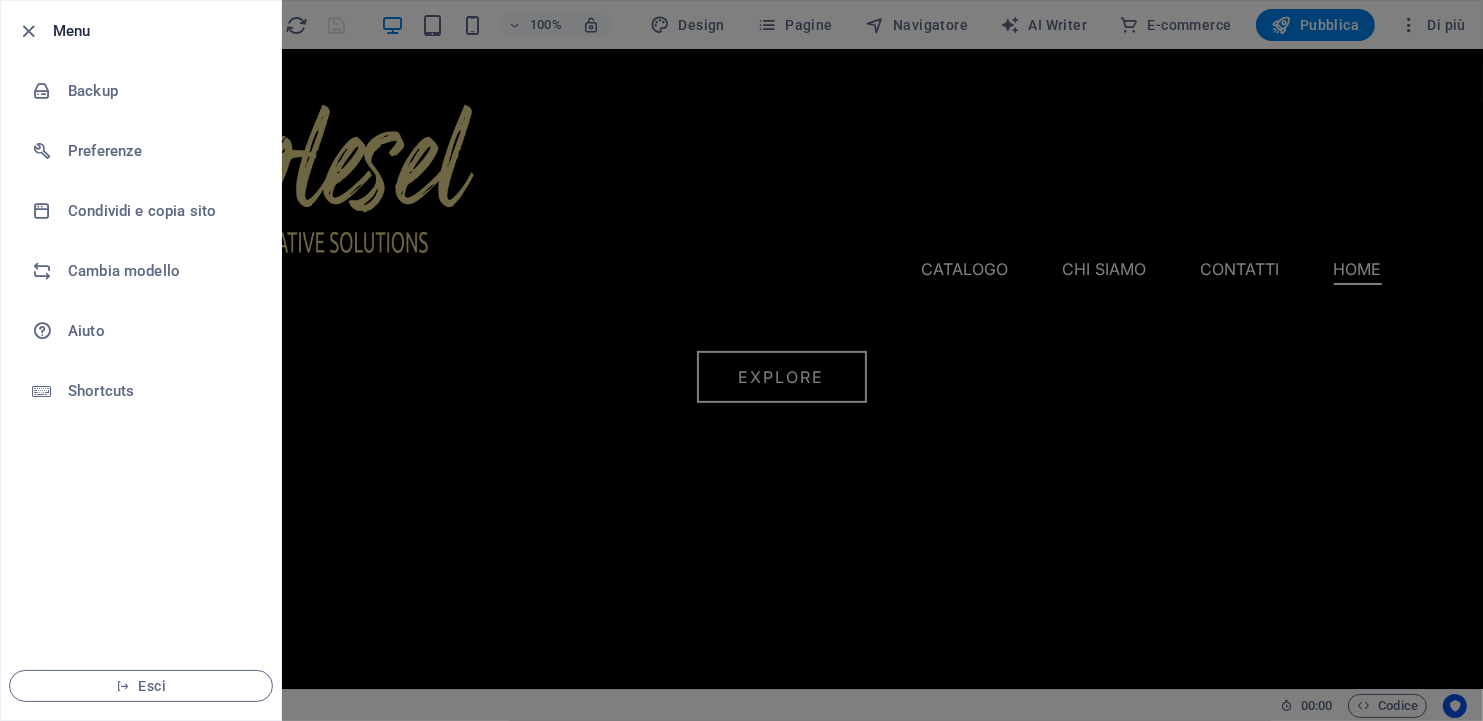 click at bounding box center (741, 360) 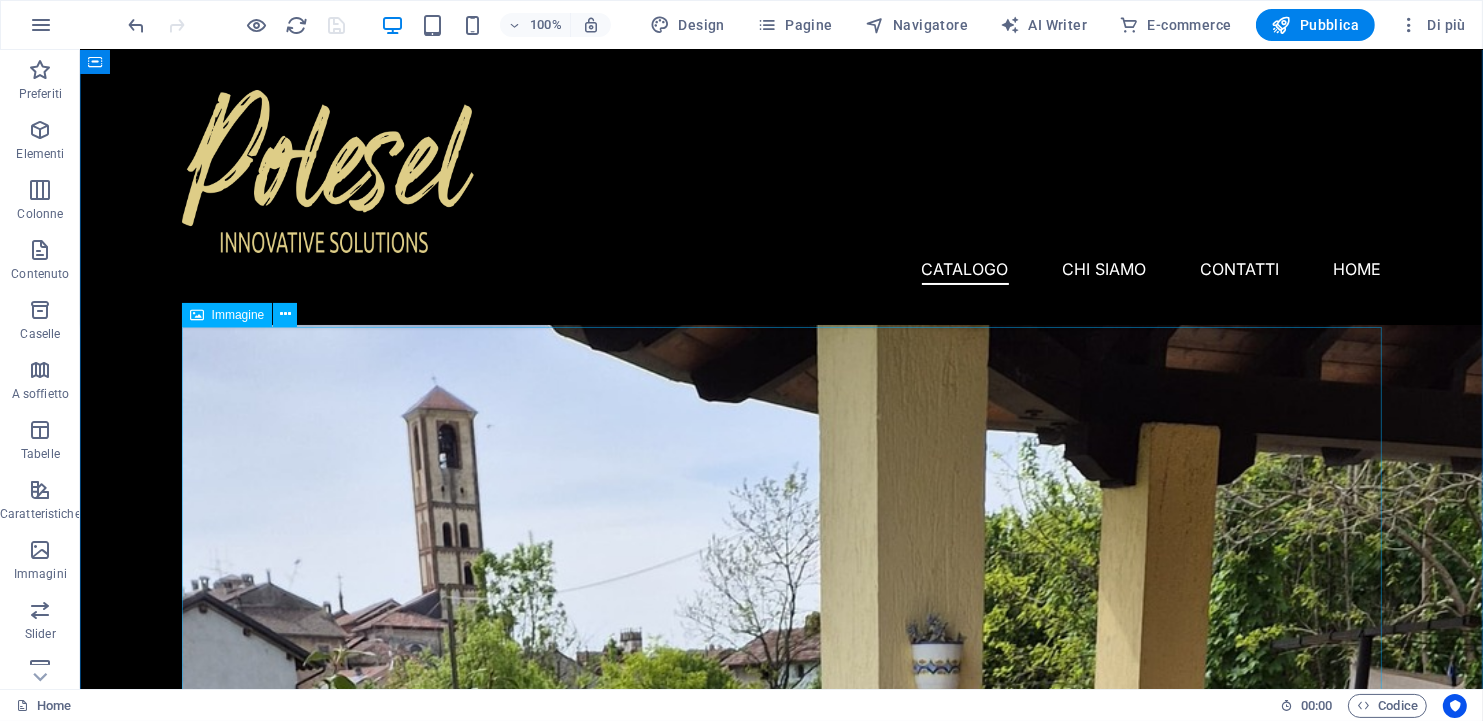 scroll, scrollTop: 2016, scrollLeft: 0, axis: vertical 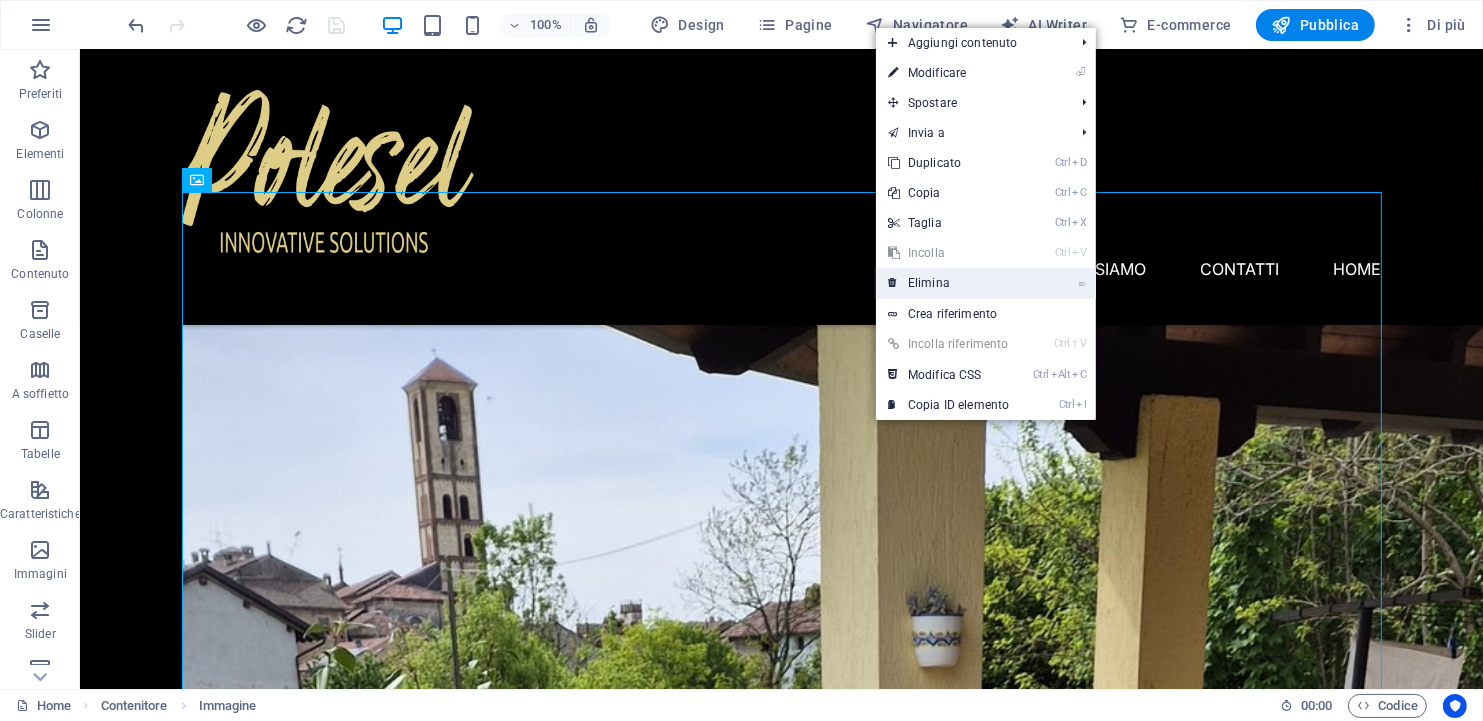 click on "⌦  Elimina" at bounding box center (948, 283) 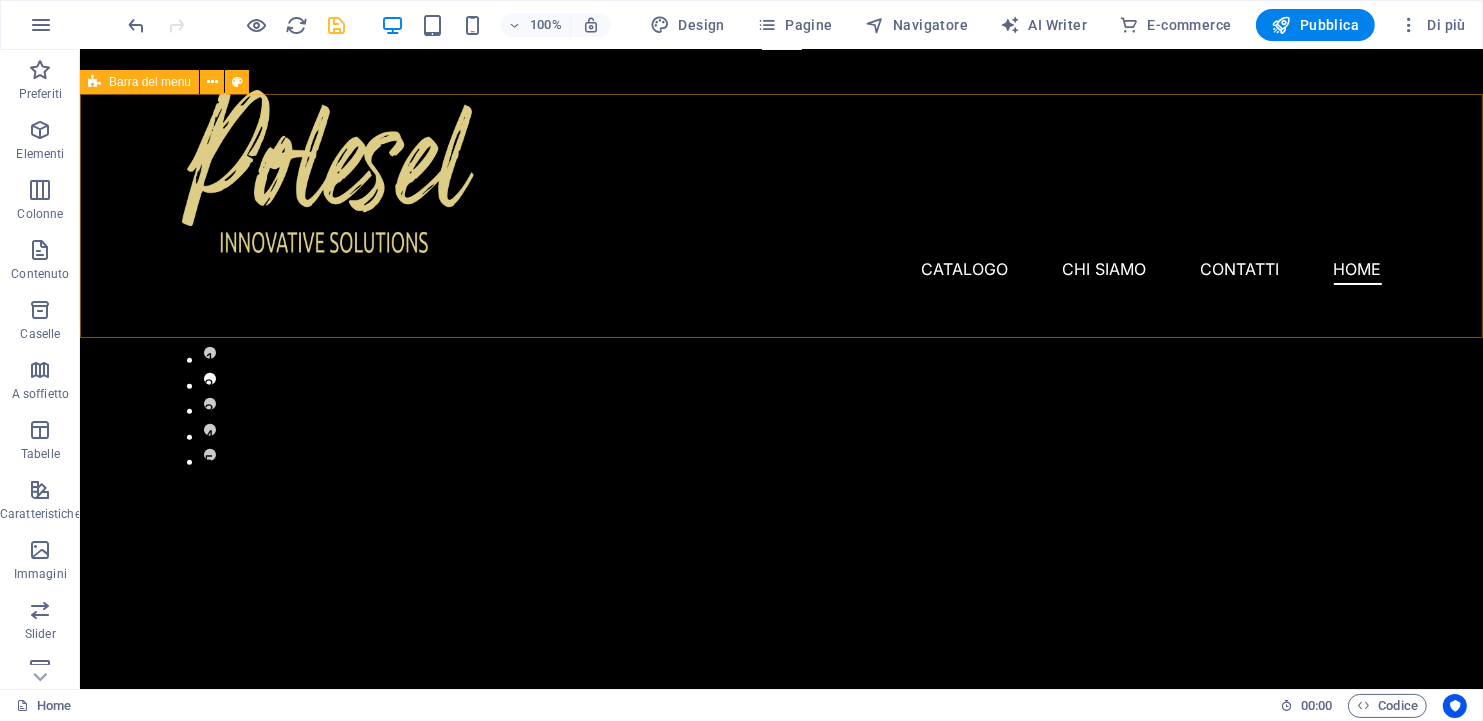 scroll, scrollTop: 672, scrollLeft: 0, axis: vertical 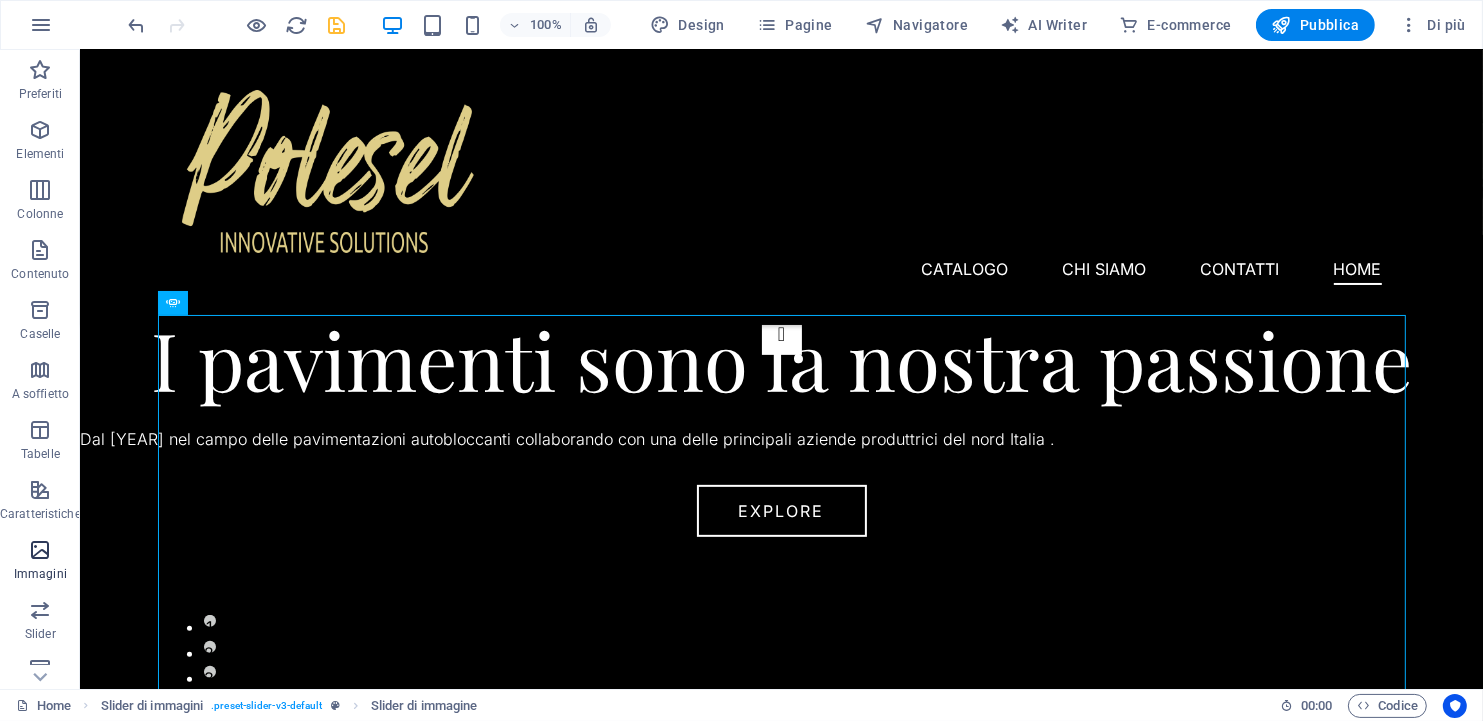 click at bounding box center (40, 550) 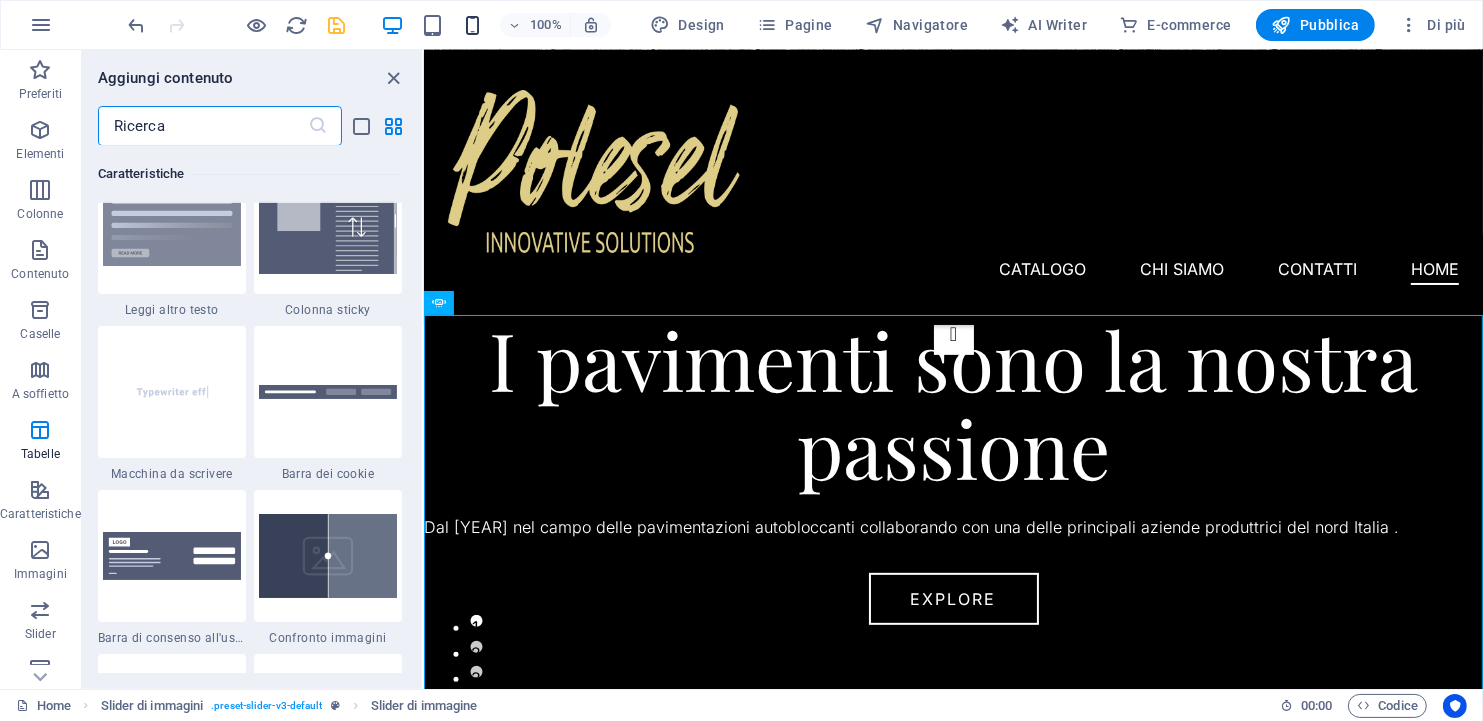 scroll, scrollTop: 7356, scrollLeft: 0, axis: vertical 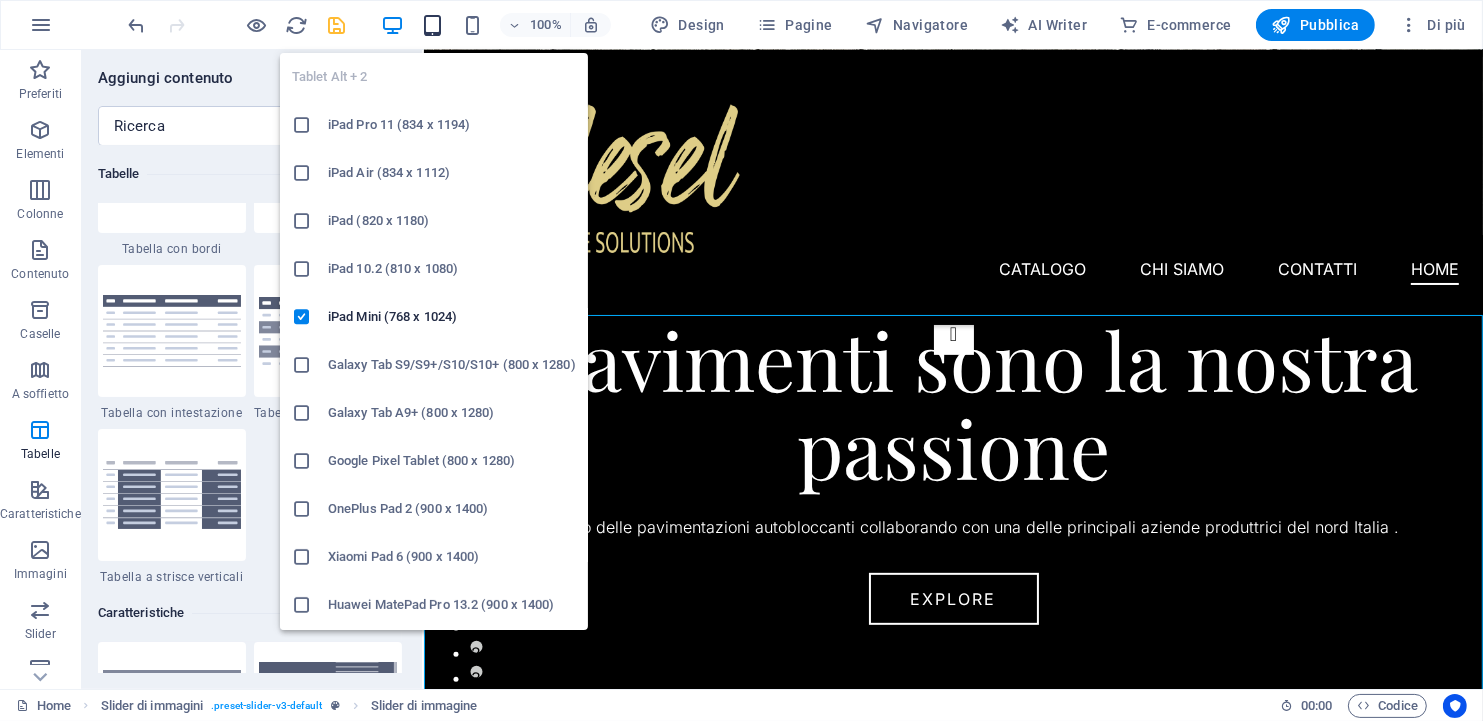 click at bounding box center (432, 25) 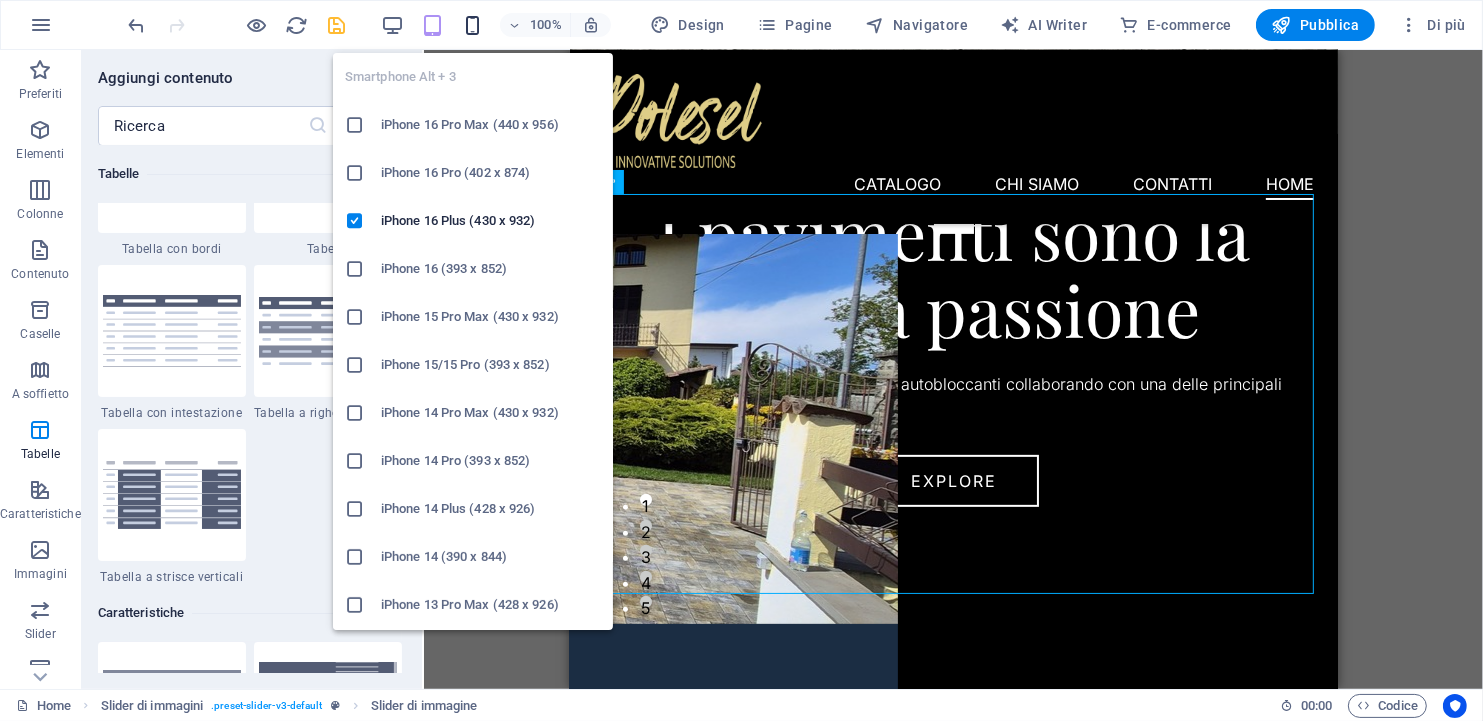 click at bounding box center [472, 25] 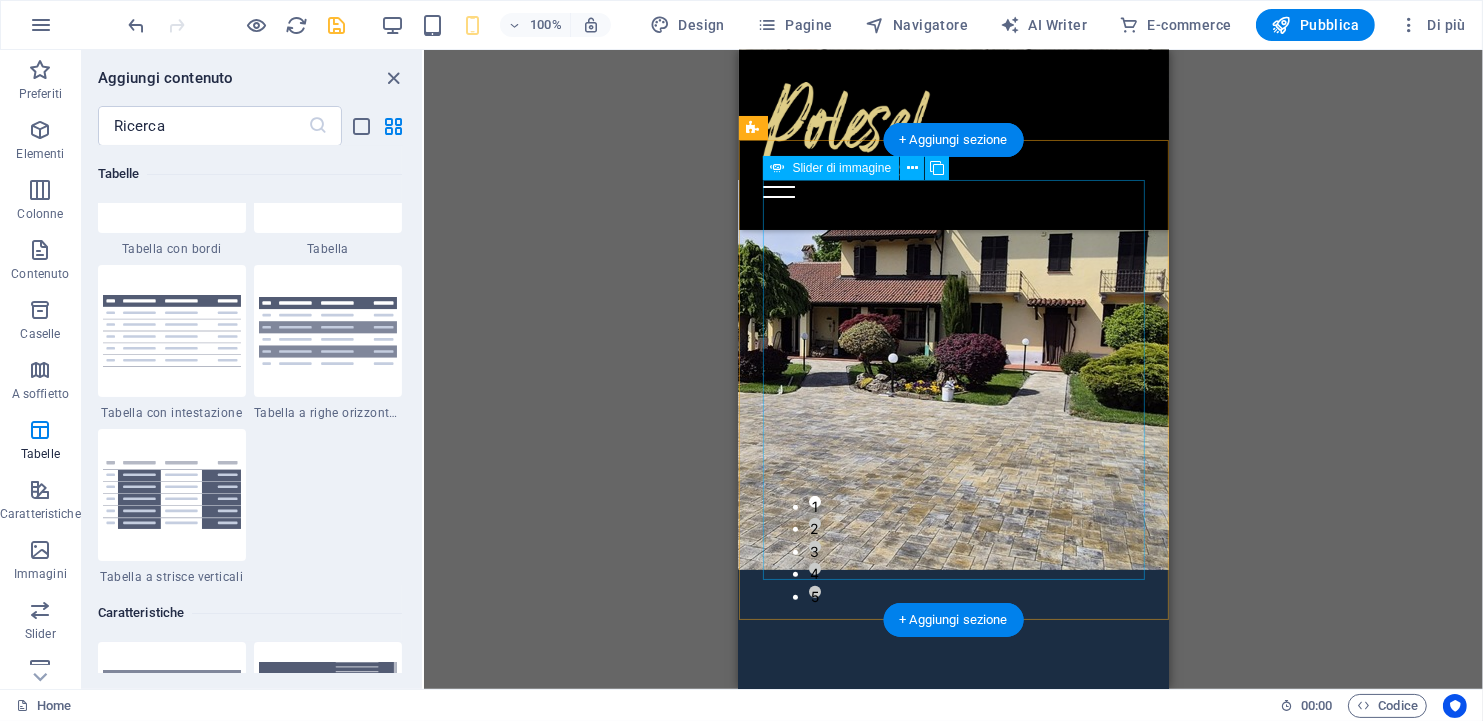 scroll, scrollTop: 537, scrollLeft: 0, axis: vertical 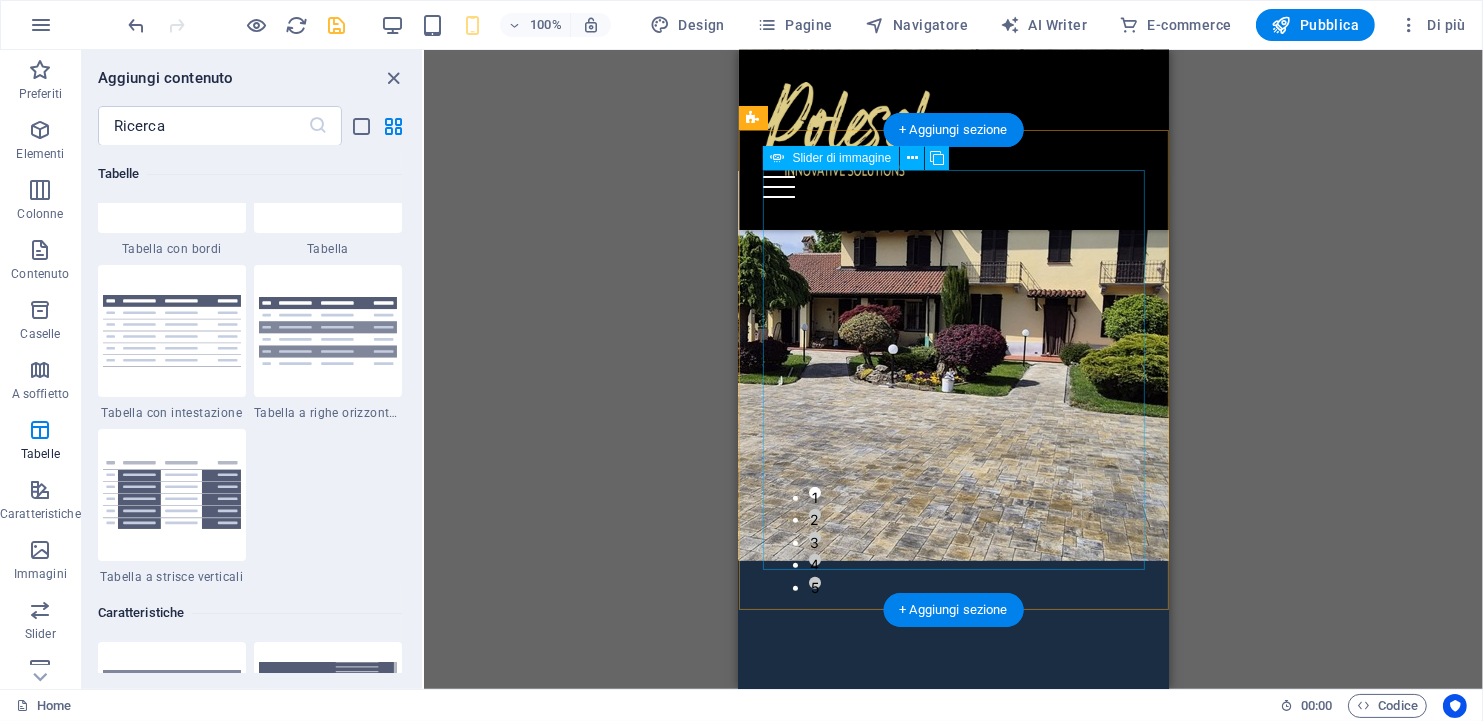 click on "5" at bounding box center [814, 583] 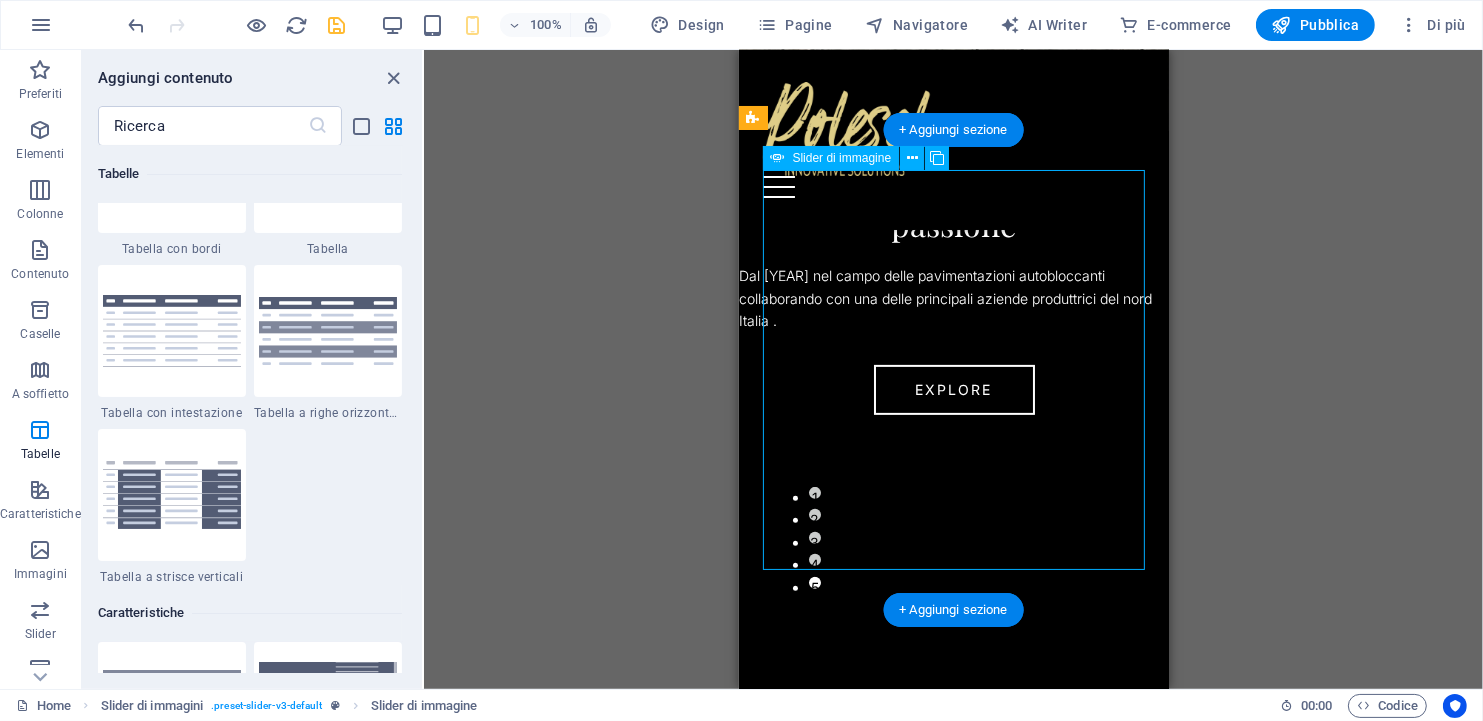 click on "5" at bounding box center (814, 583) 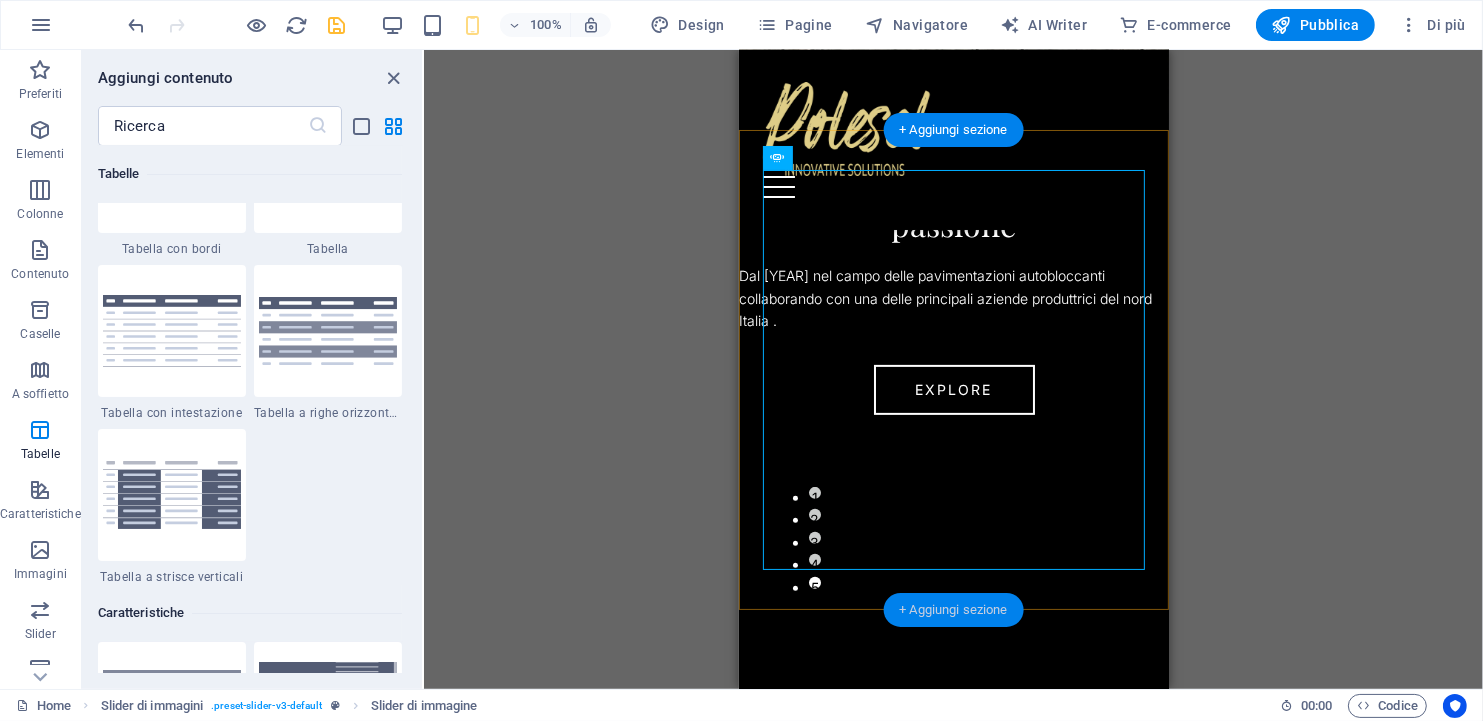 click on "+ Aggiungi sezione" at bounding box center [953, 610] 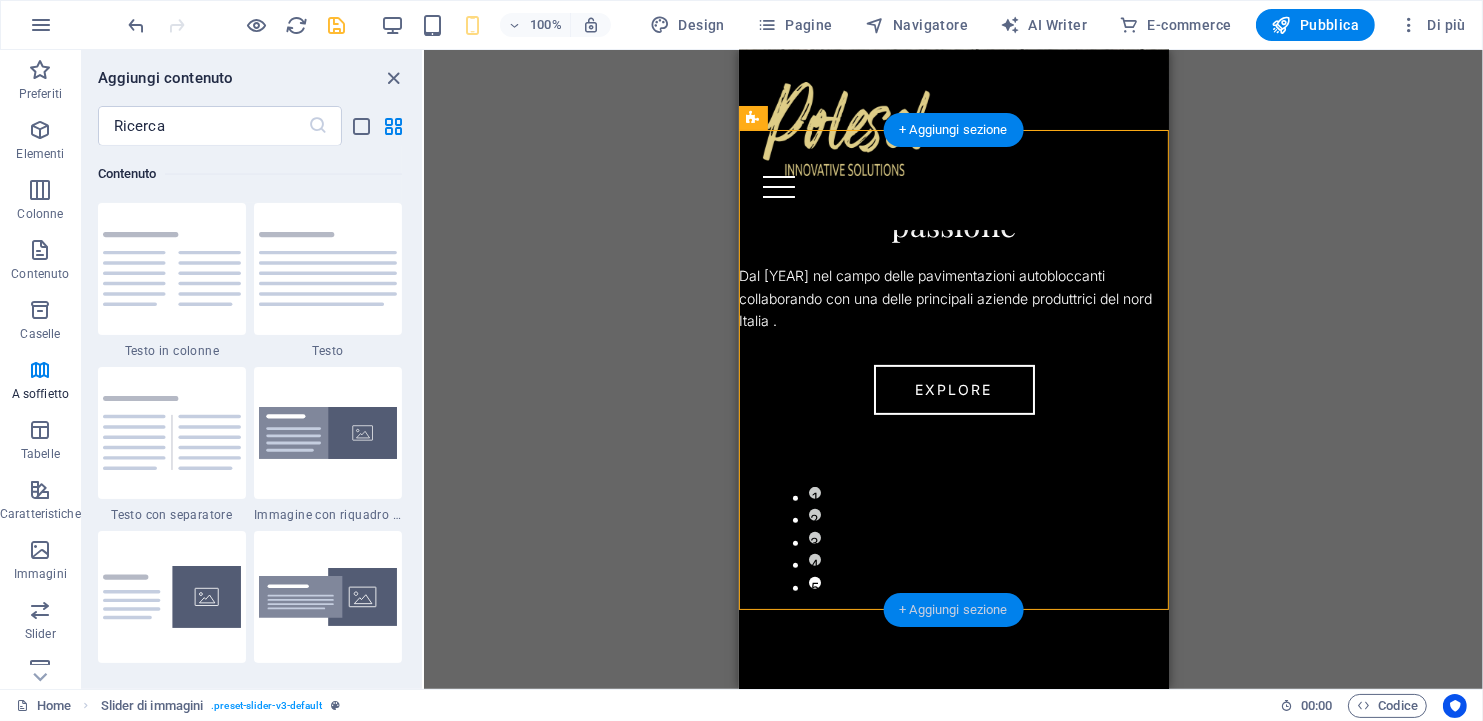 scroll, scrollTop: 3499, scrollLeft: 0, axis: vertical 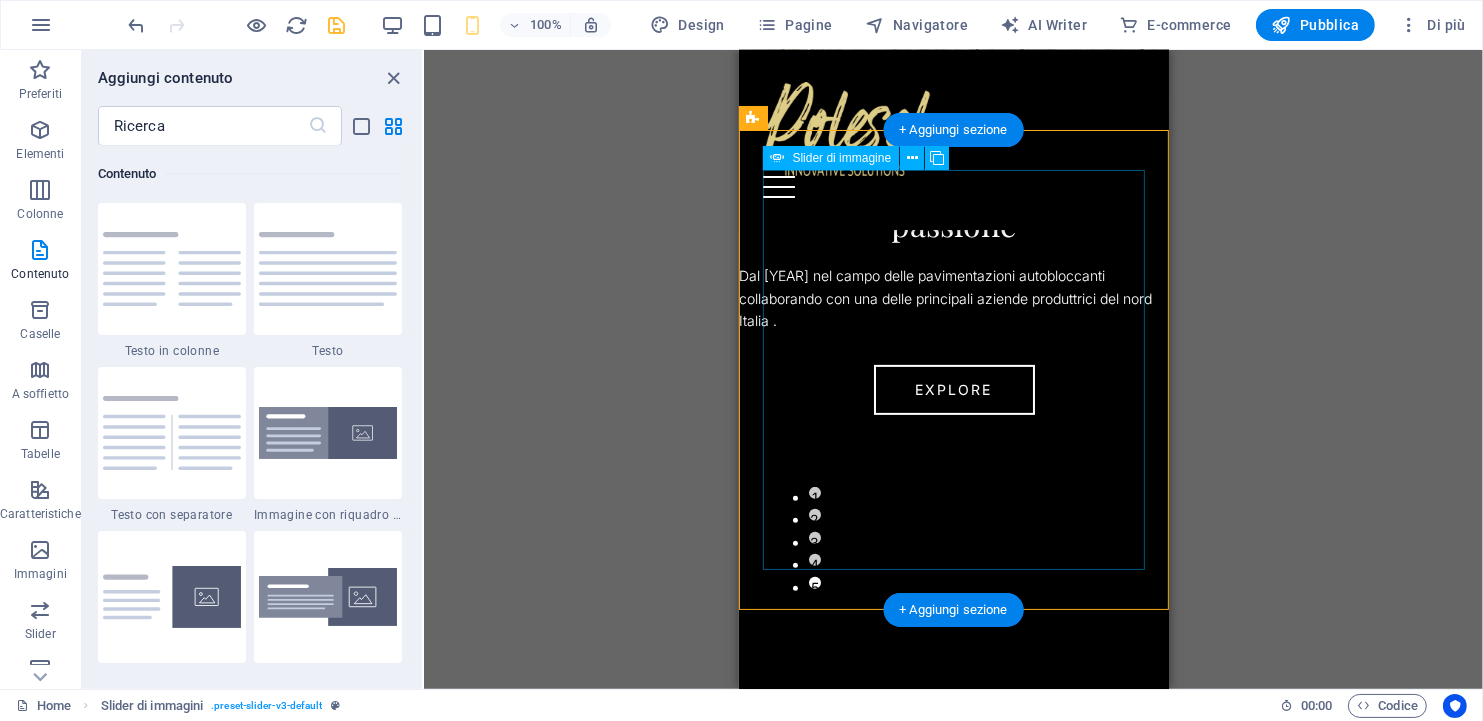 click on "4" at bounding box center [814, 560] 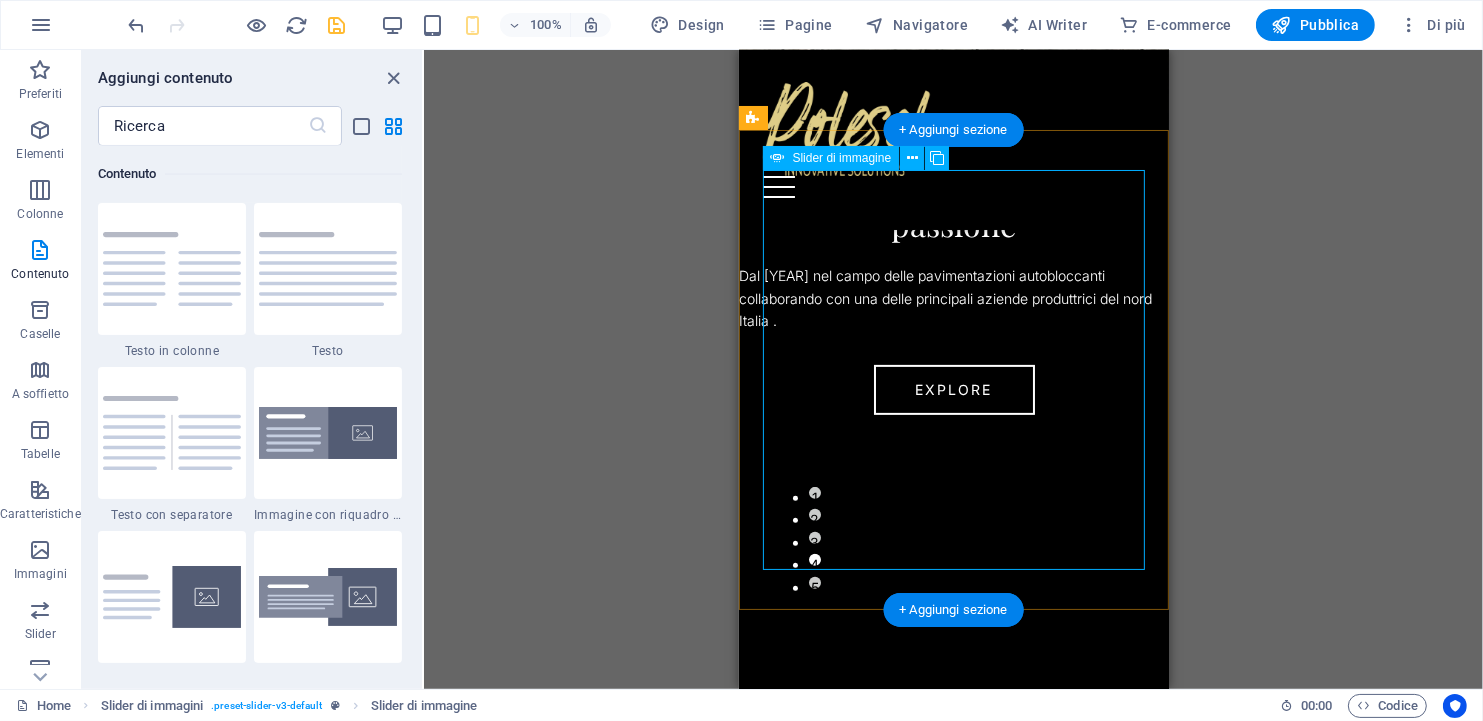 click on "3" at bounding box center [814, 538] 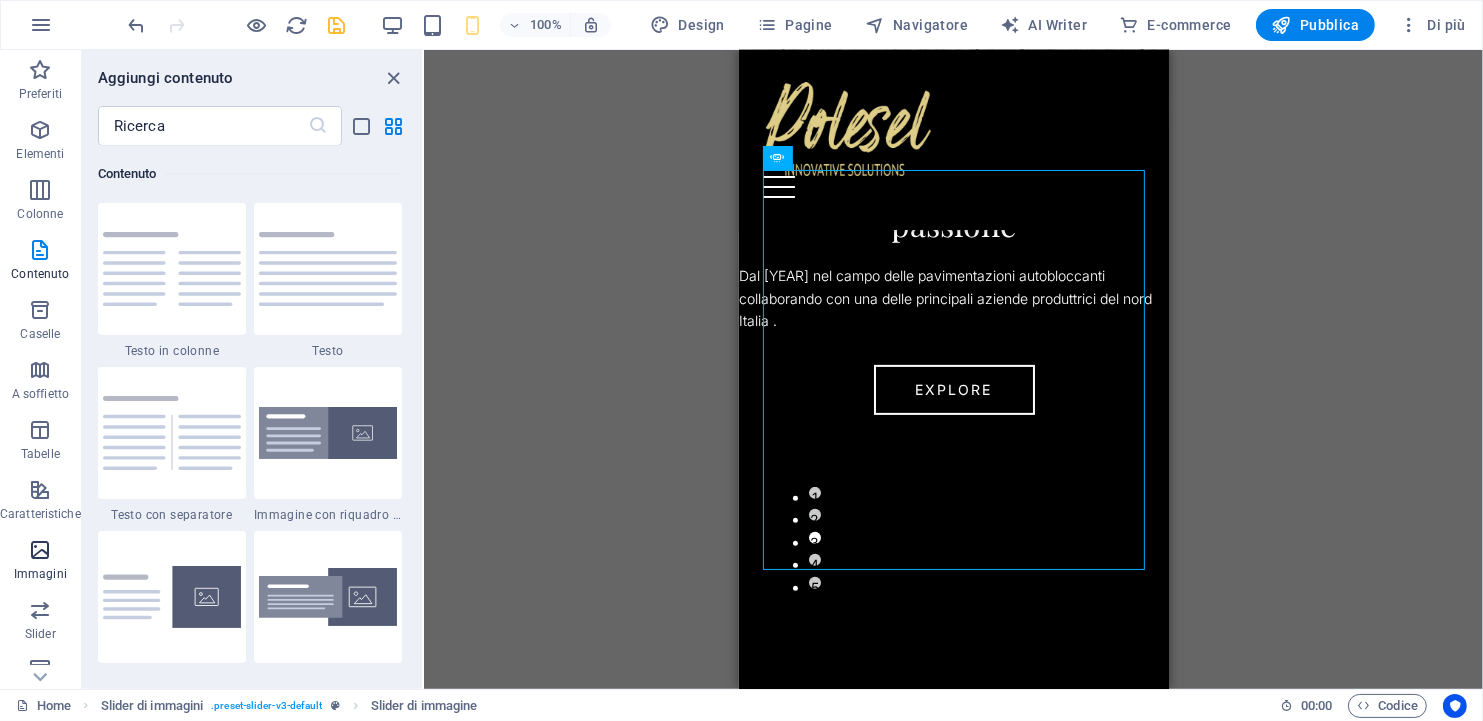 click at bounding box center (40, 550) 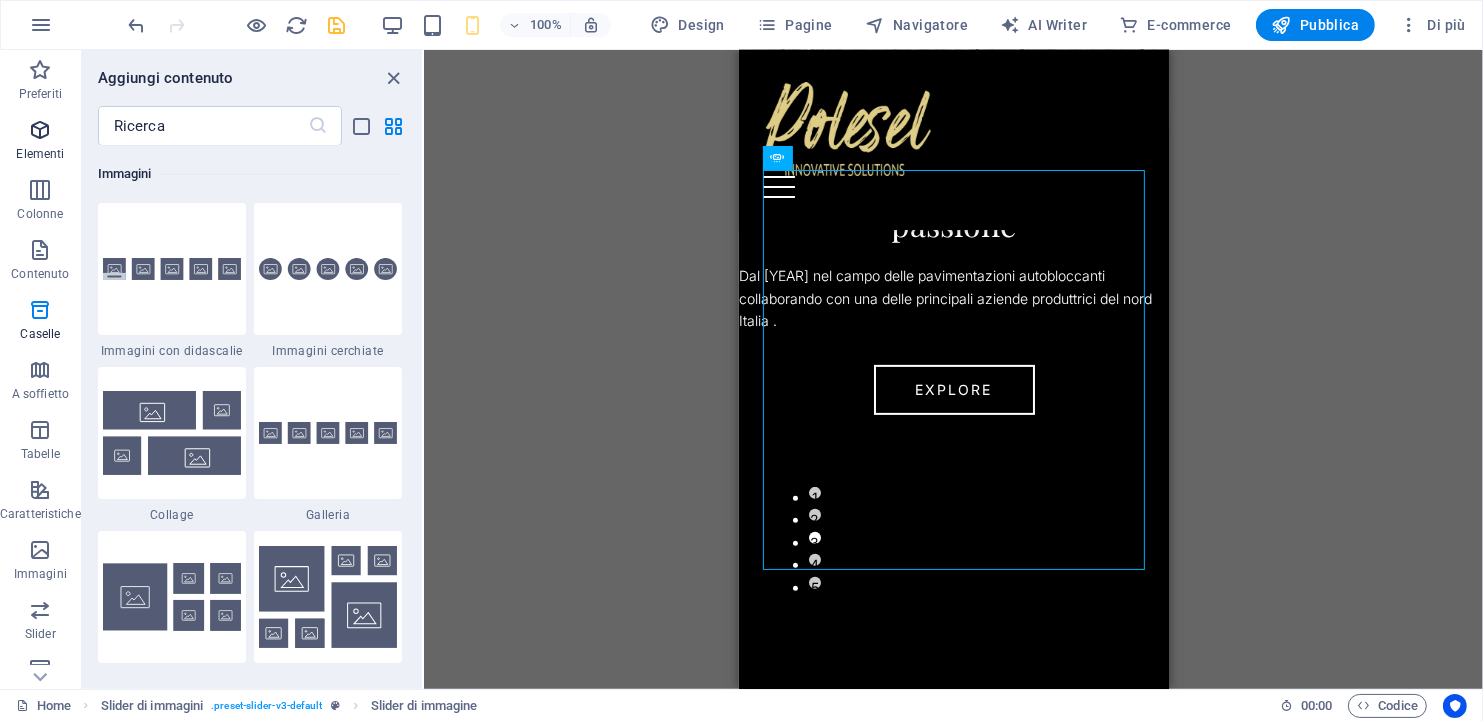 scroll, scrollTop: 10140, scrollLeft: 0, axis: vertical 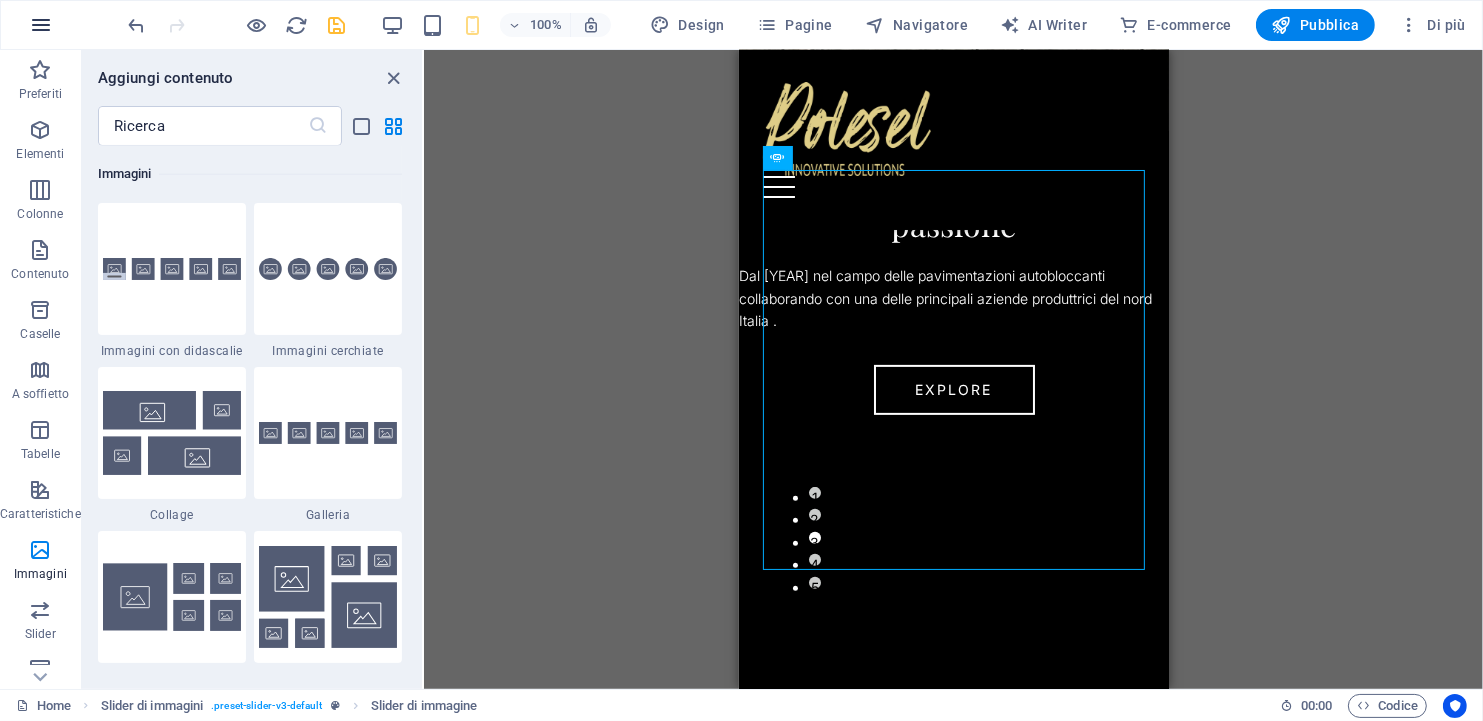 click at bounding box center [41, 25] 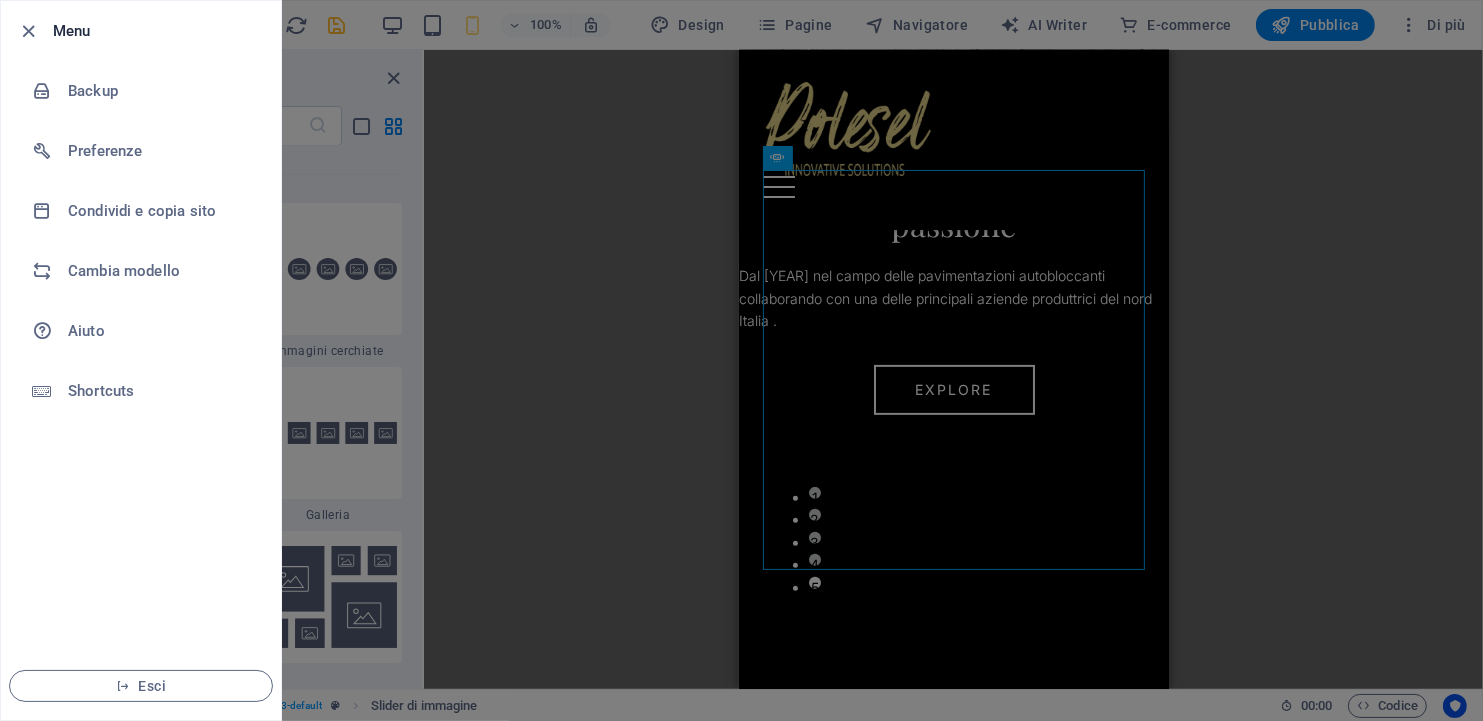 click at bounding box center (741, 360) 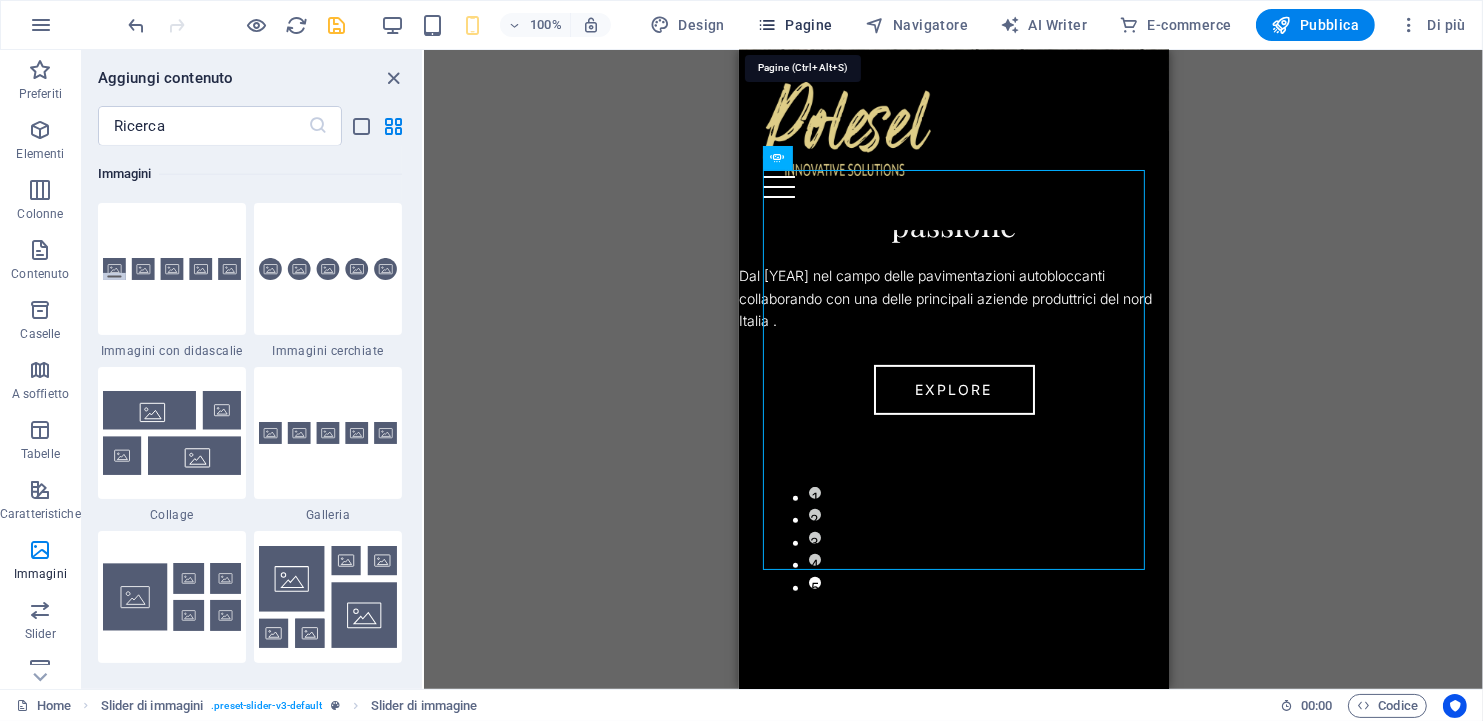 click on "Pagine" at bounding box center (795, 25) 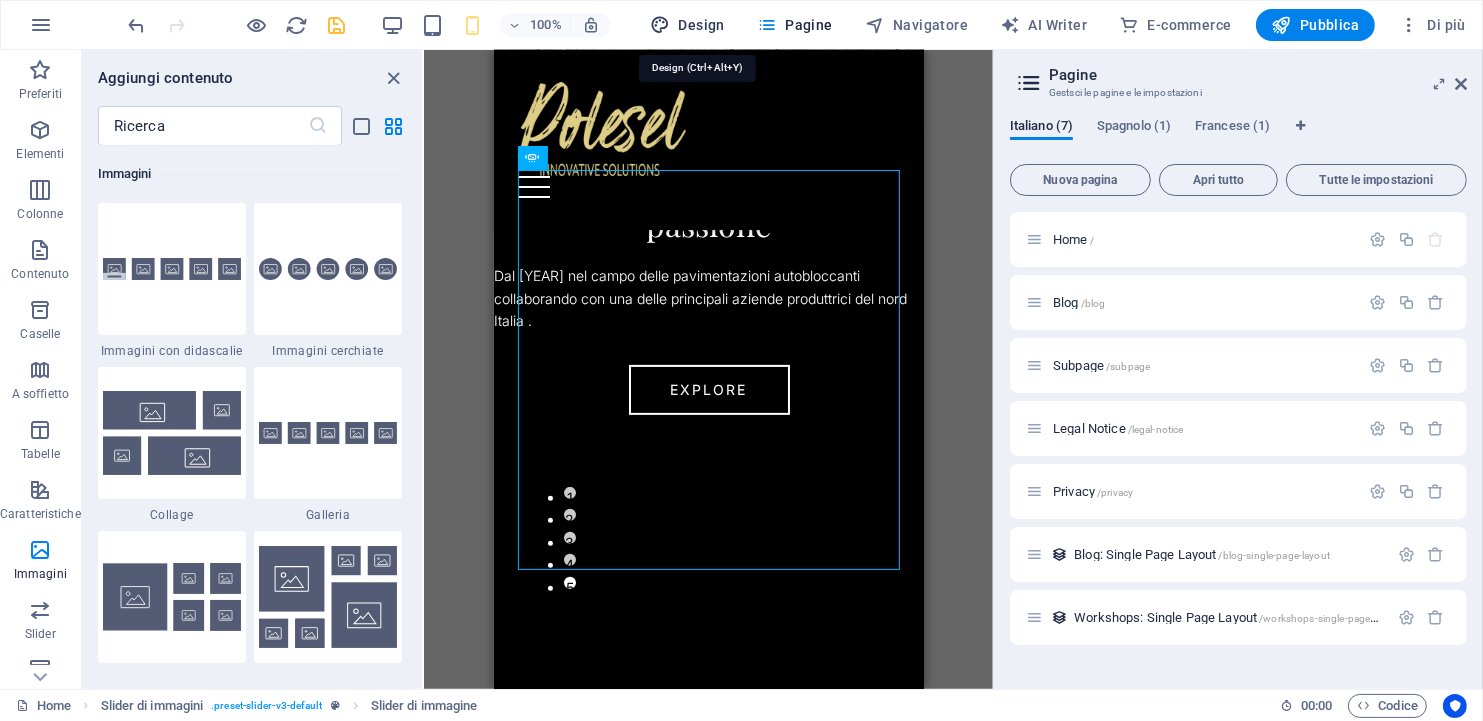click on "Design" at bounding box center [687, 25] 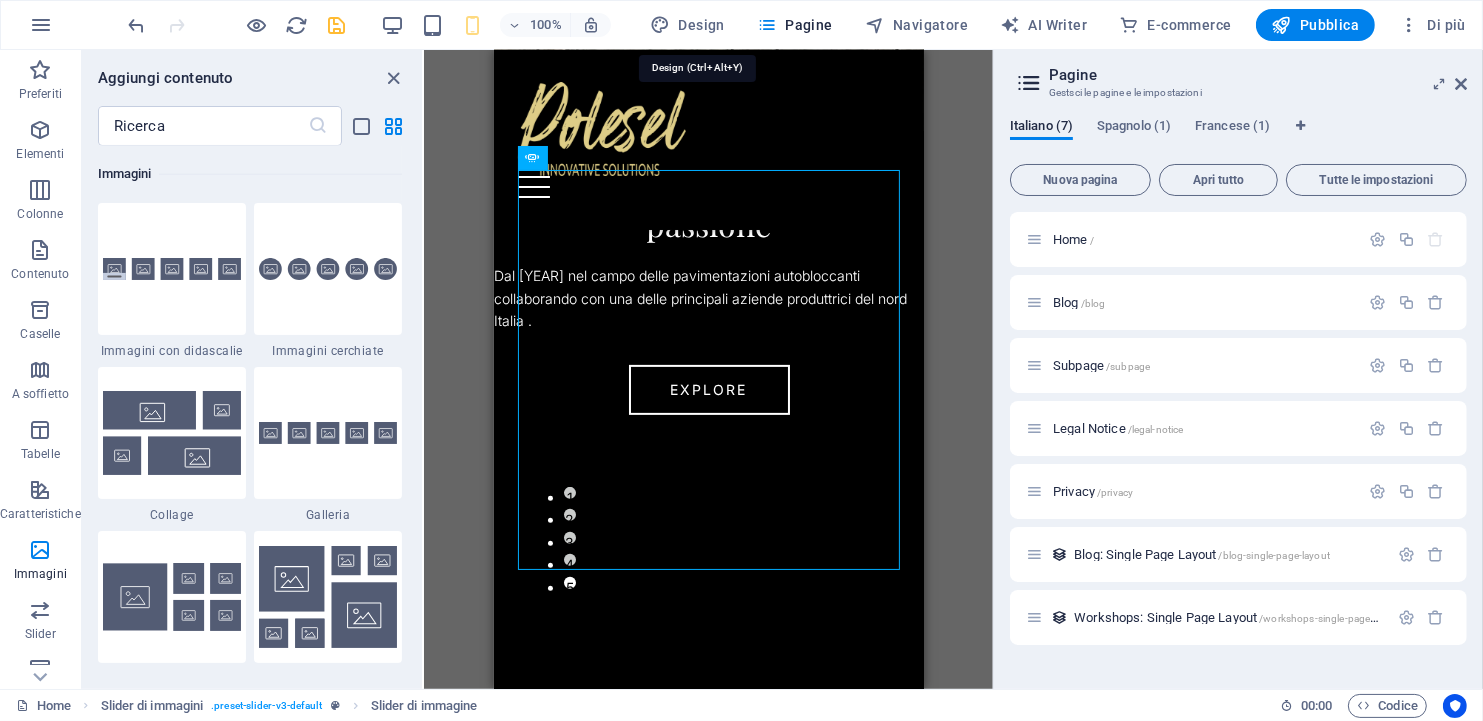 select on "px" 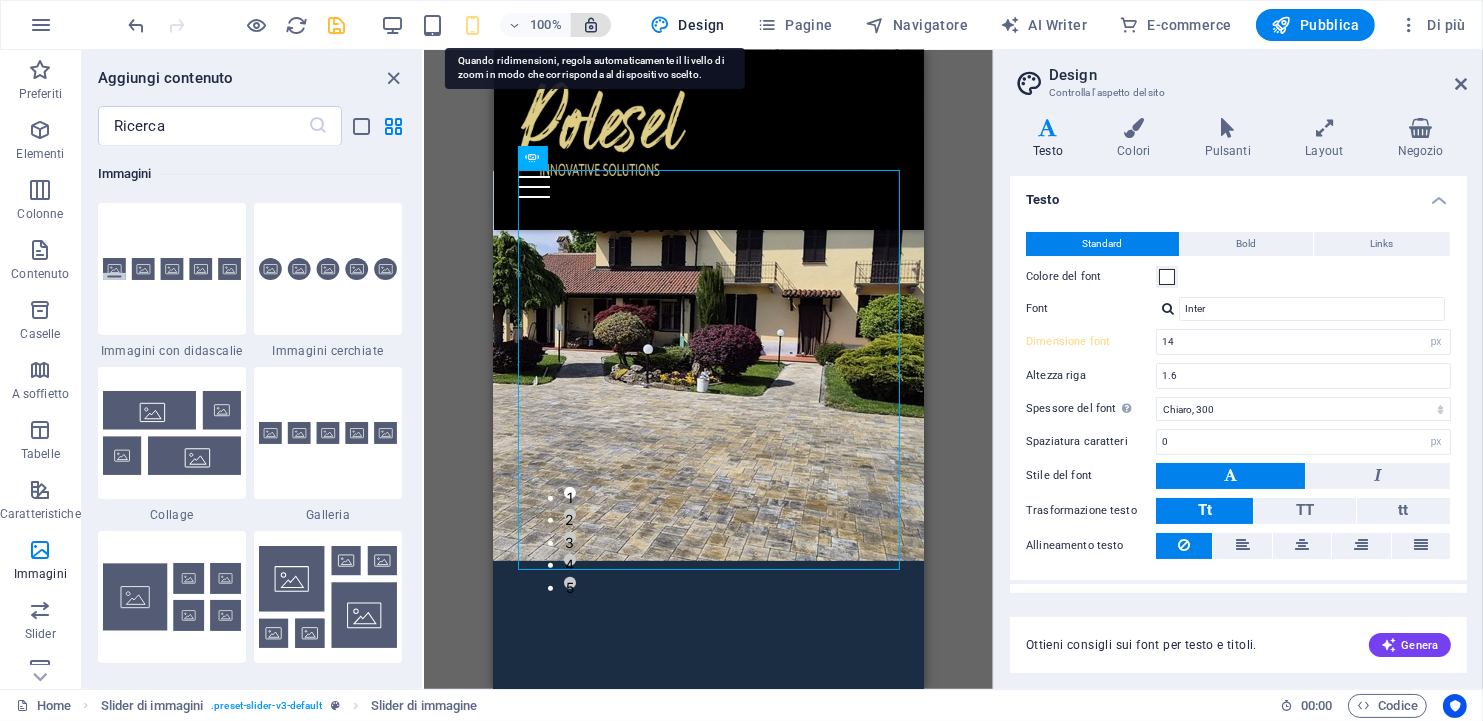 click at bounding box center (591, 25) 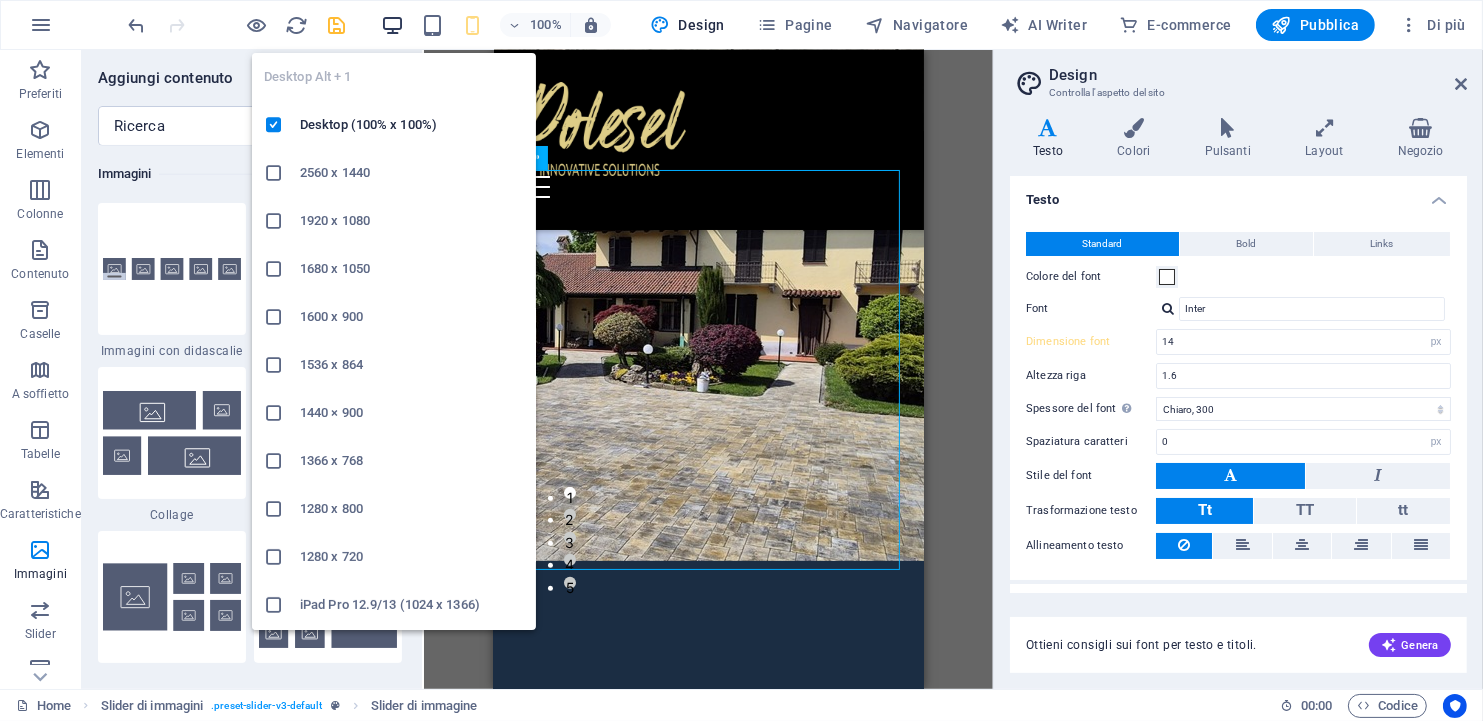 click at bounding box center (392, 25) 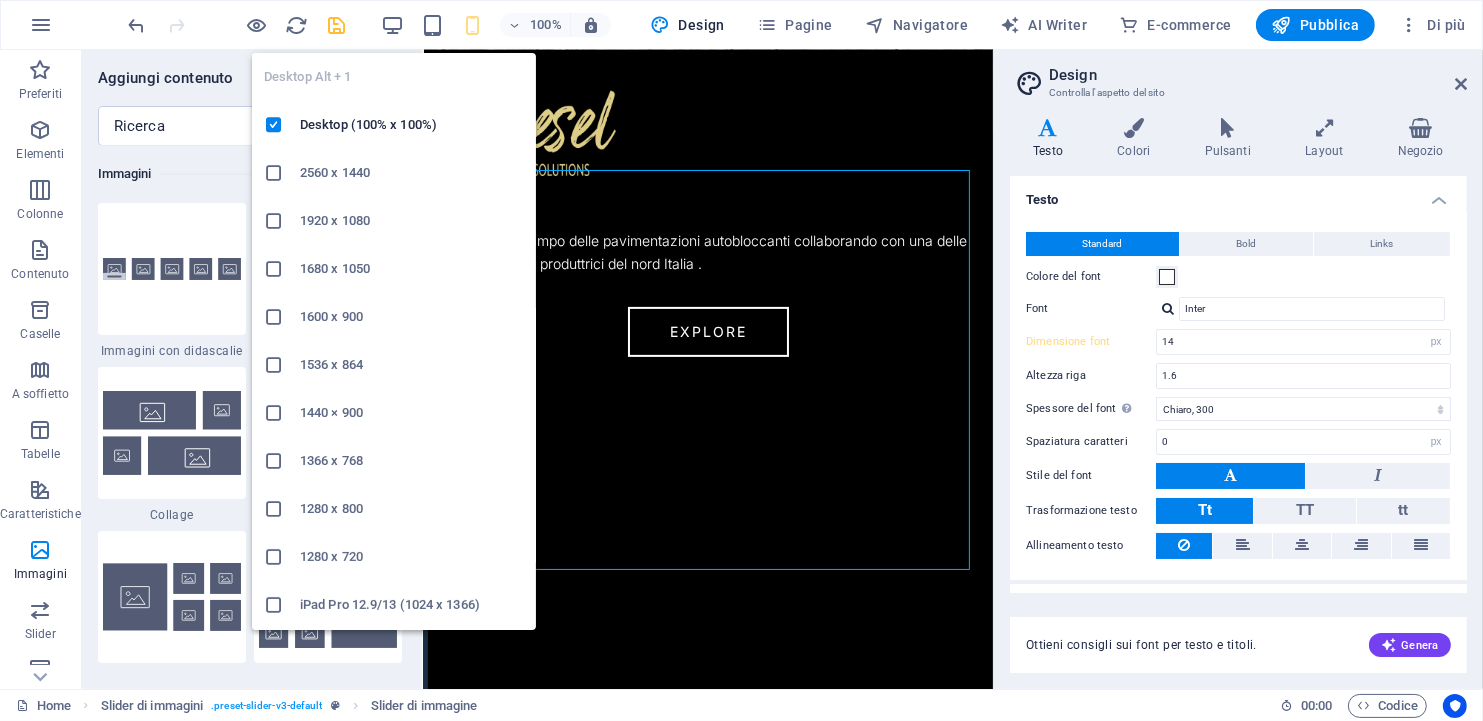 click on "1920 x 1080" at bounding box center (412, 221) 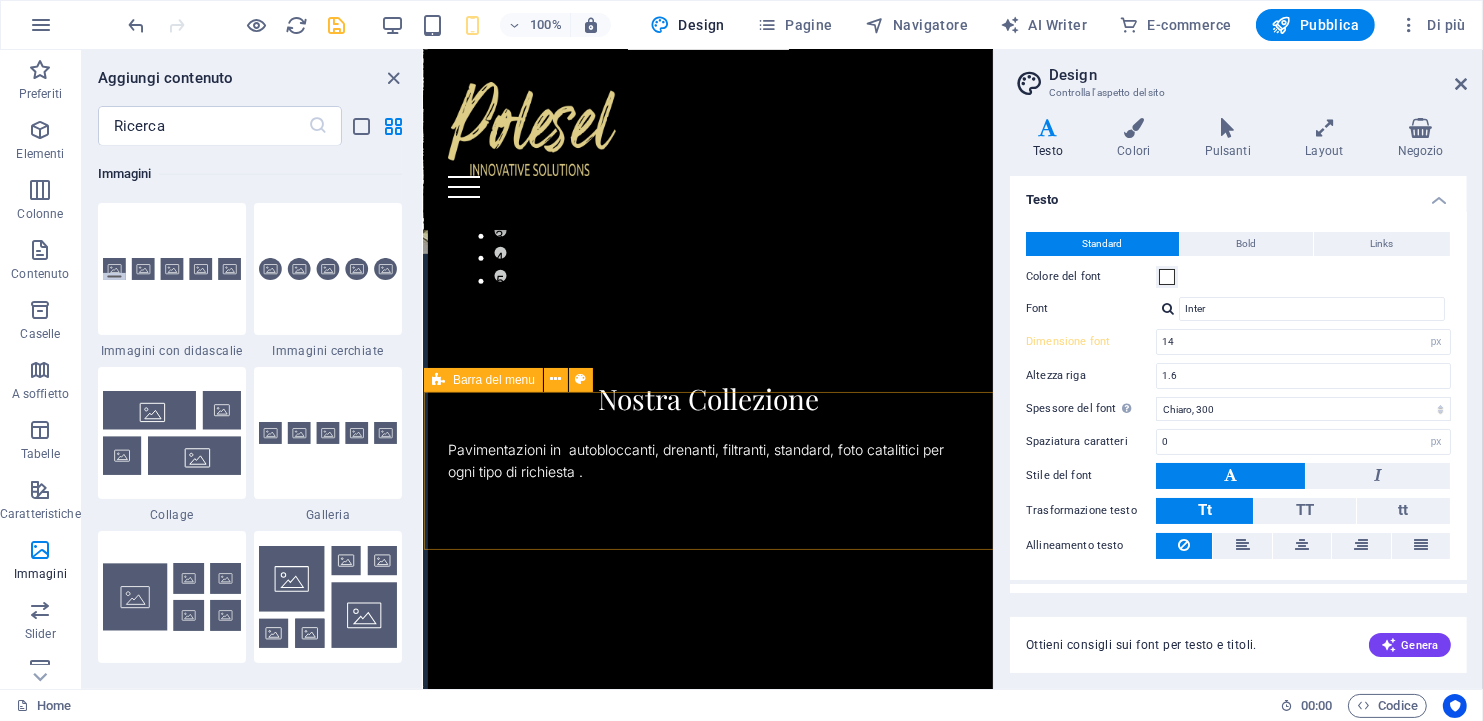 scroll, scrollTop: 672, scrollLeft: 0, axis: vertical 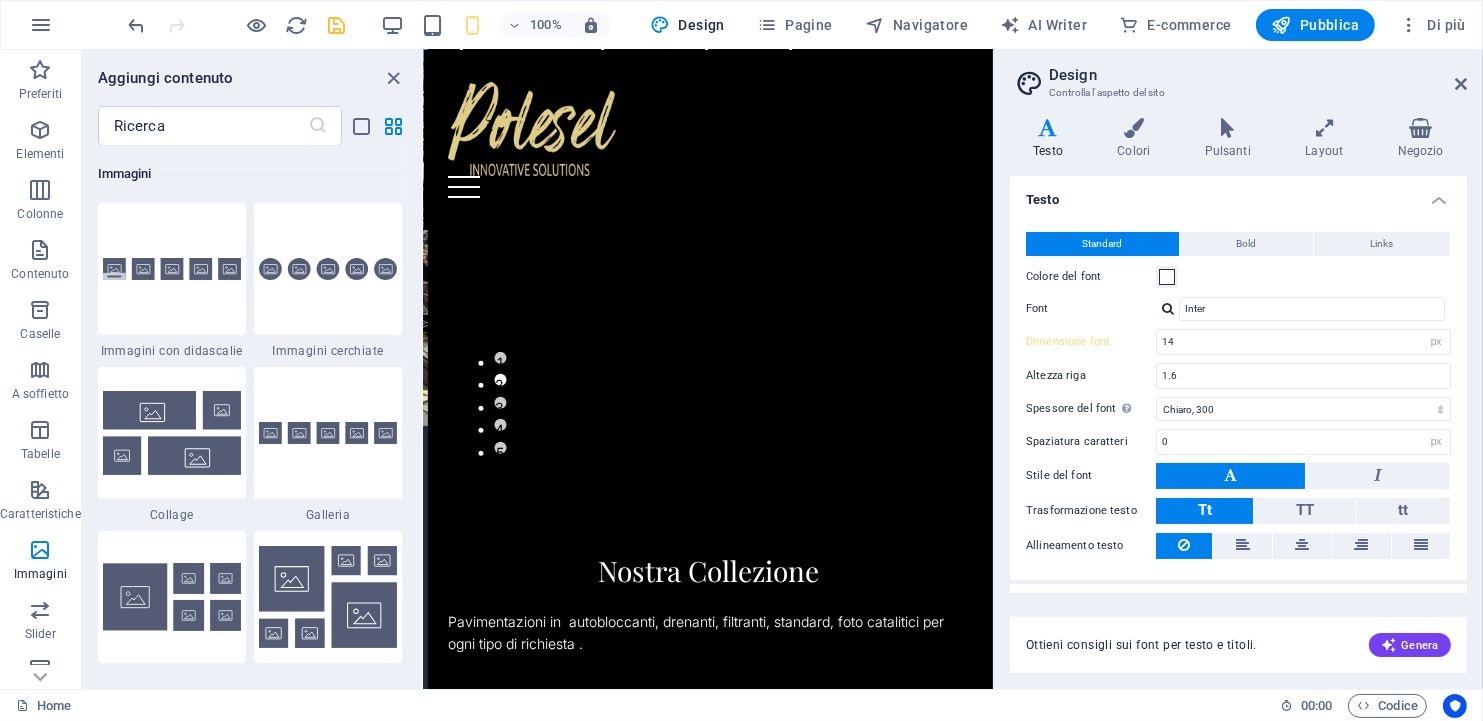 click on "Design Controlla l'aspetto del sito Varianti  Testo  Colori  Pulsanti  Layout  Negozio Testo Standard Bold Links Colore del font Font Inter Dimensione font 14 rem px Altezza riga 1.6 Spessore del font Pour afficher correctement l'épaisseur de la police, celle-ci doit être activée.  Gérer les polices Sottile, 100 Ultra chiaro, 200 Chiaro, 300 Normale, 400 Medio, 500 Semi-grassetto, 600 Grassetto, 700 Ultra grassetto, 800 Nero, 900 Spaziatura caratteri 0 rem px Stile del font Trasformazione testo Tt TT tt Allineamento testo Spessore del font Pour afficher correctement l'épaisseur de la police, celle-ci doit être activée.  Gérer les polices Sottile, 100 Ultra chiaro, 200 Chiaro, 300 Normale, 400 Medio, 500 Semi-grassetto, 600 Grassetto, 700 Ultra grassetto, 800 Nero, 900 Default Hover / Active Colore del font Colore del font Decorazione Nessuno Decorazione Nessuno Durata transizione 0.3 s Funzione transizione Scorrimento Scorrimento in entrata Scorrimento in uscita Lineare Intestazioni Tutto H2 H3 H4 H5" at bounding box center [1238, 369] 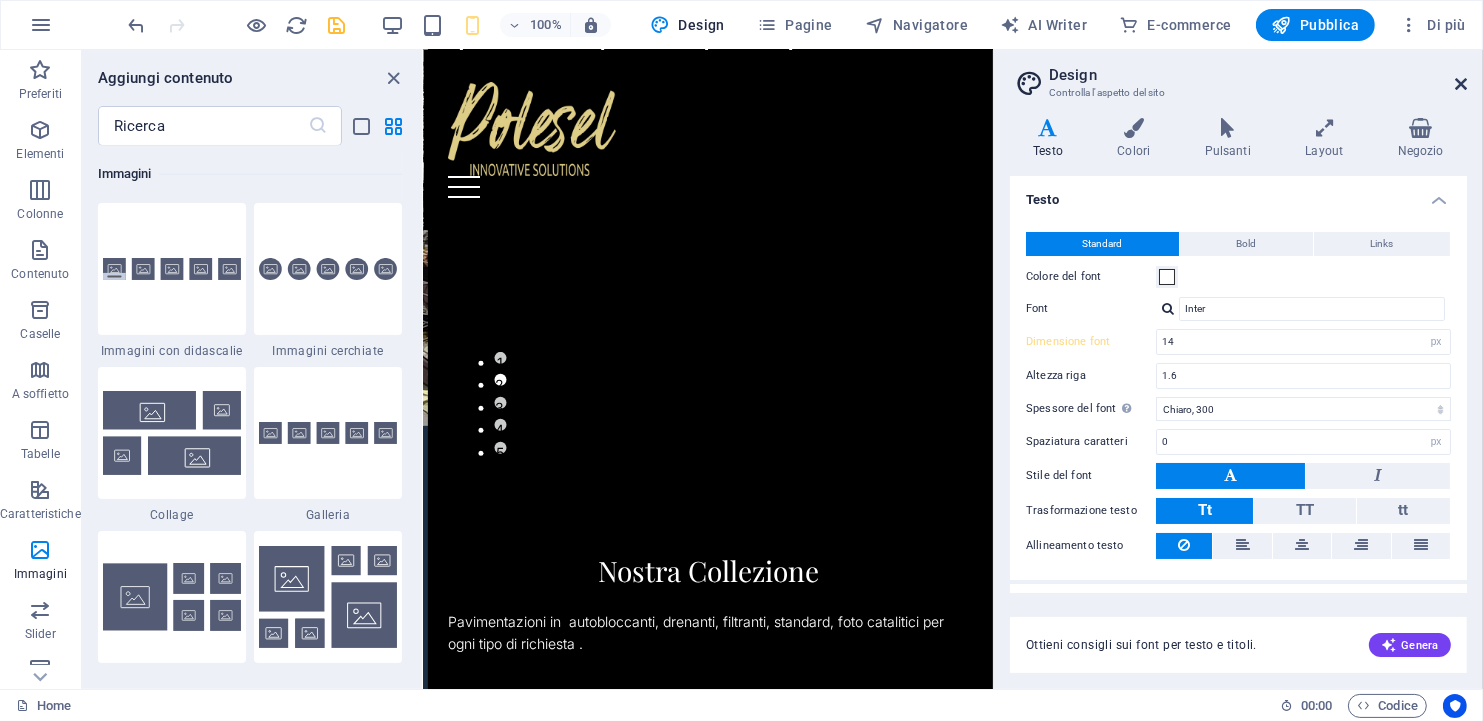 click at bounding box center (1461, 84) 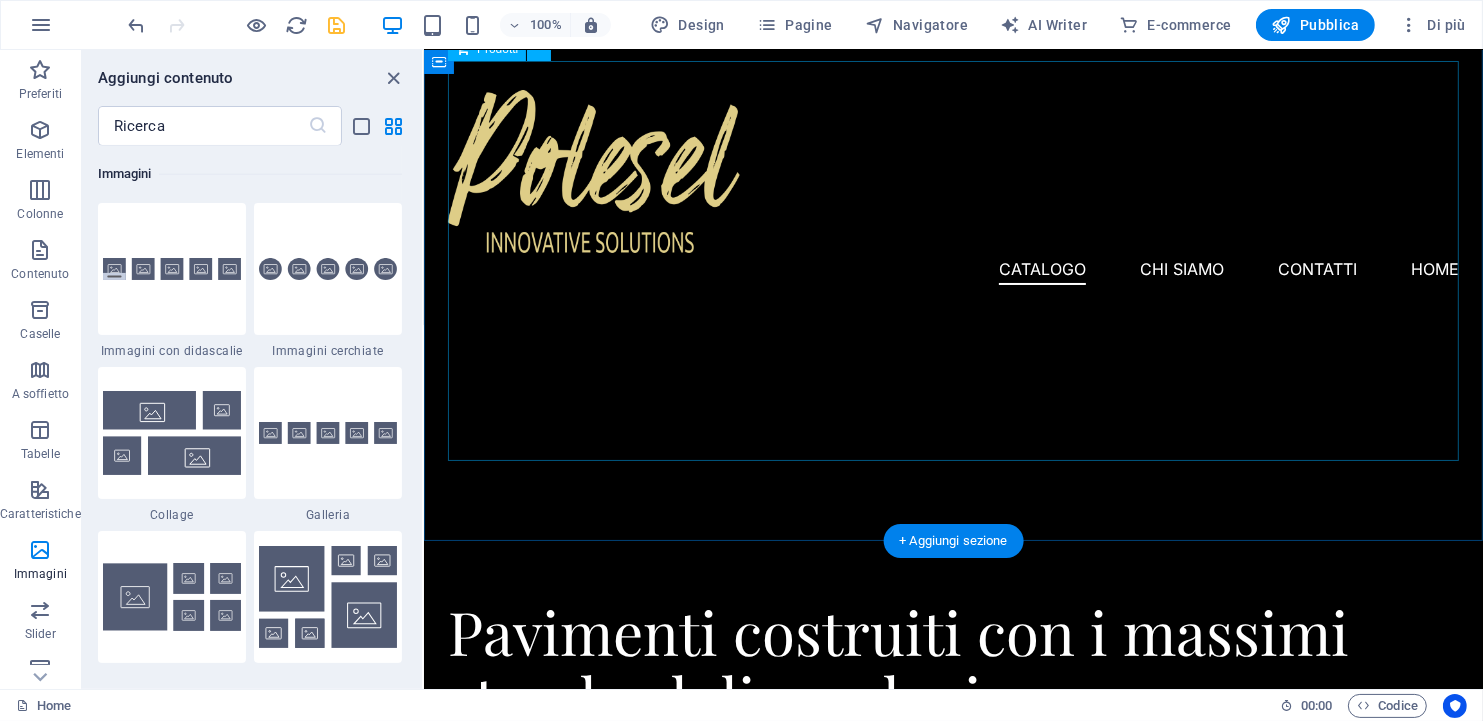 scroll, scrollTop: 1747, scrollLeft: 0, axis: vertical 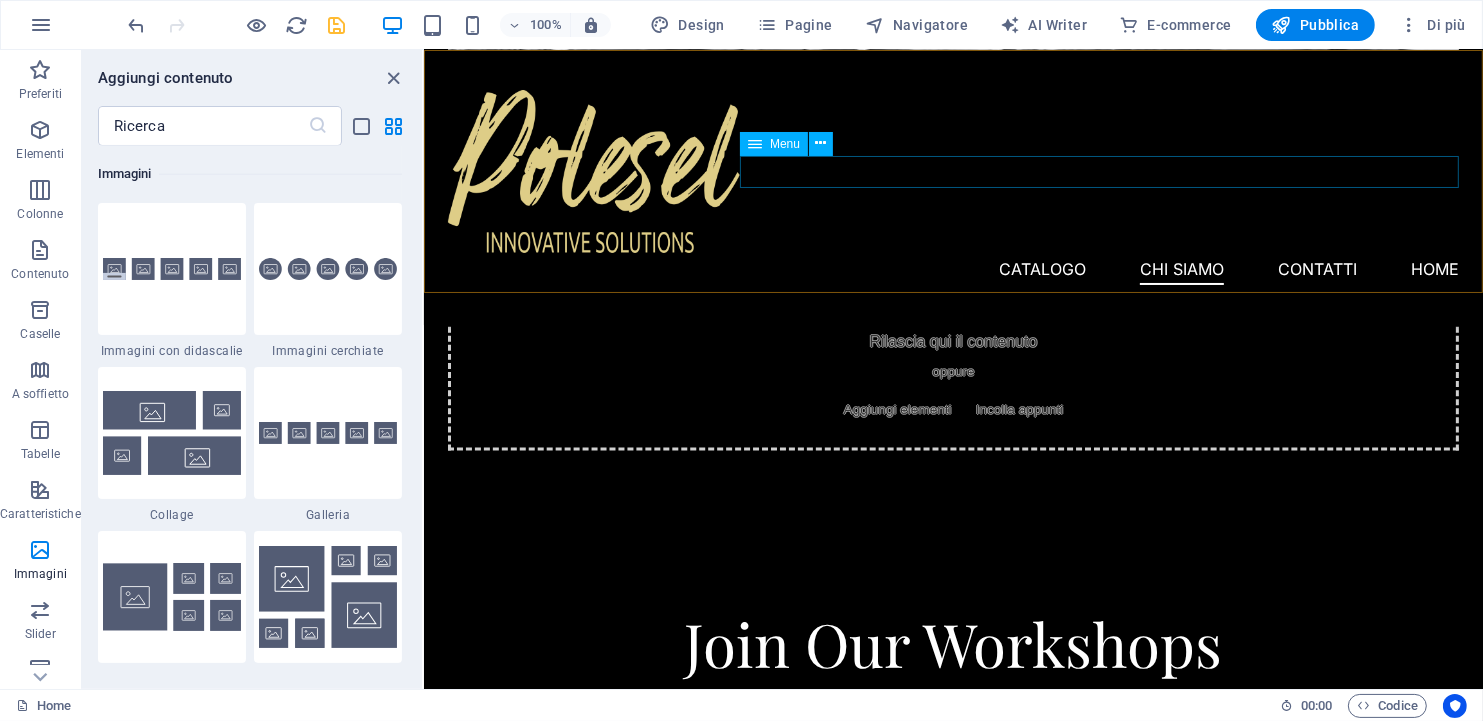 click on "Catalogo CHI SIAMO Contatti Home" at bounding box center (952, 269) 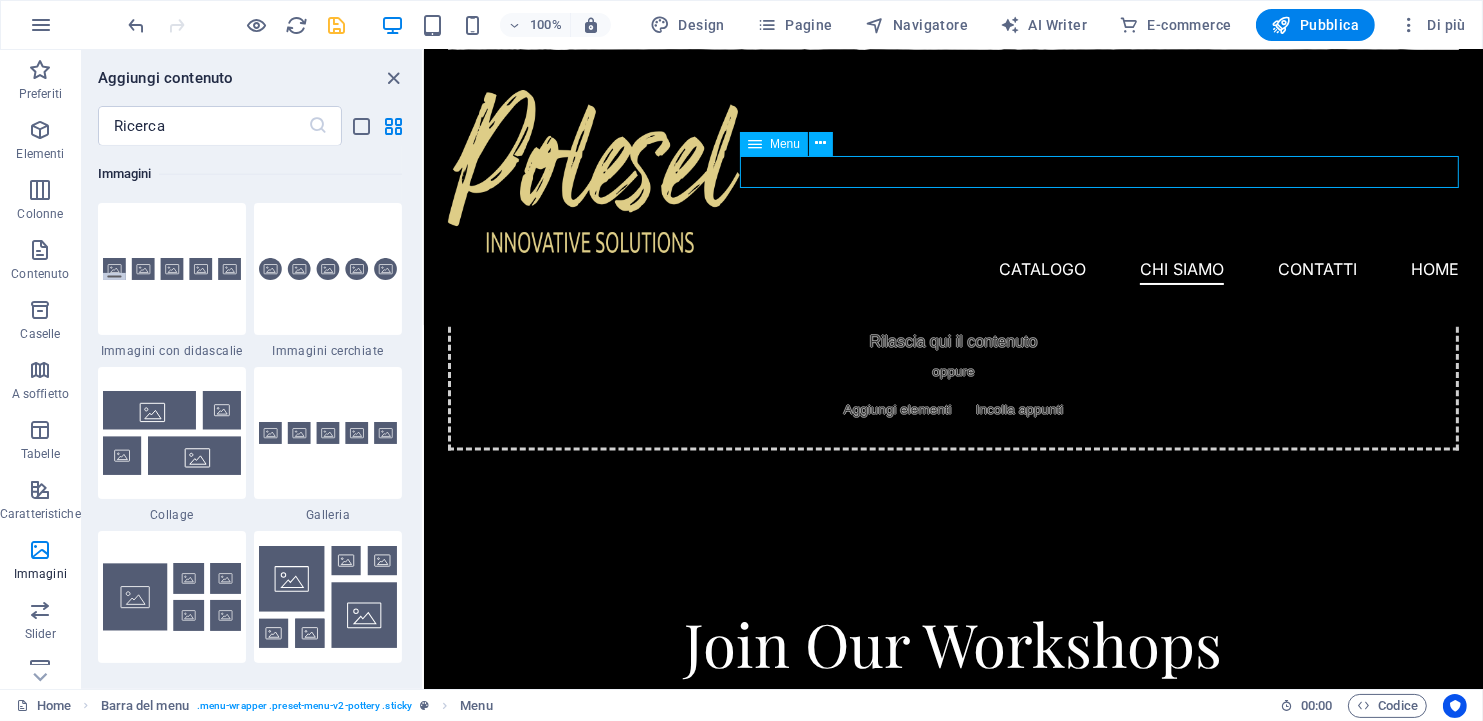 click on "Catalogo CHI SIAMO Contatti Home" at bounding box center (952, 269) 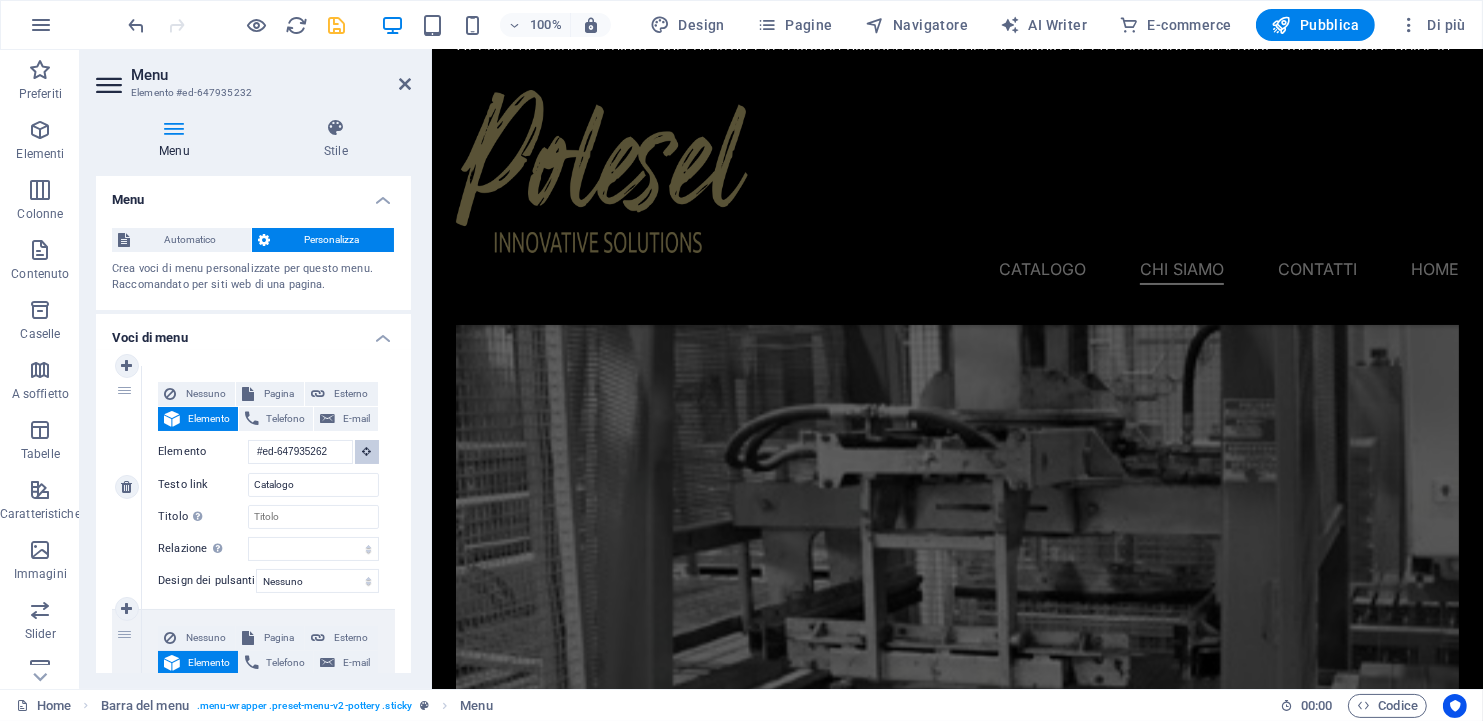 scroll, scrollTop: 2604, scrollLeft: 0, axis: vertical 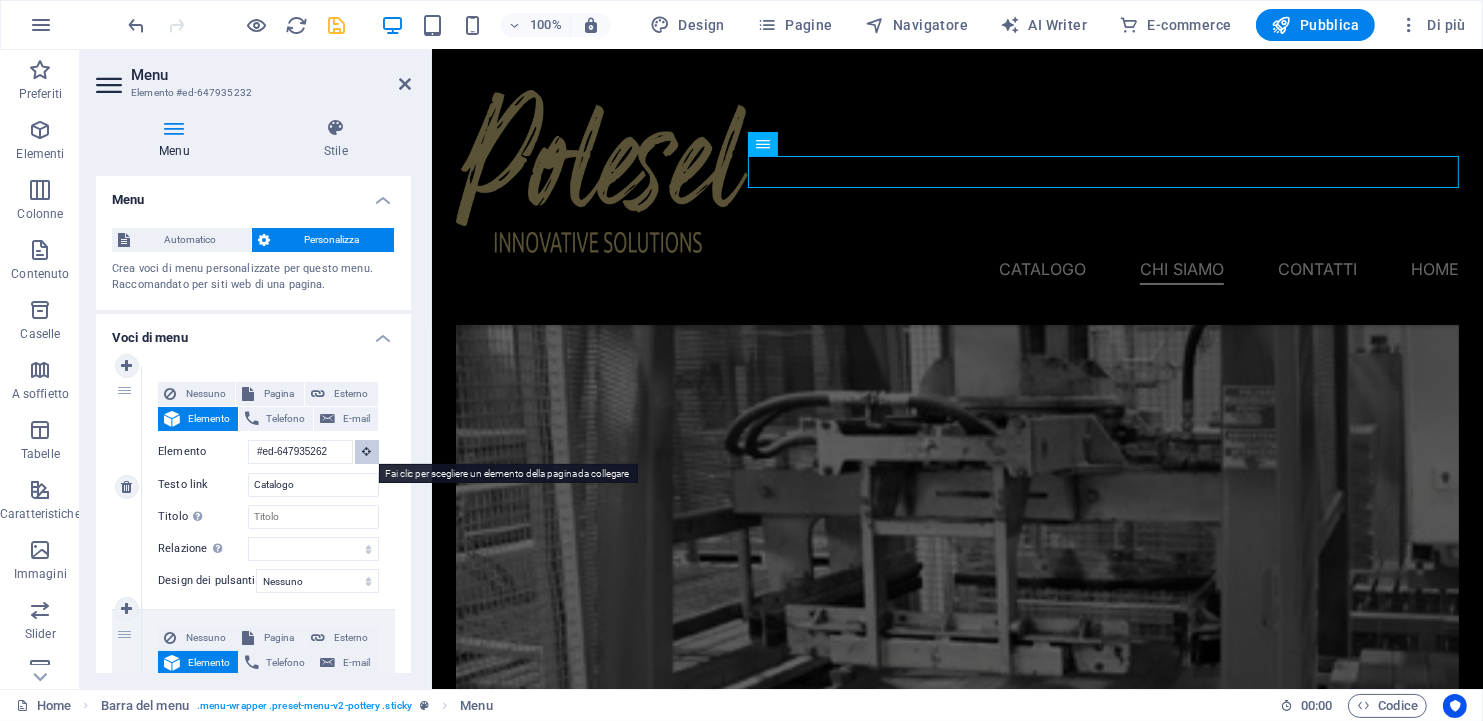 click at bounding box center [367, 452] 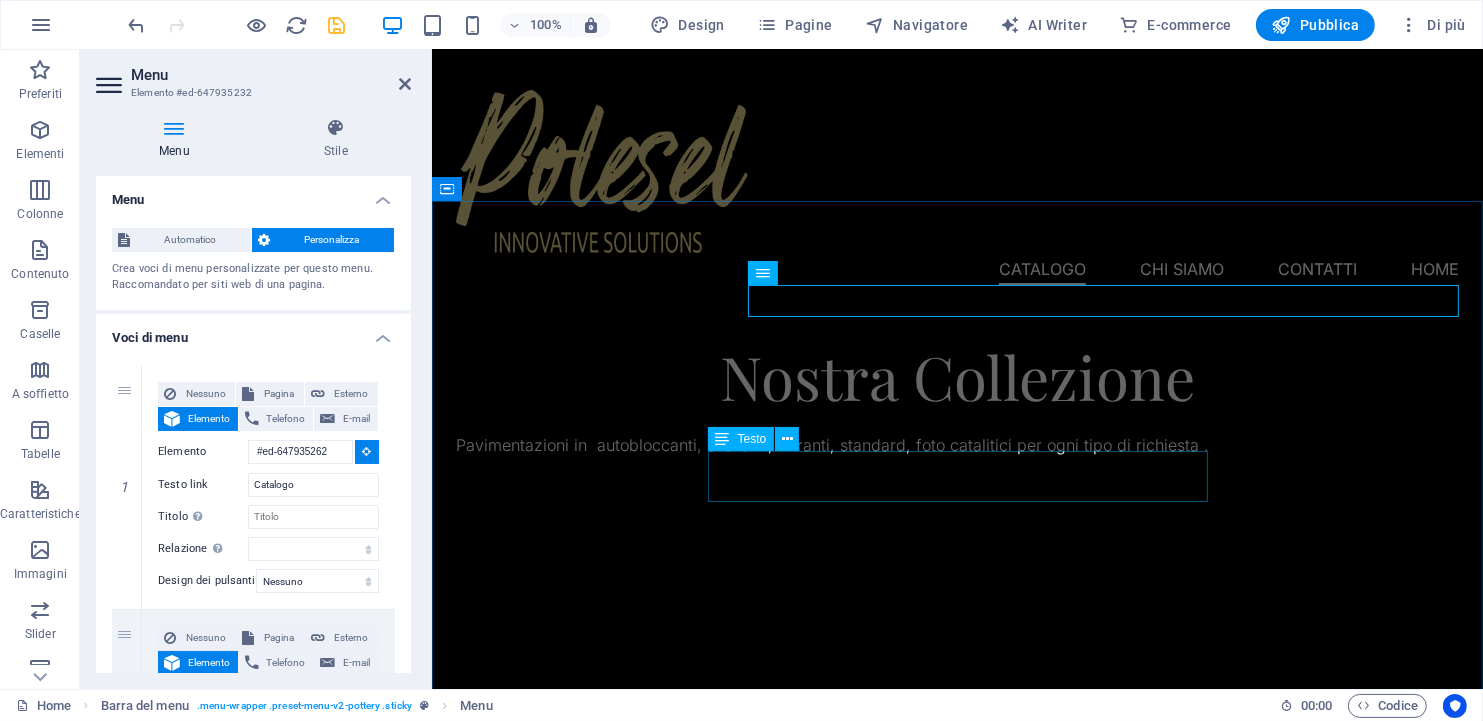 scroll, scrollTop: 1260, scrollLeft: 0, axis: vertical 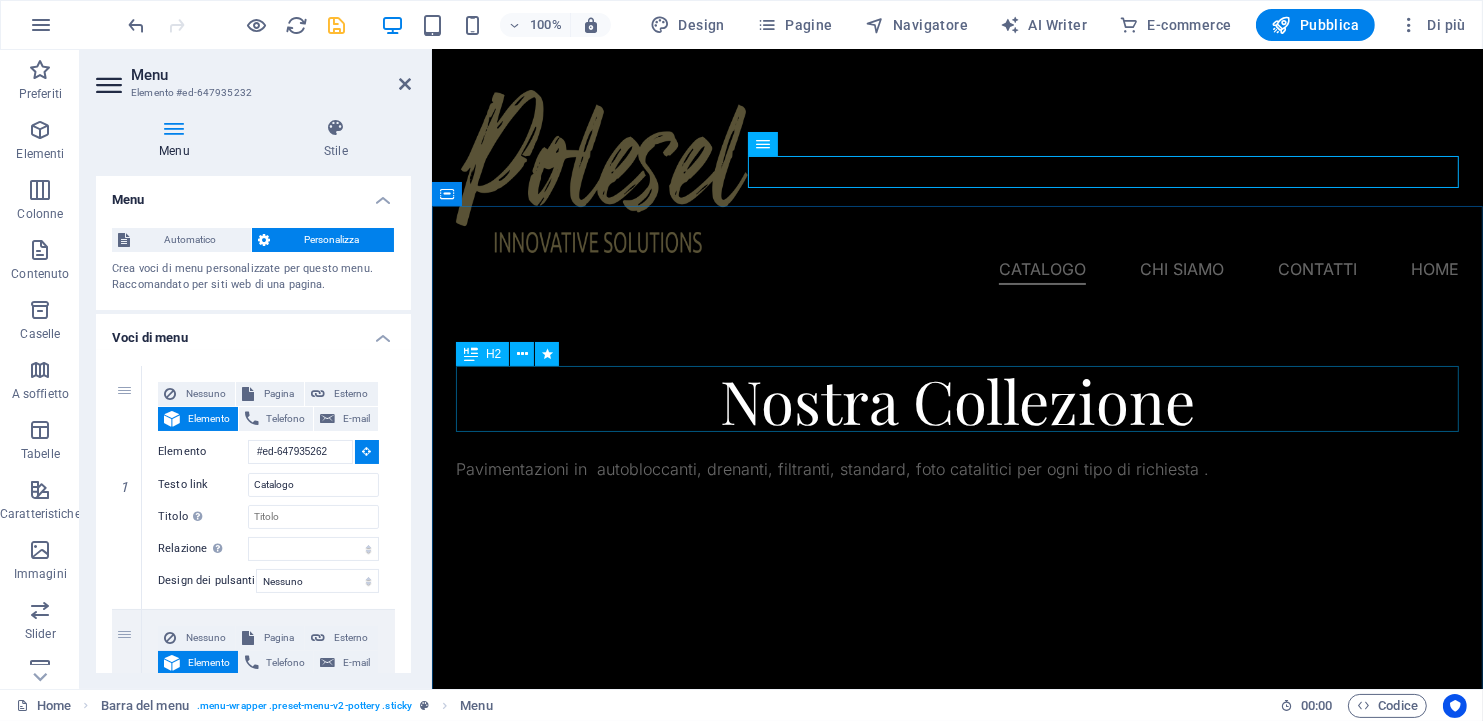 click on "Nostra Collezione" at bounding box center (956, 400) 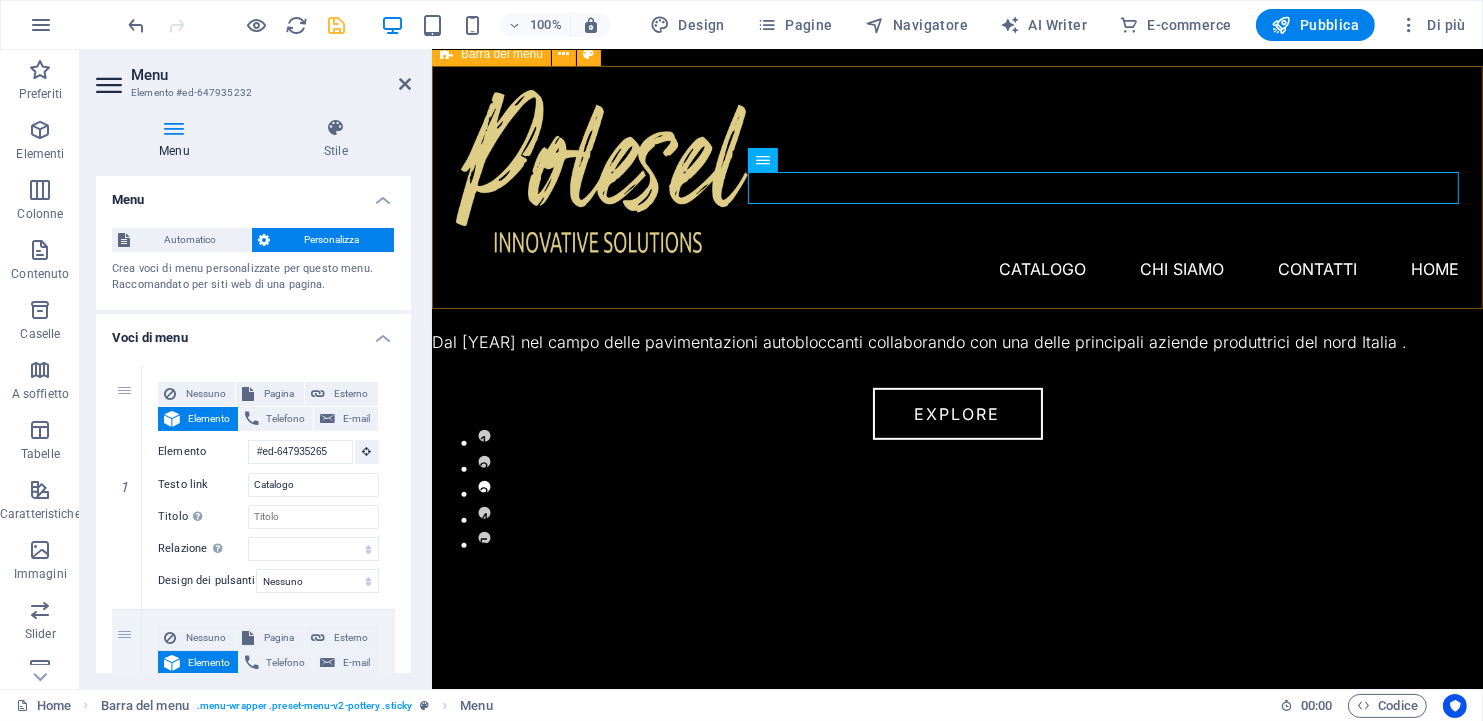 scroll, scrollTop: 774, scrollLeft: 0, axis: vertical 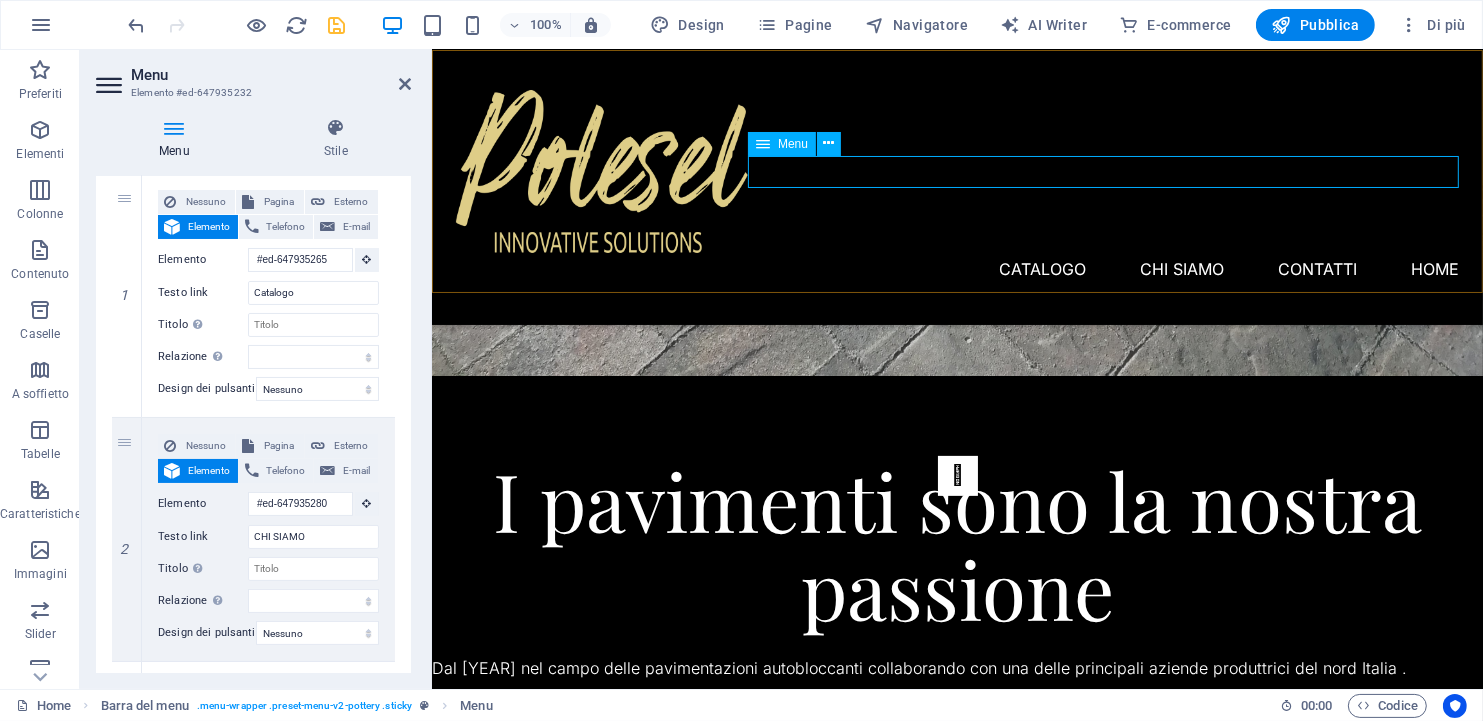 click on "Catalogo CHI SIAMO Contatti Home" at bounding box center [956, 269] 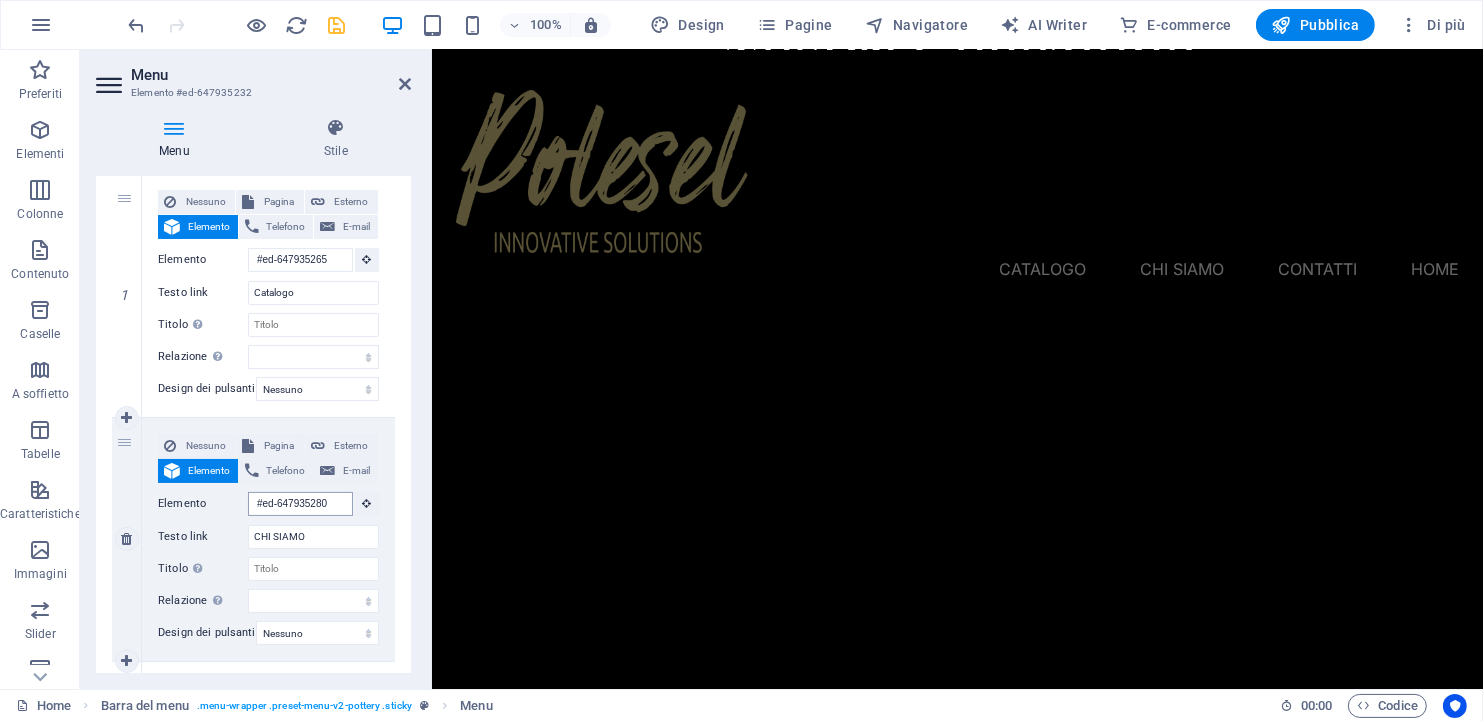 scroll, scrollTop: 2366, scrollLeft: 0, axis: vertical 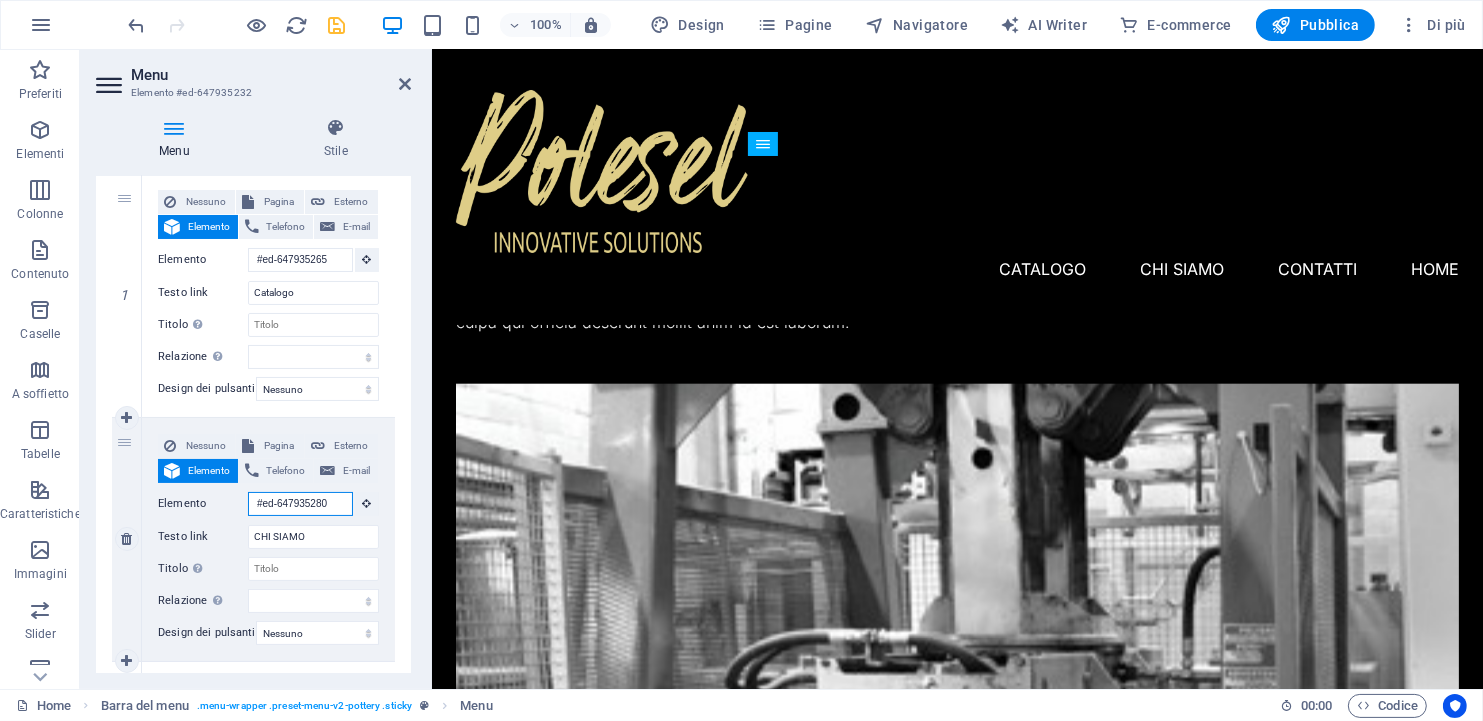 click on "#ed-647935280" at bounding box center (300, 504) 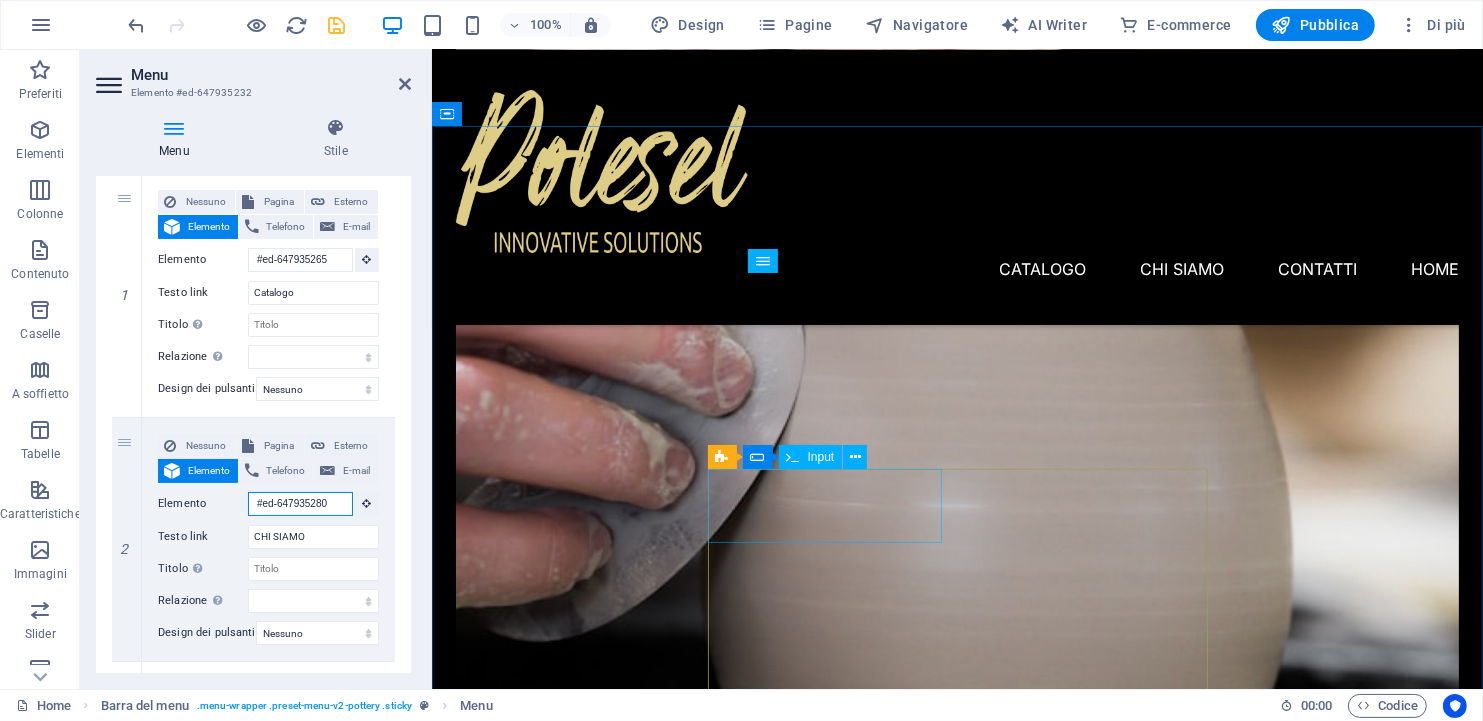 scroll, scrollTop: 3782, scrollLeft: 0, axis: vertical 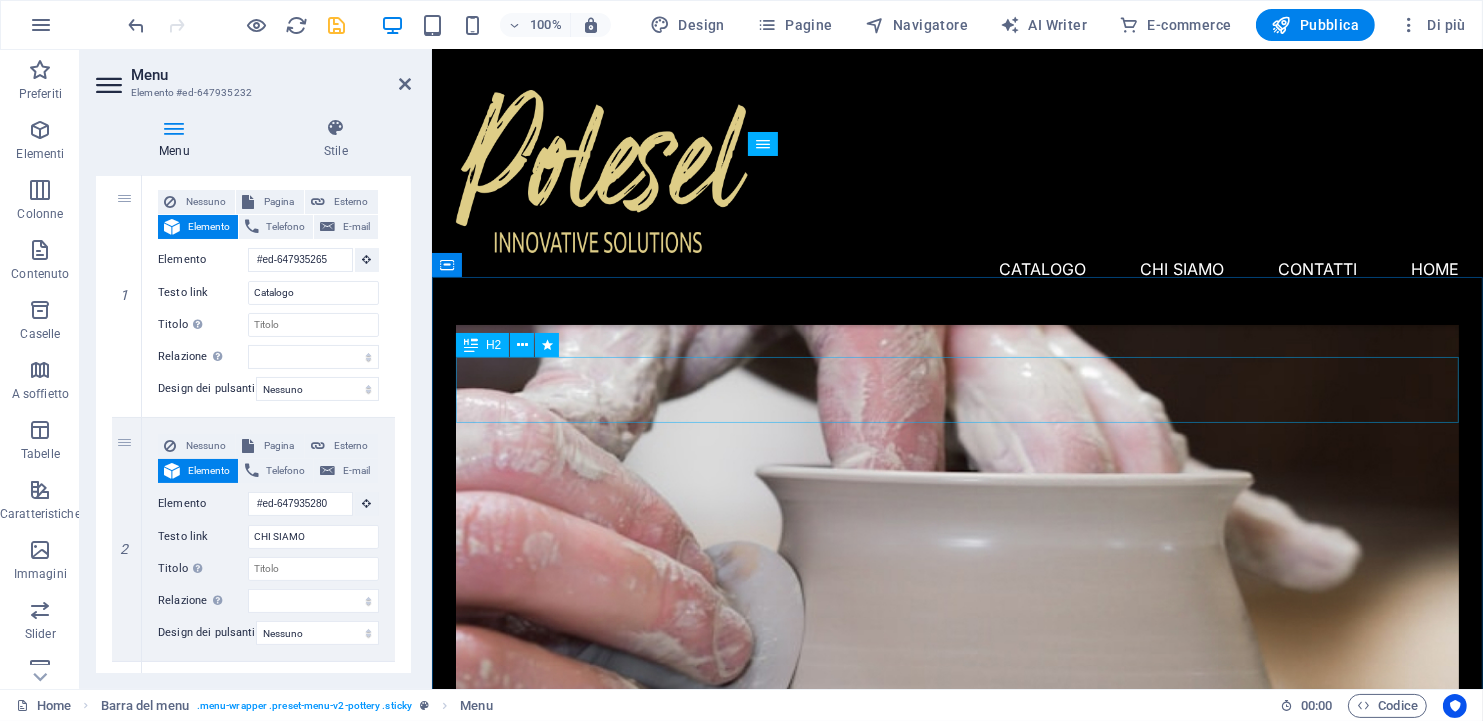 click on "Feel free to contact us" at bounding box center (956, 4222) 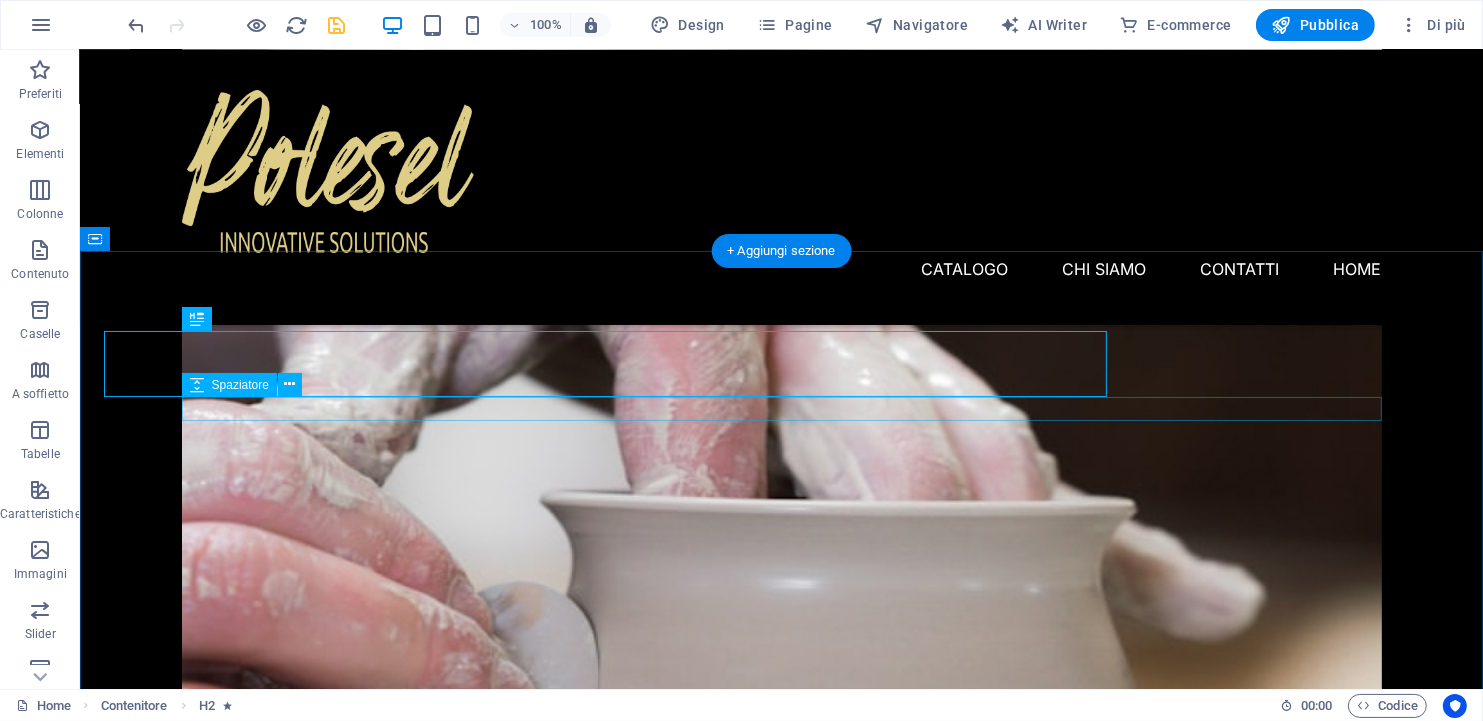 scroll, scrollTop: 3808, scrollLeft: 0, axis: vertical 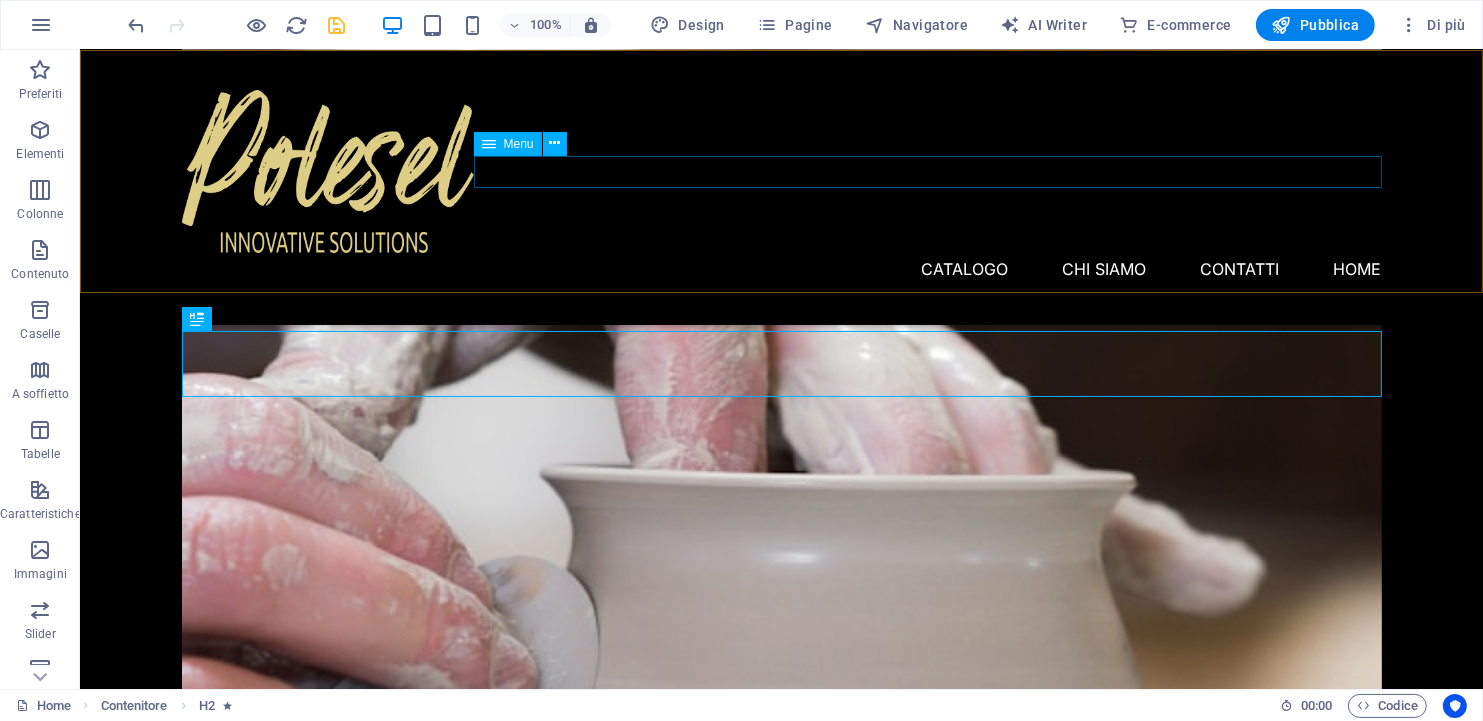 click on "Catalogo CHI SIAMO Contatti Home" at bounding box center [781, 269] 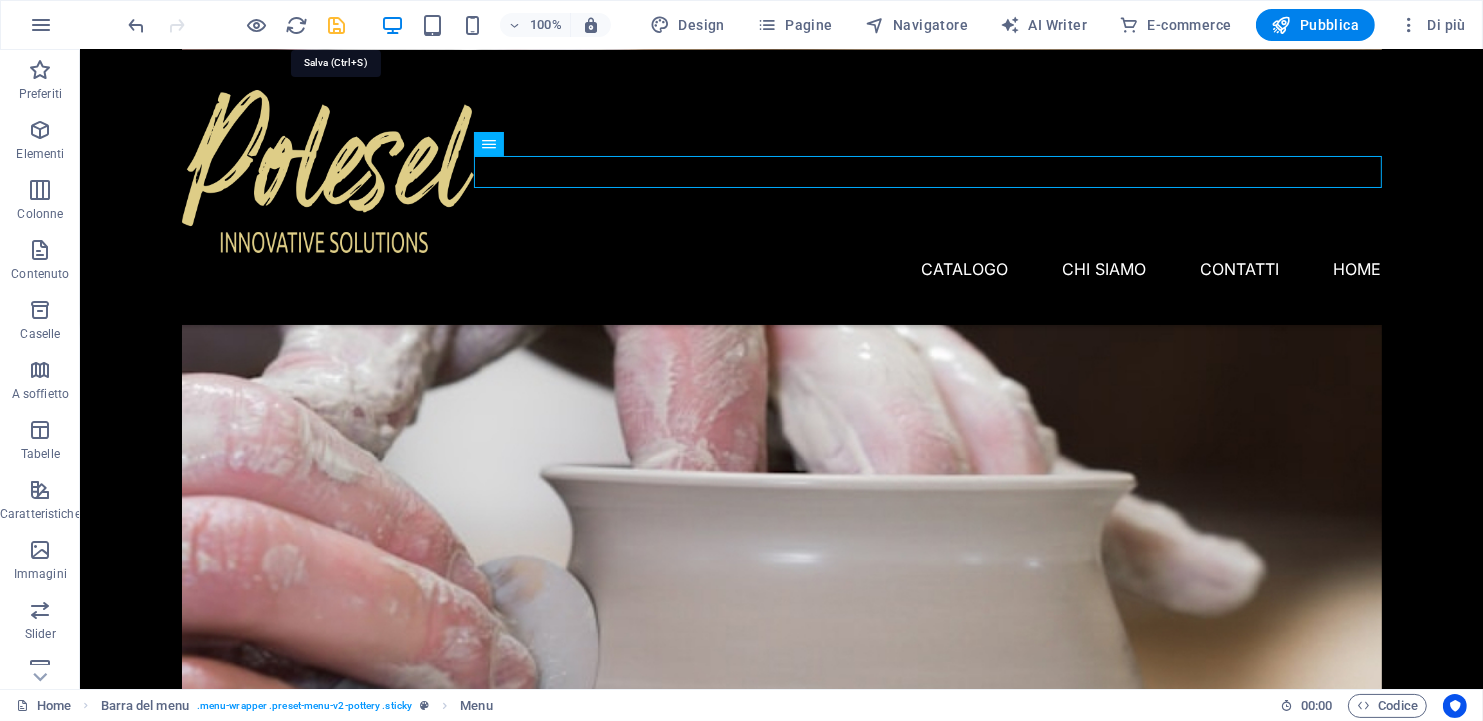 click at bounding box center (337, 25) 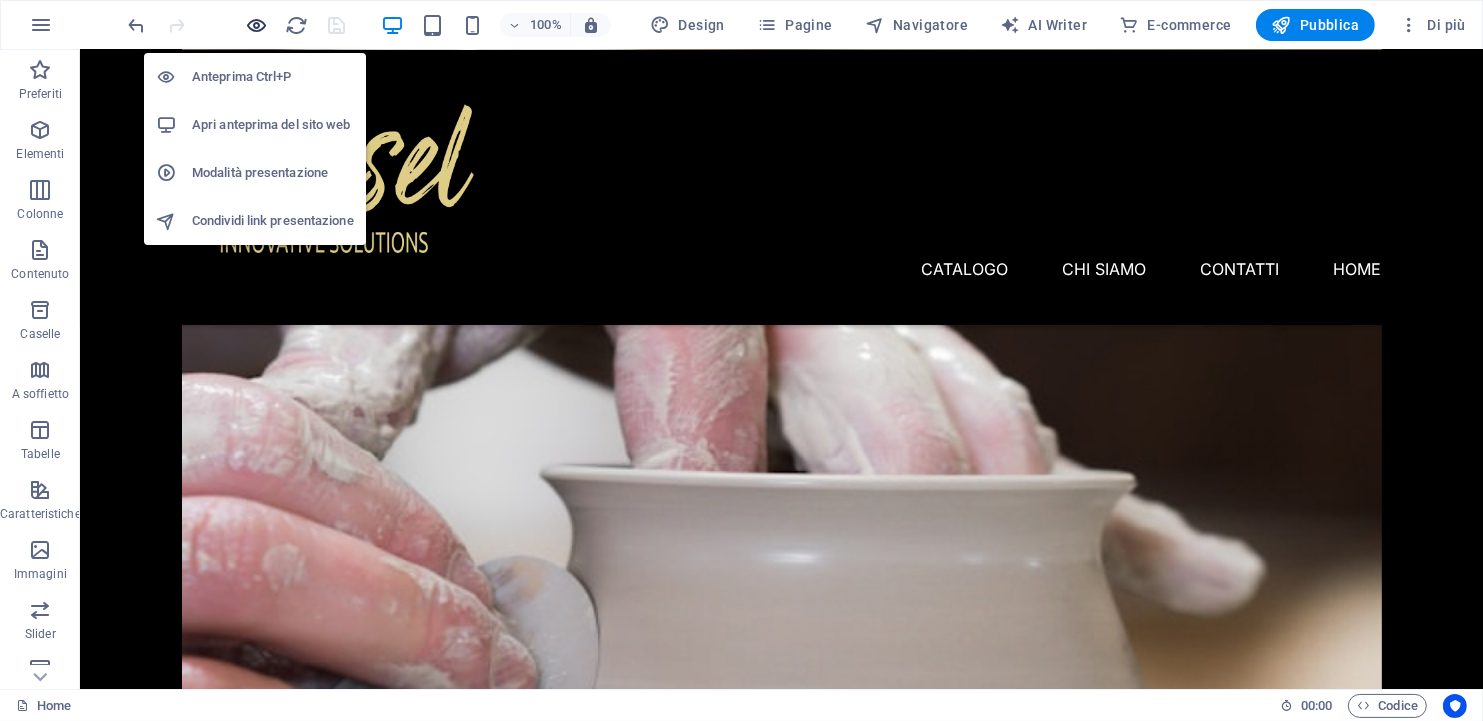 click at bounding box center (257, 25) 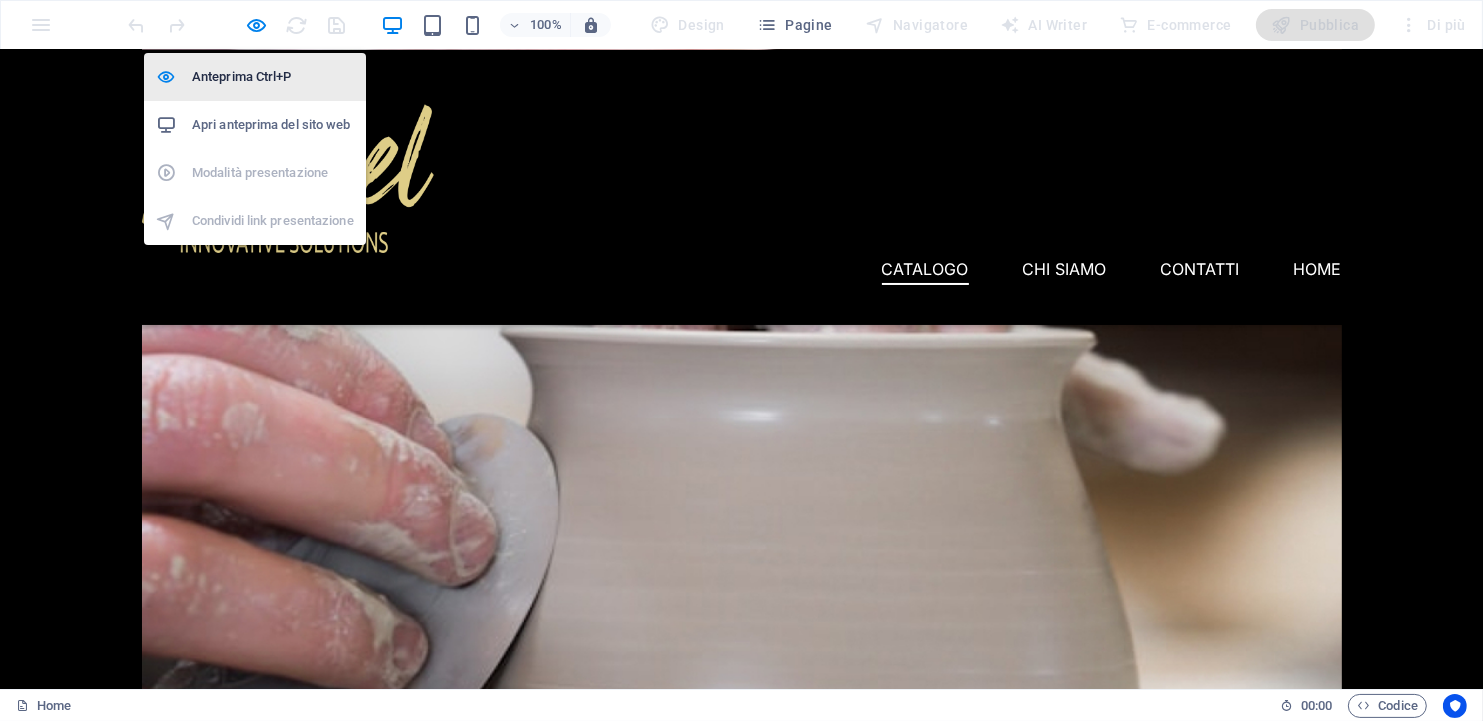 click on "Anteprima Ctrl+P" at bounding box center [273, 77] 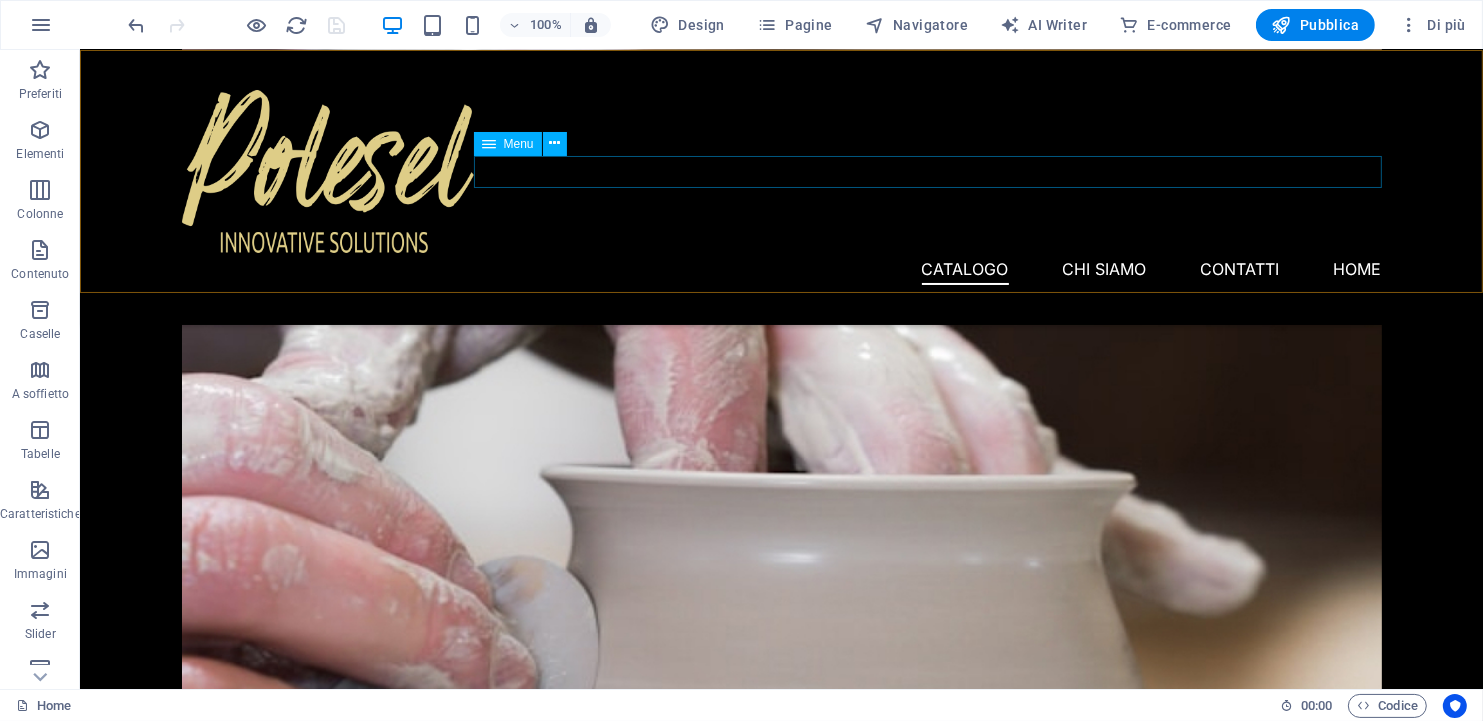 click on "Catalogo CHI SIAMO Contatti Home" at bounding box center (781, 269) 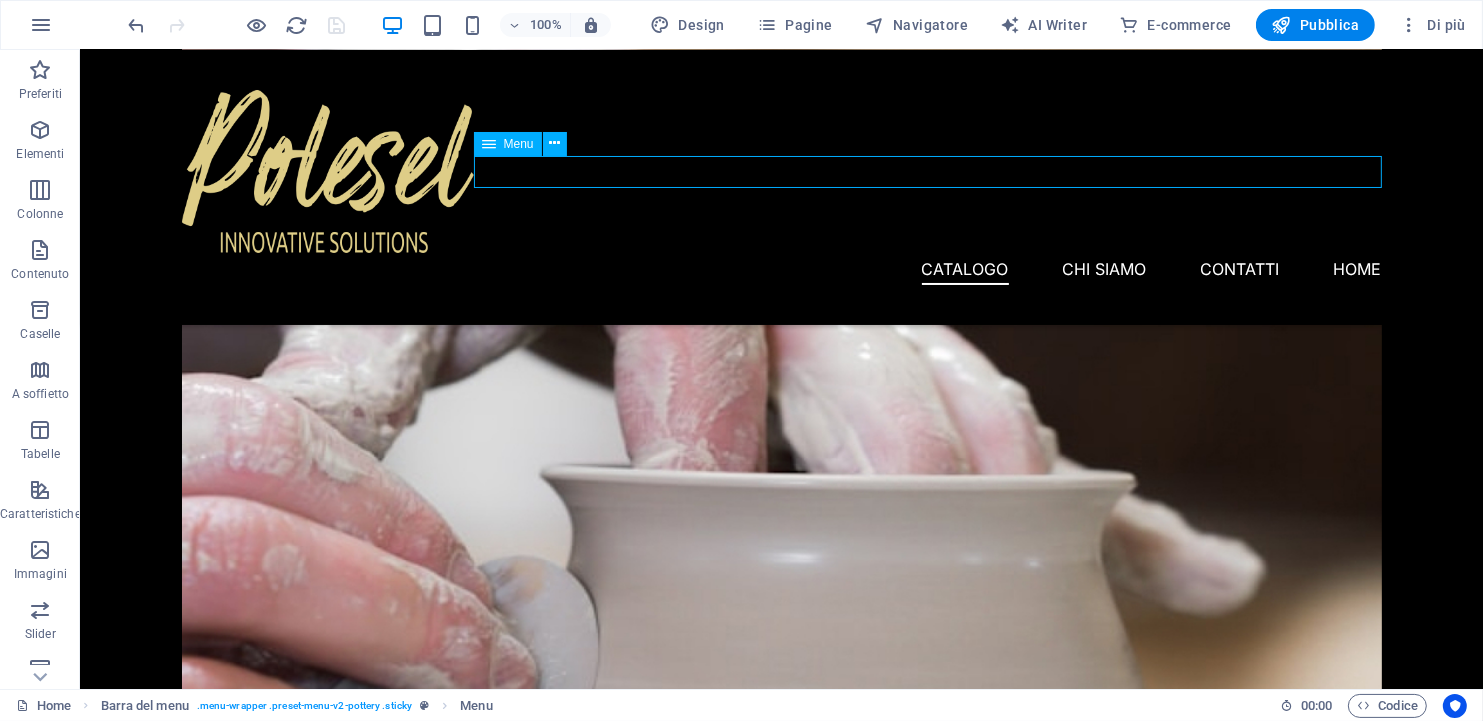 click on "Catalogo CHI SIAMO Contatti Home" at bounding box center (781, 269) 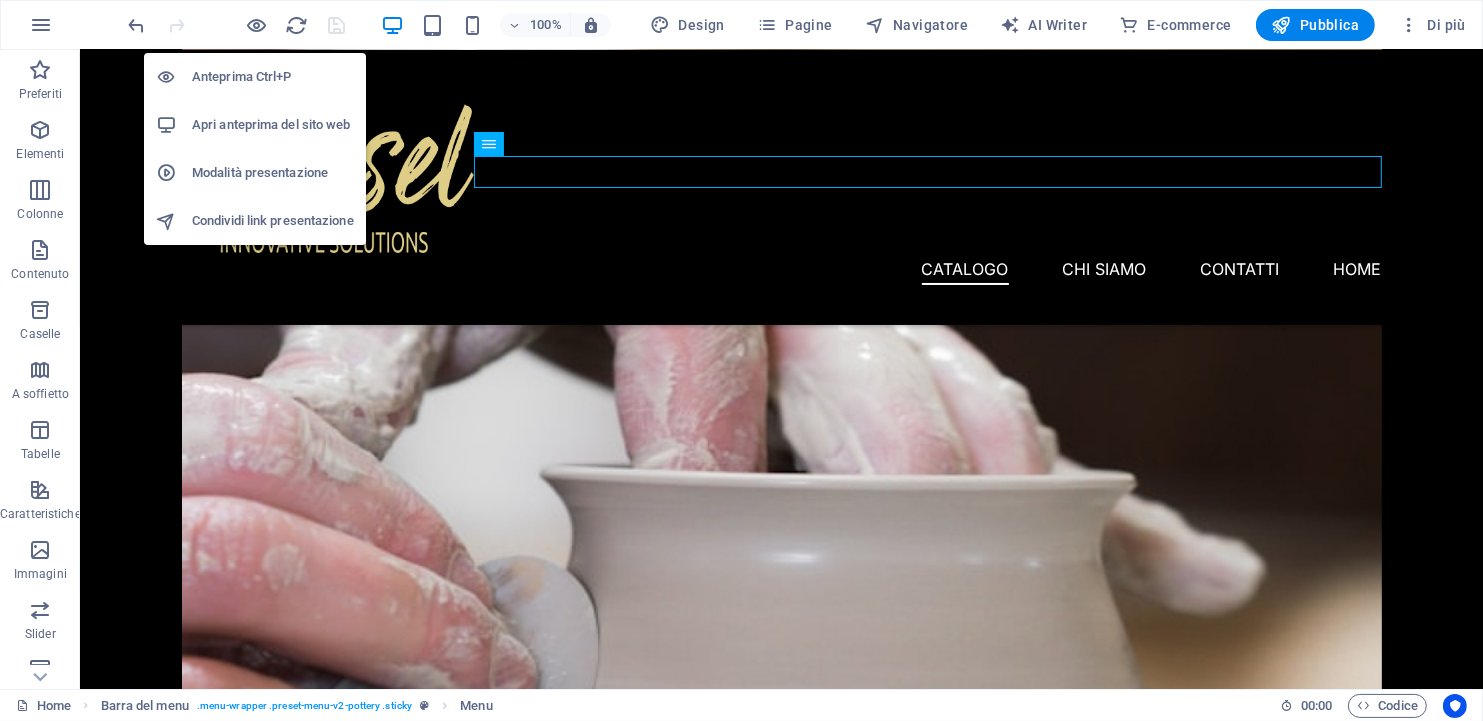click on "Apri anteprima del sito web" at bounding box center [273, 125] 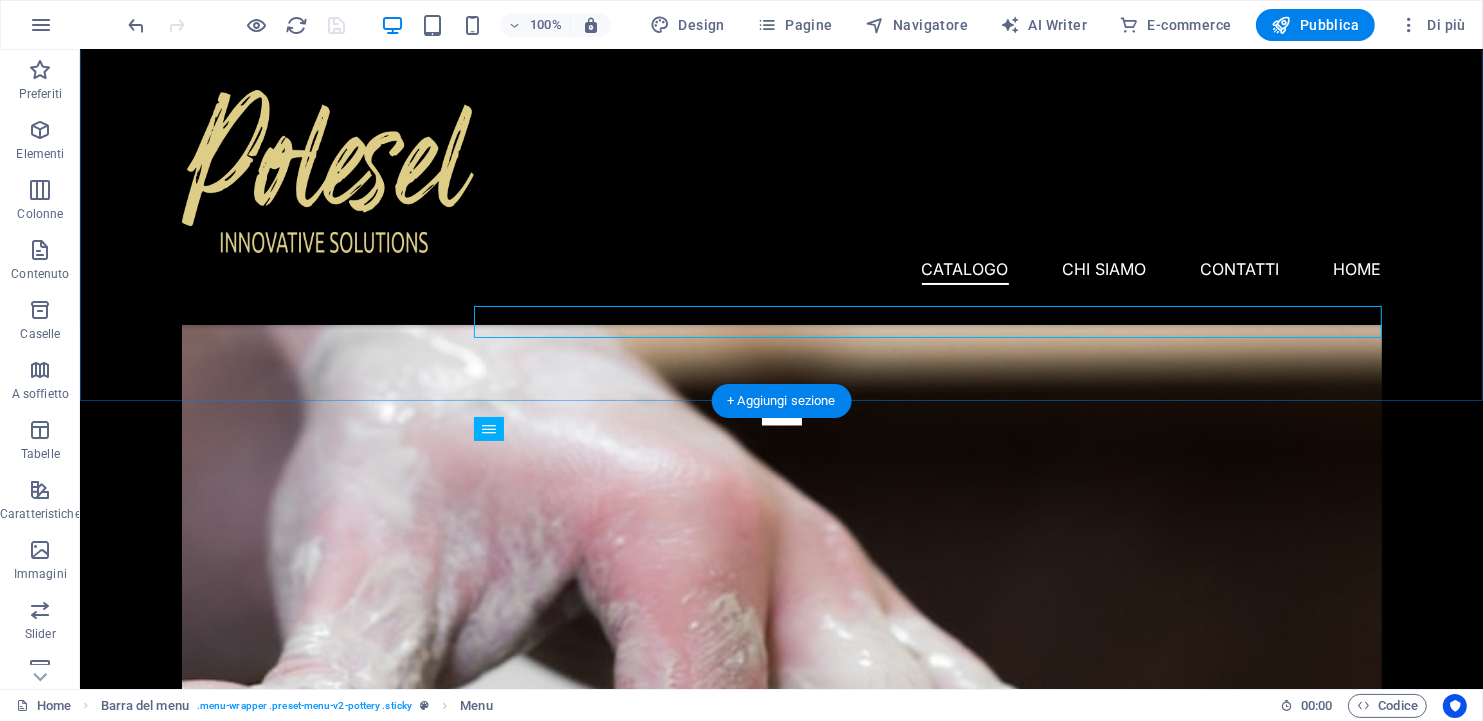scroll, scrollTop: 3271, scrollLeft: 0, axis: vertical 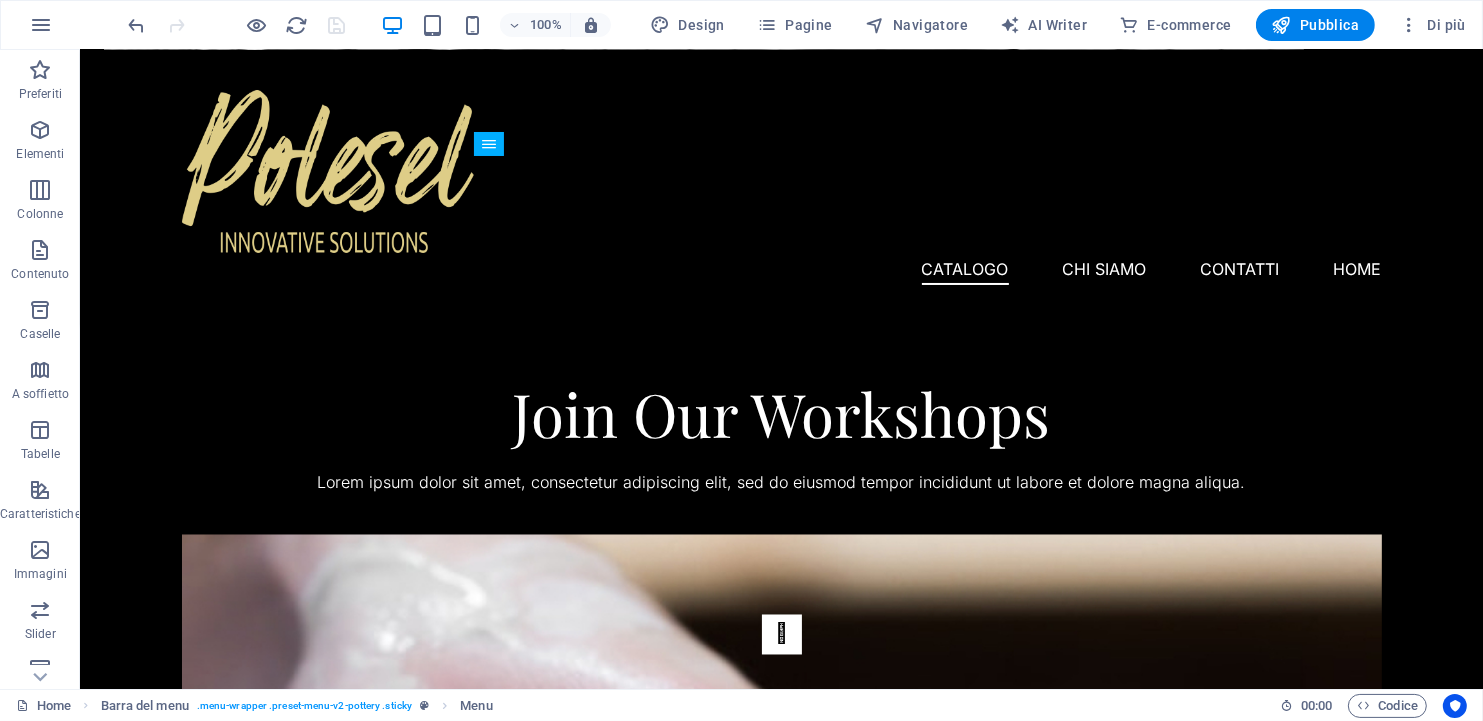 click at bounding box center (237, 25) 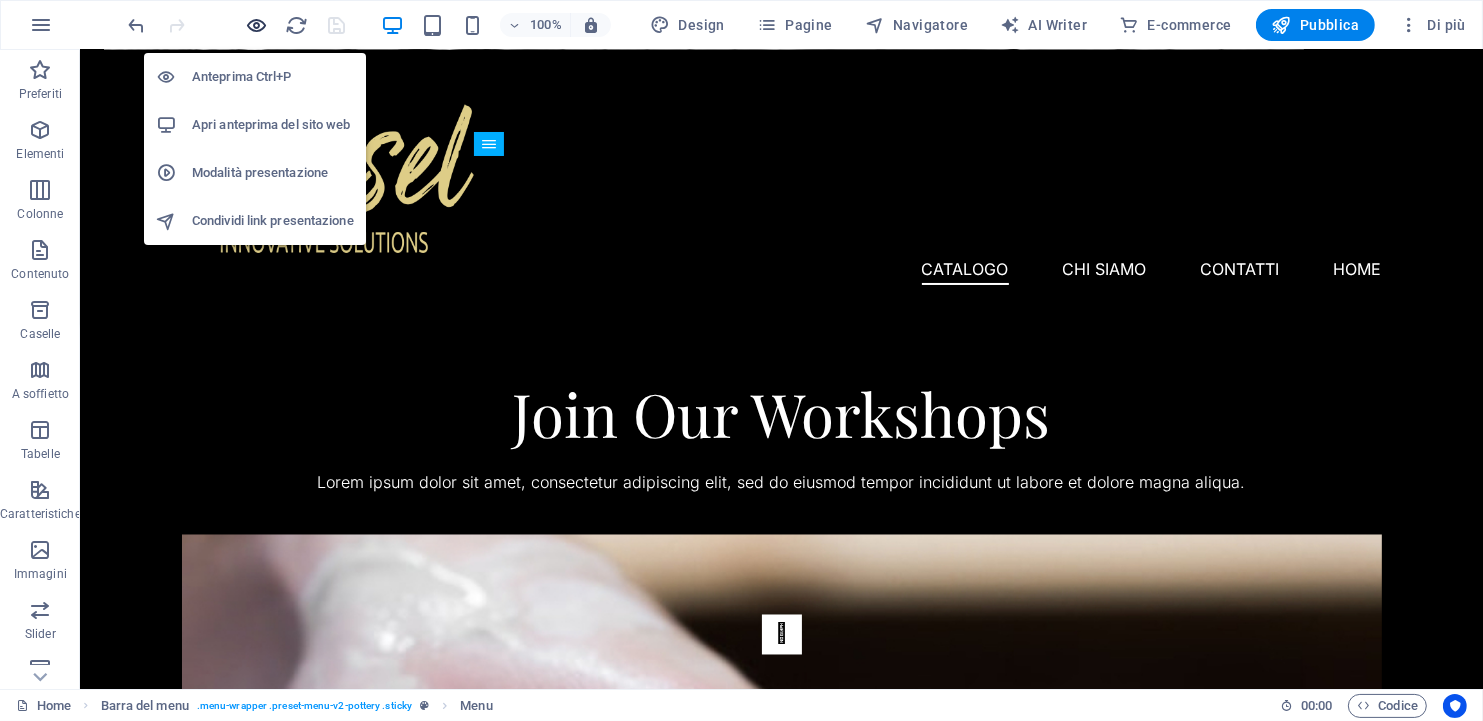 click at bounding box center [257, 25] 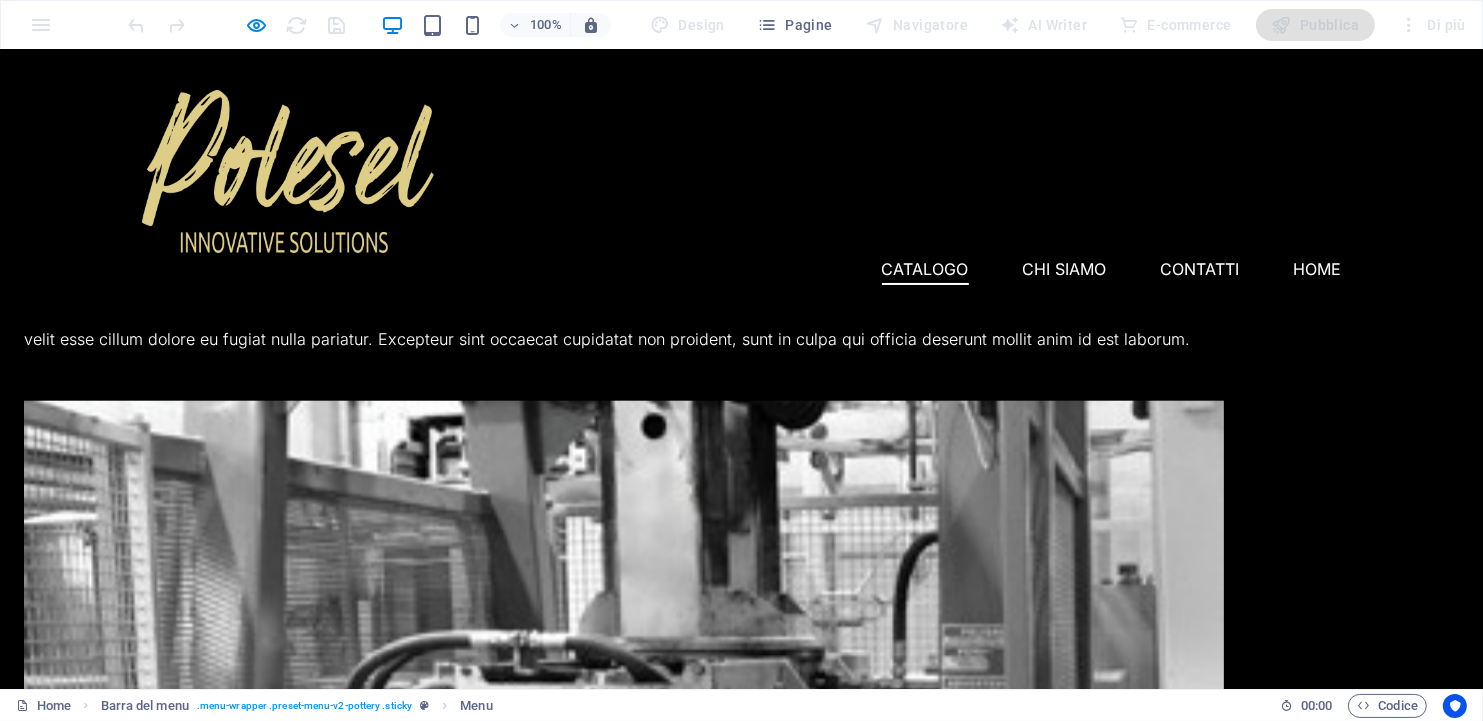 scroll, scrollTop: 1658, scrollLeft: 0, axis: vertical 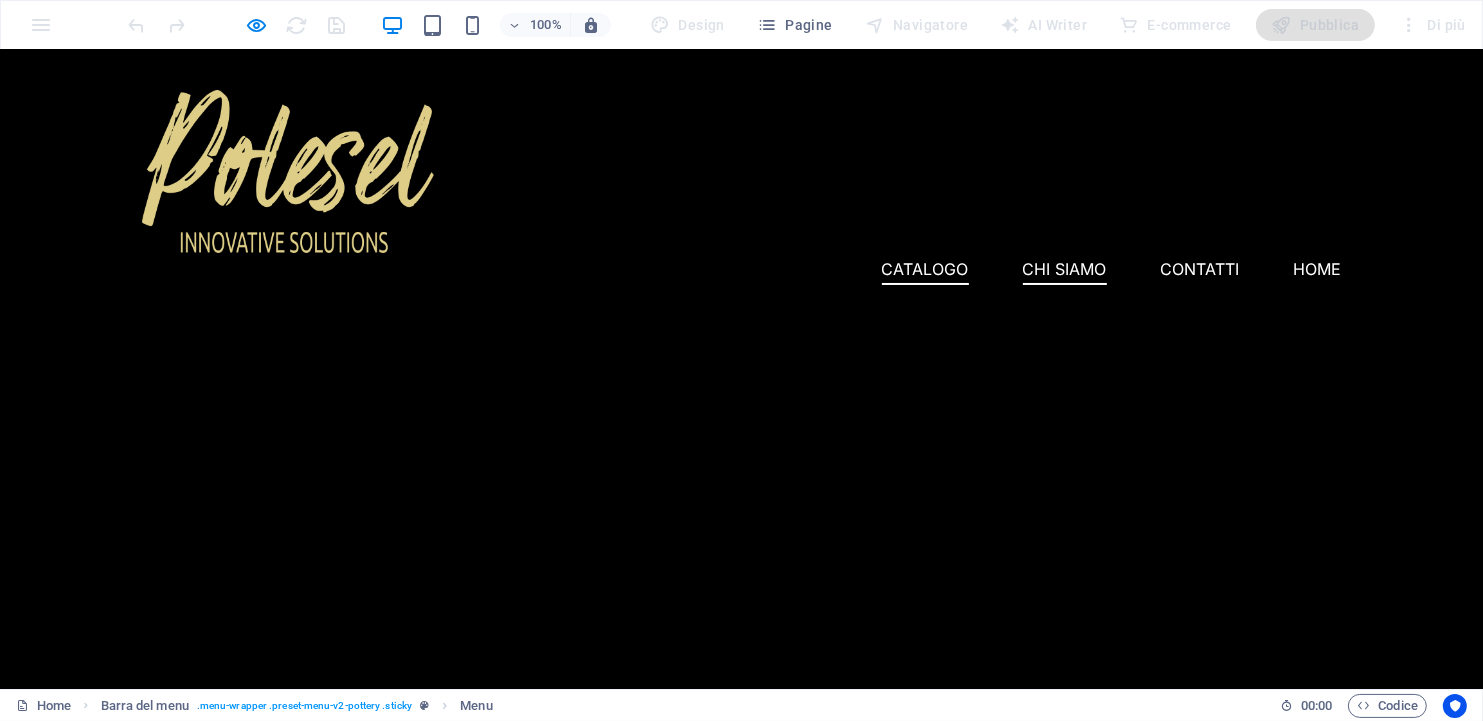 click on "CHI SIAMO" at bounding box center [1065, 269] 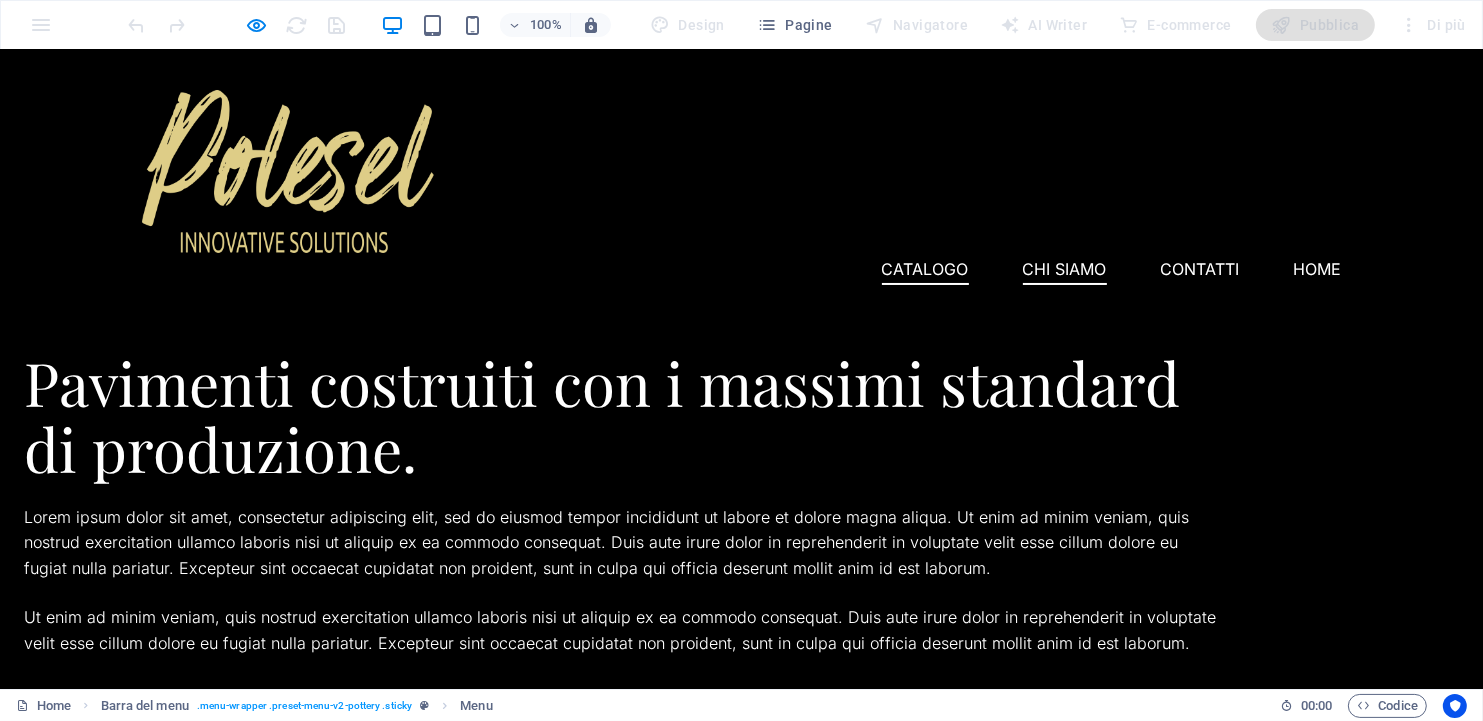 scroll, scrollTop: 1995, scrollLeft: 0, axis: vertical 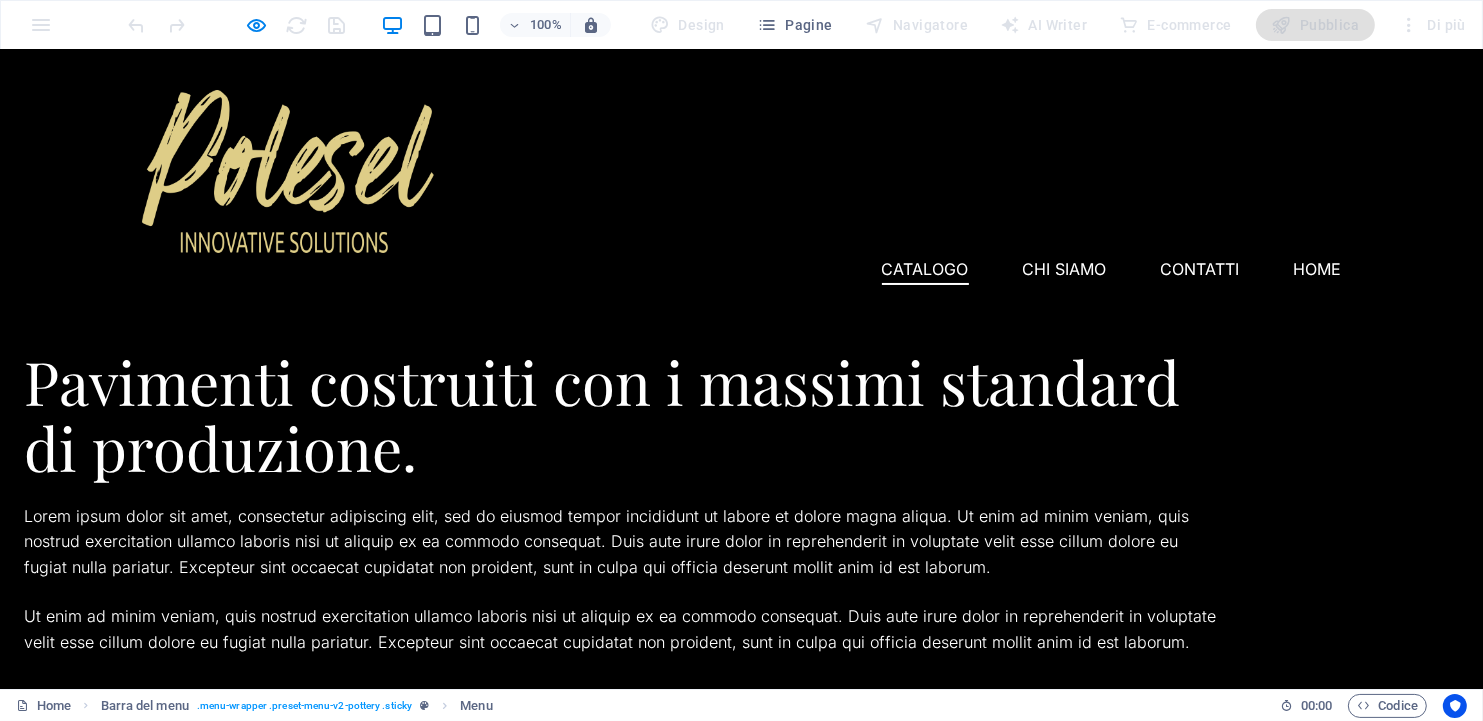 click on "Catalogo" at bounding box center [925, 269] 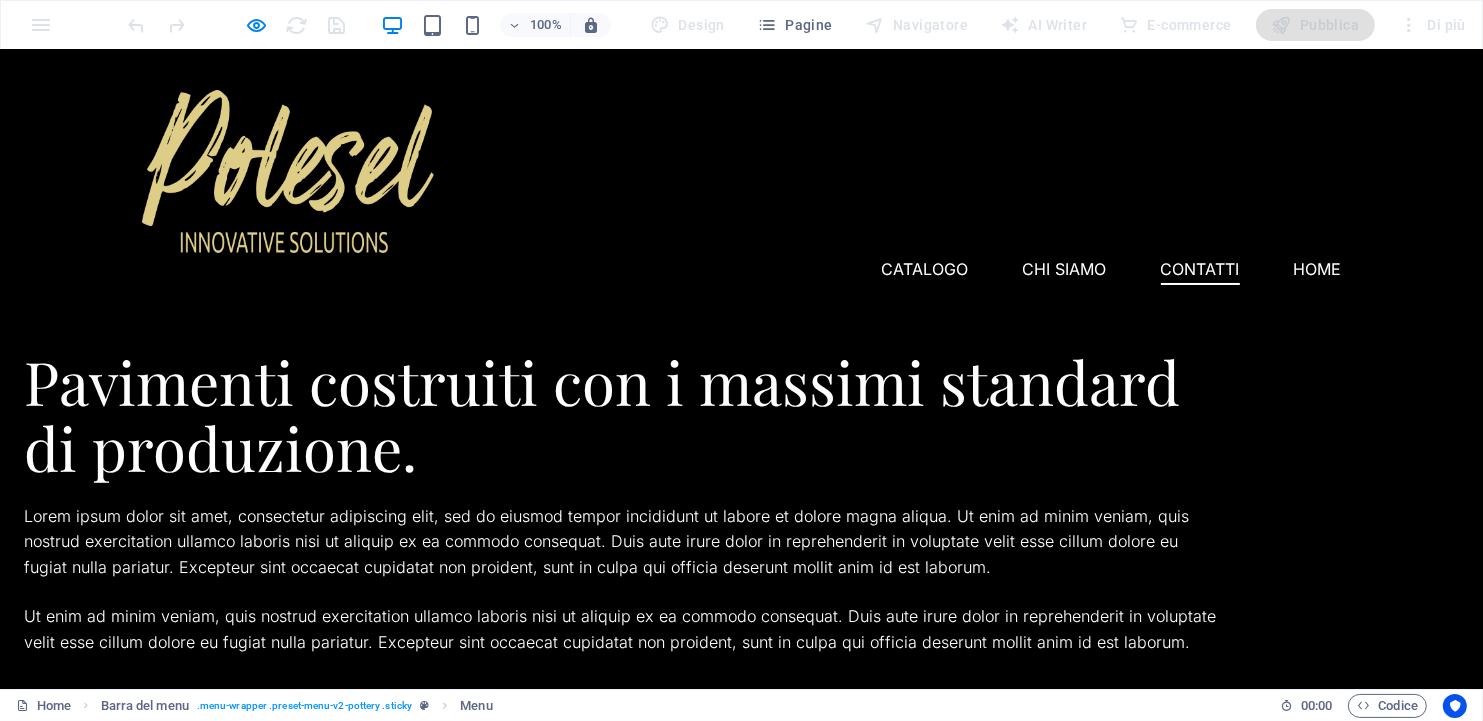 click on "Contatti" at bounding box center (1200, 269) 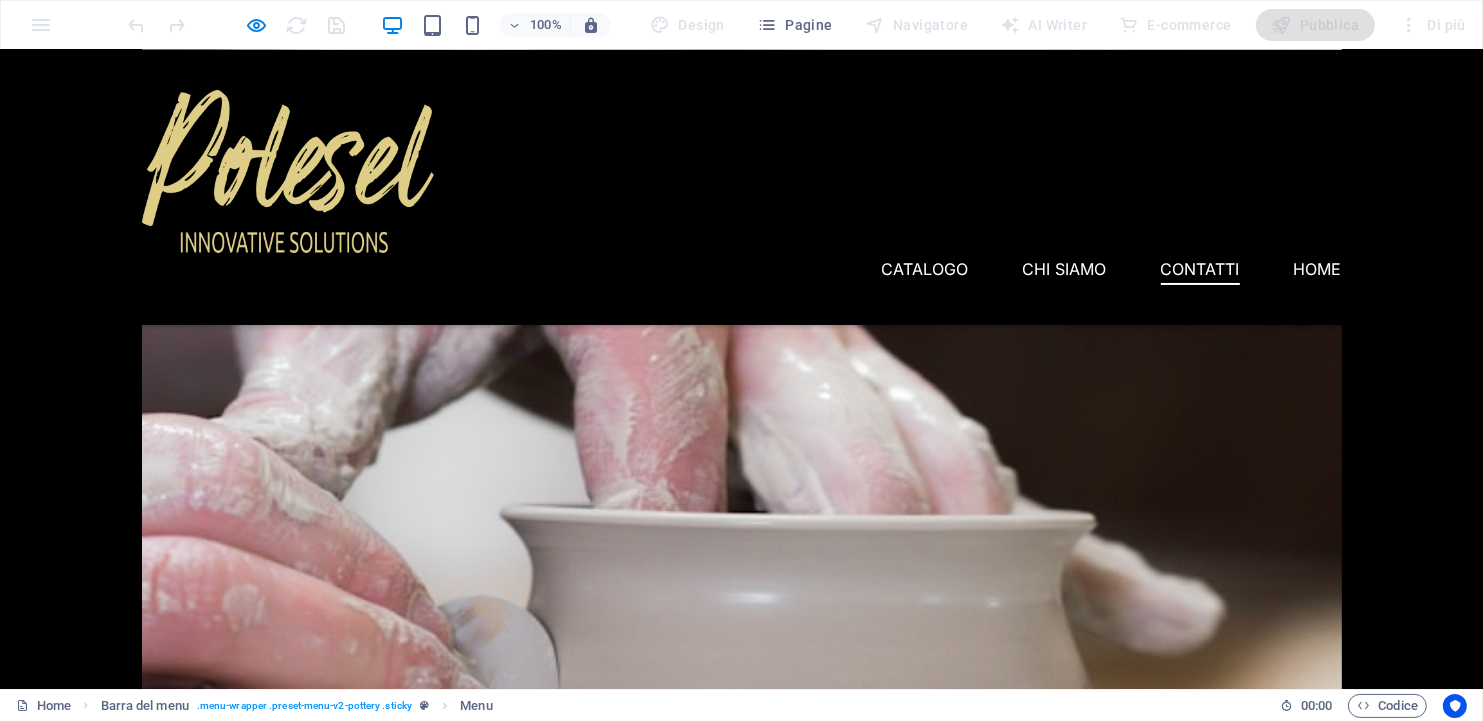 scroll, scrollTop: 3683, scrollLeft: 0, axis: vertical 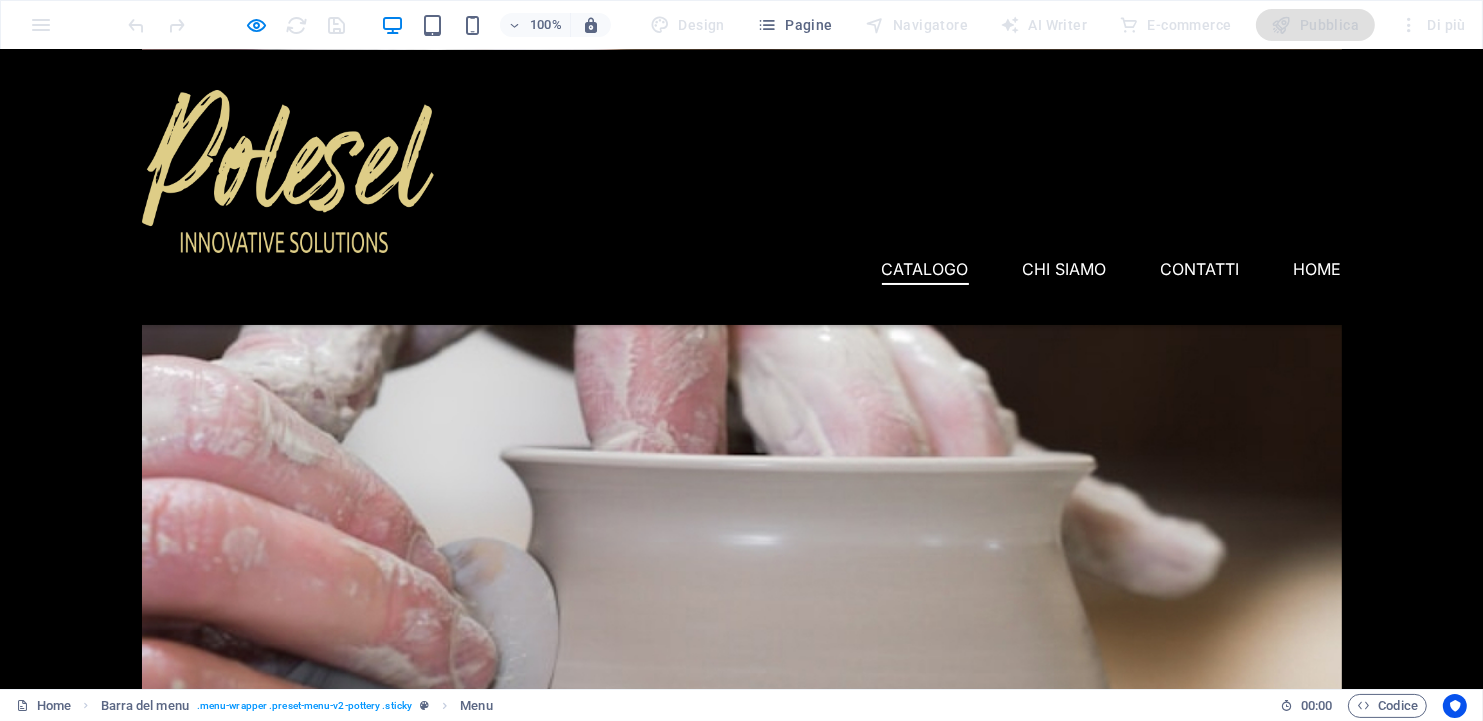 click on "Catalogo" at bounding box center [925, 269] 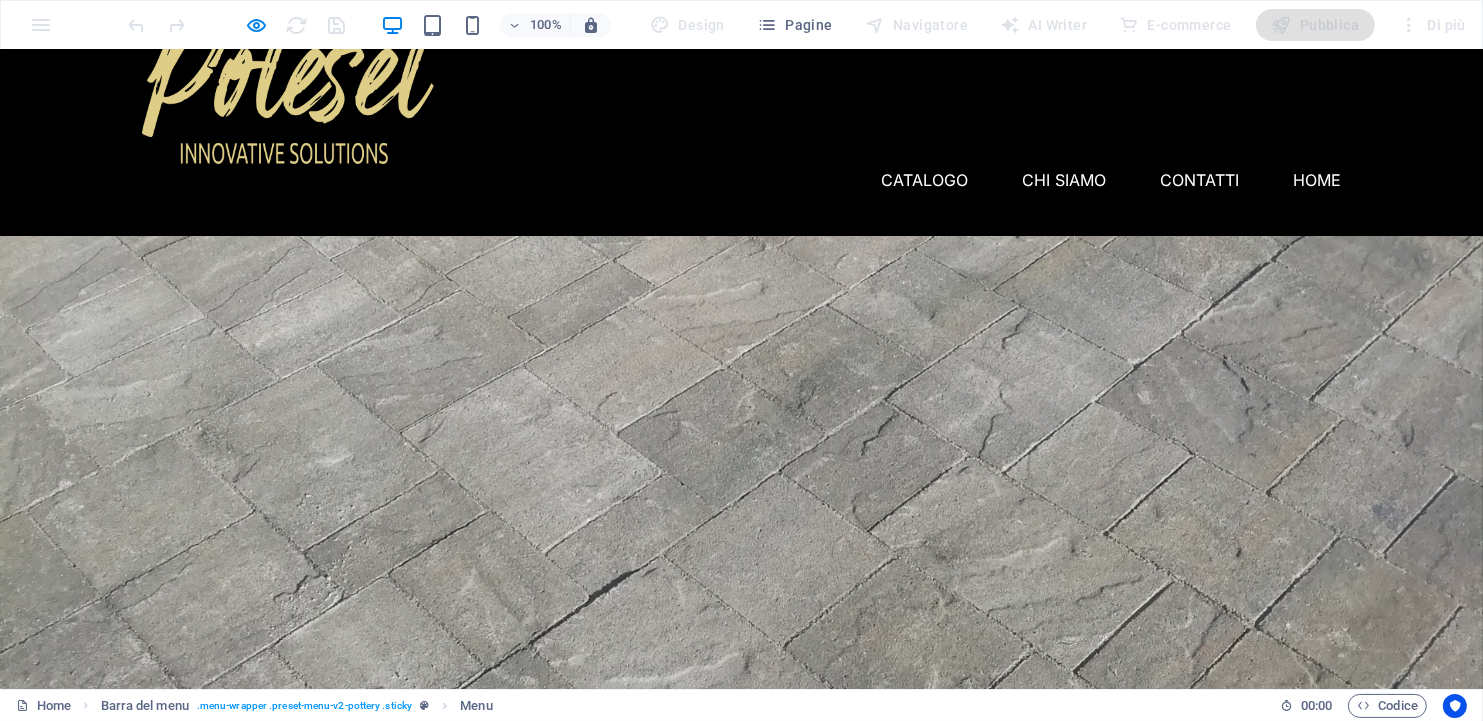 scroll, scrollTop: 134, scrollLeft: 0, axis: vertical 